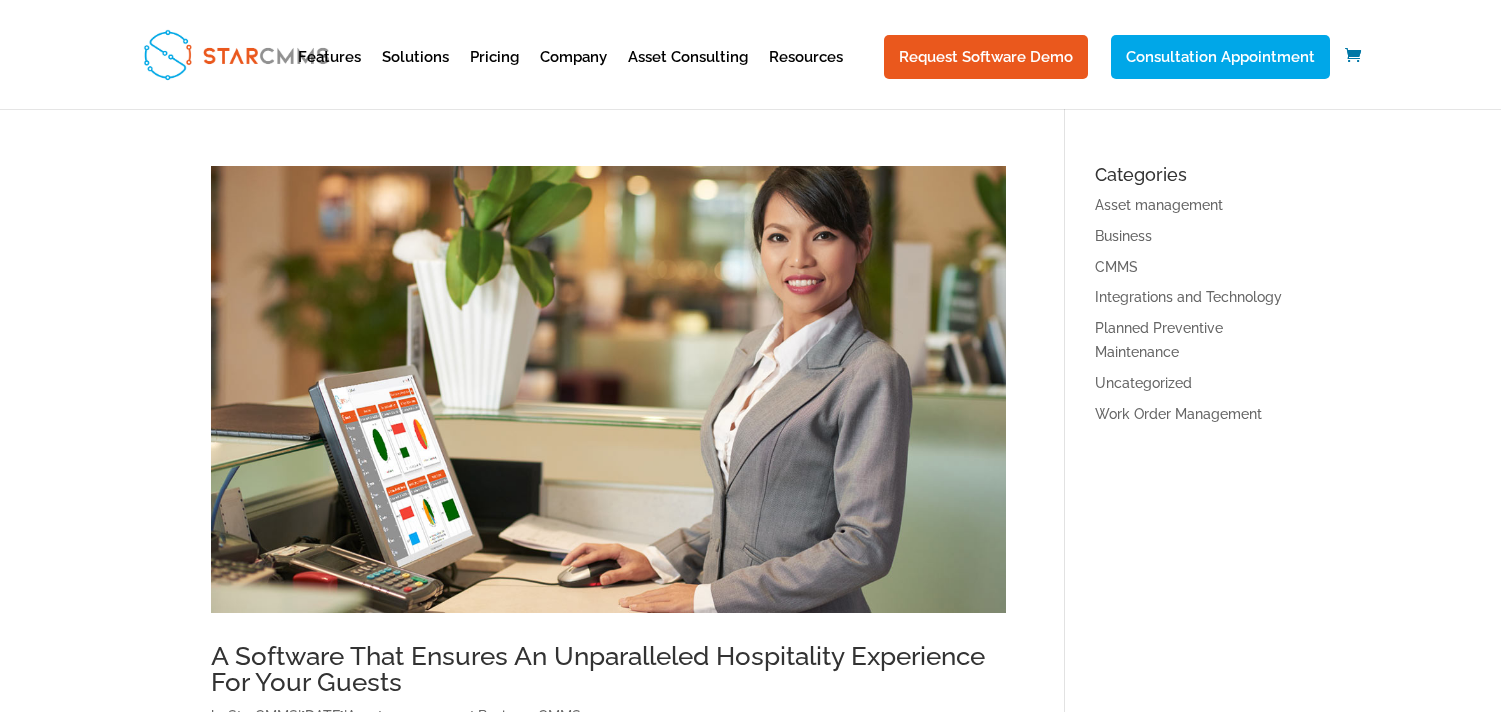 scroll, scrollTop: 2111, scrollLeft: 0, axis: vertical 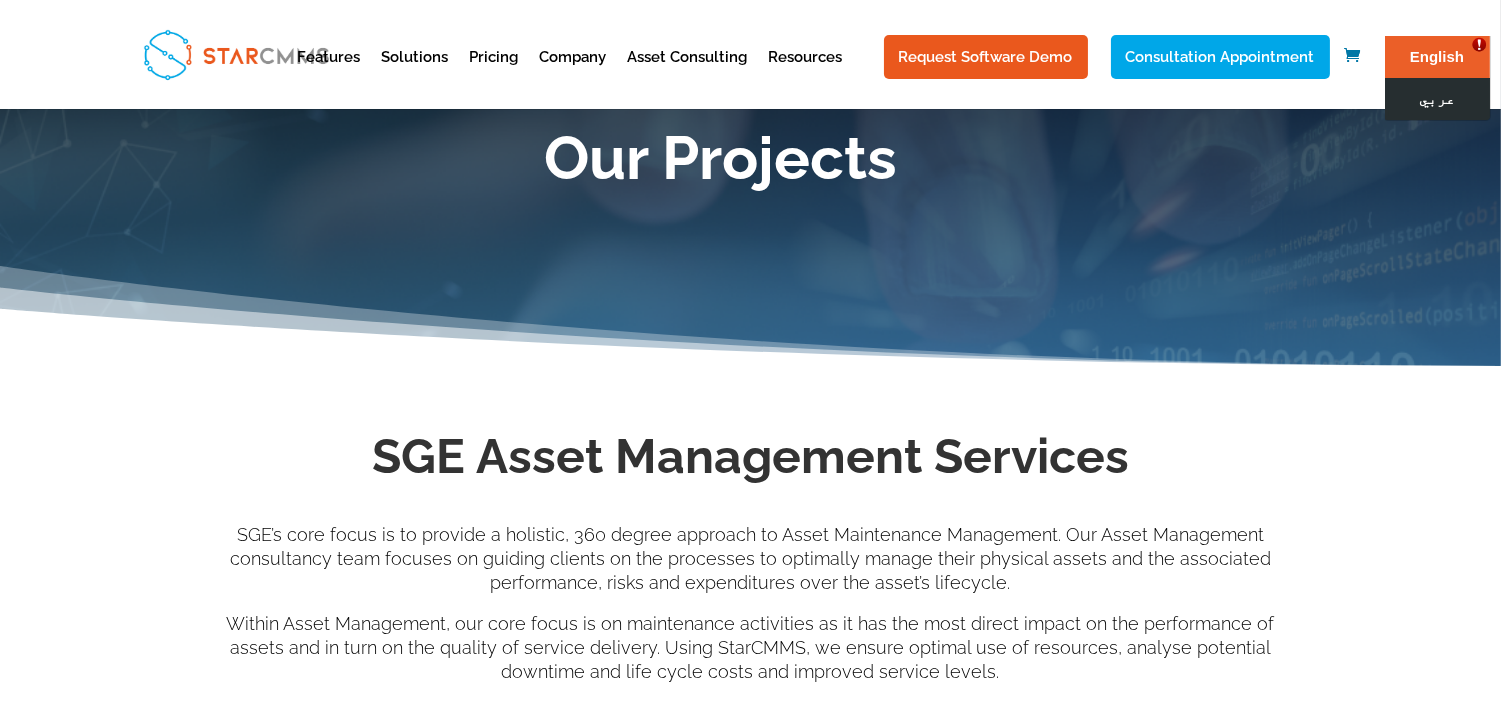 click on "عربي" at bounding box center (1436, 99) 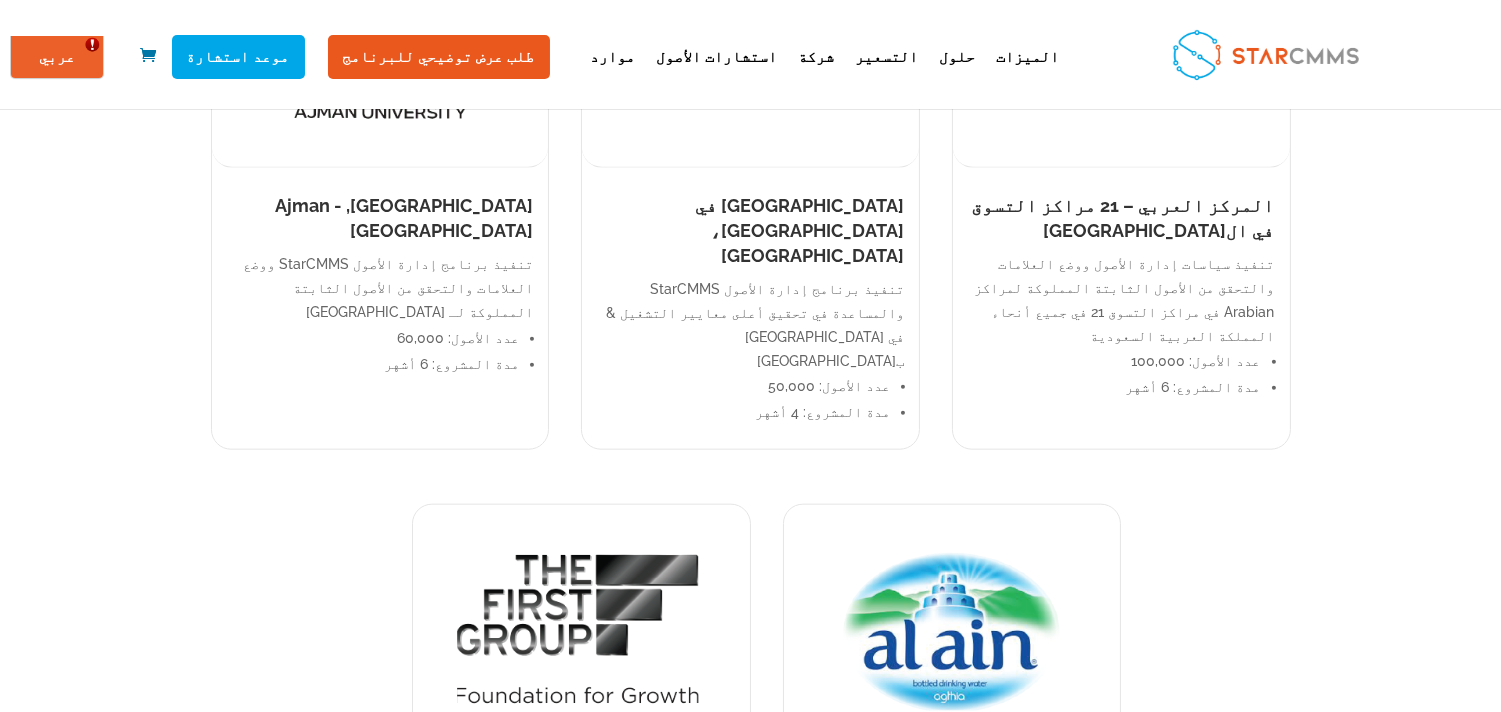 scroll, scrollTop: 4000, scrollLeft: 0, axis: vertical 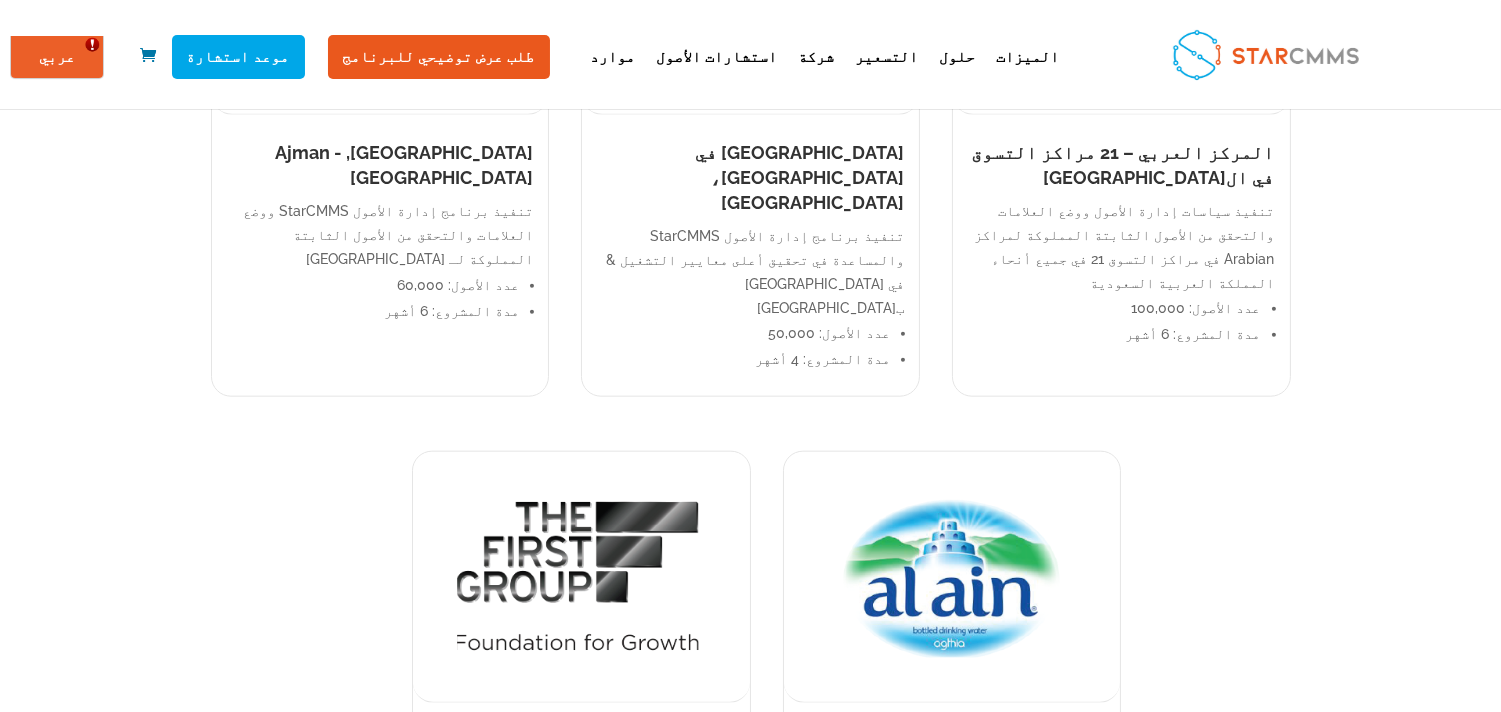 click on "Al Ain Water Bottling Plant in Al Ain, Abu Dhabi - UAE
تنفيذ برنامج إدارة الأصول StarCMMS والمساعدة في تحقيق أعلى معايير التشغيل & في محطة مياه العين المملوكة لشركة Agthia Group.
عدد الأصول: 70,000
مدة المشروع: 6 أشهر
المجموعة الأولى – أحد عشر فندقًا من فئة 5 نجوم في دبي ، الإمارات العربية المتحدة
تنفيذ برنامج إدارة الأصول StarCMMS ووضع العلامات والتحقق من الأصول الثابتة في فنادق 11 عبر دبي المملوكة لشركة The First Group
عدد الأصول: 120,000
مدة المشروع: 12 أشهر" at bounding box center (751, 730) 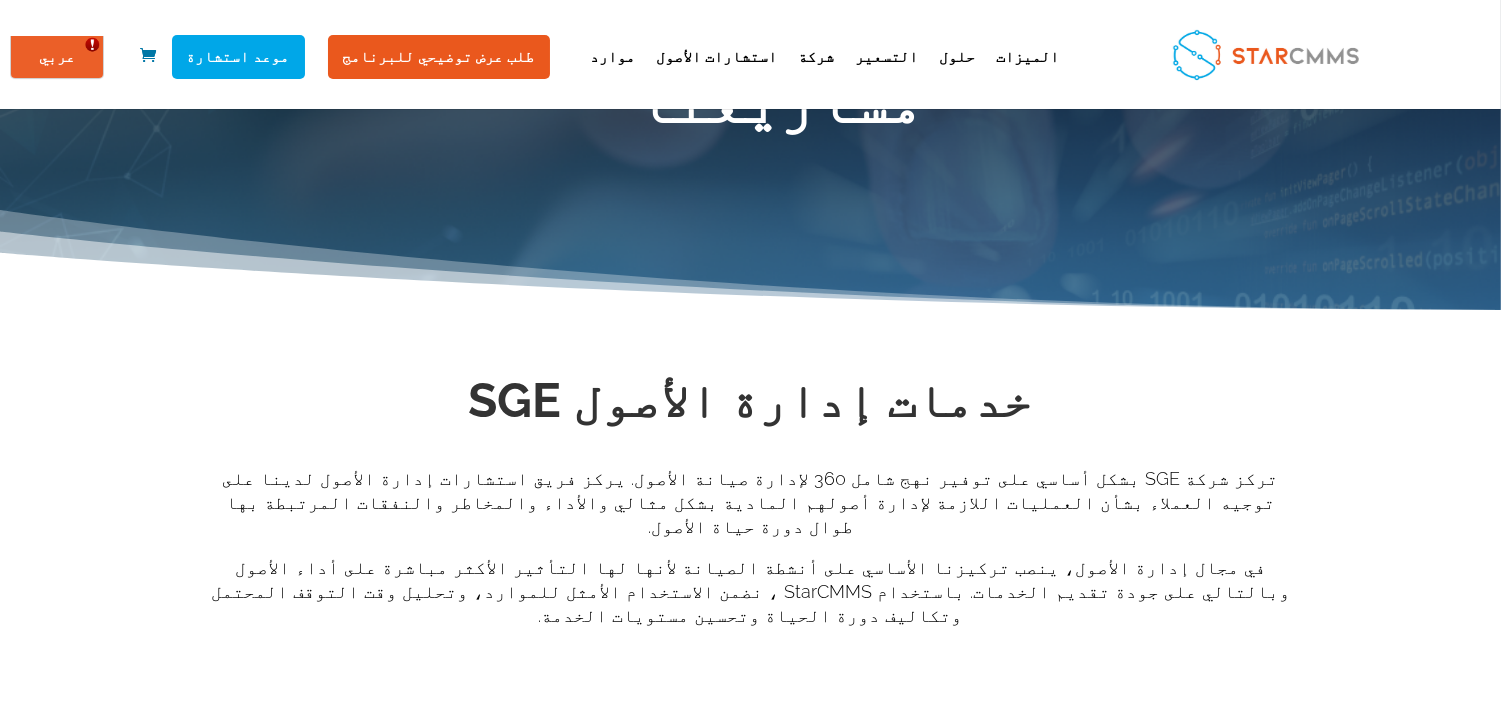 scroll, scrollTop: 111, scrollLeft: 0, axis: vertical 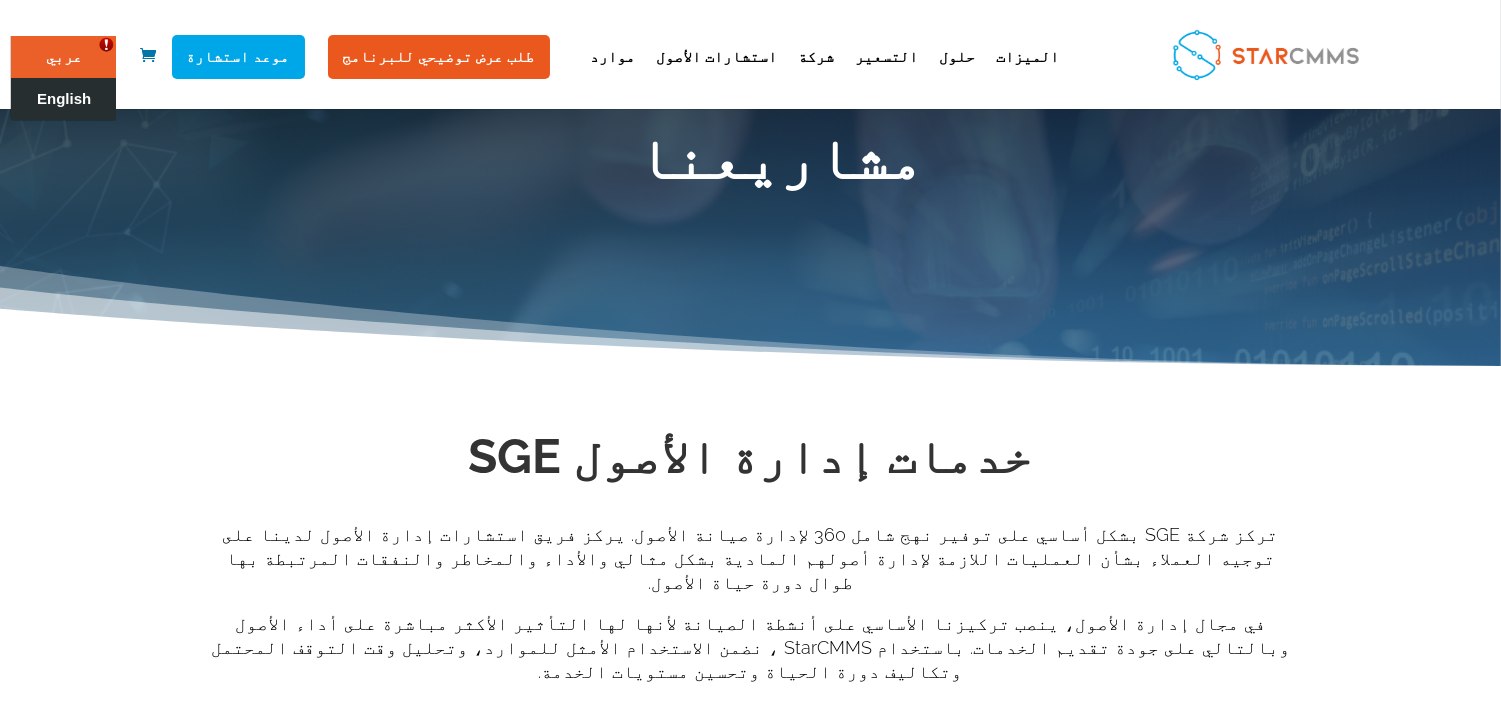 click on "English" at bounding box center (64, 99) 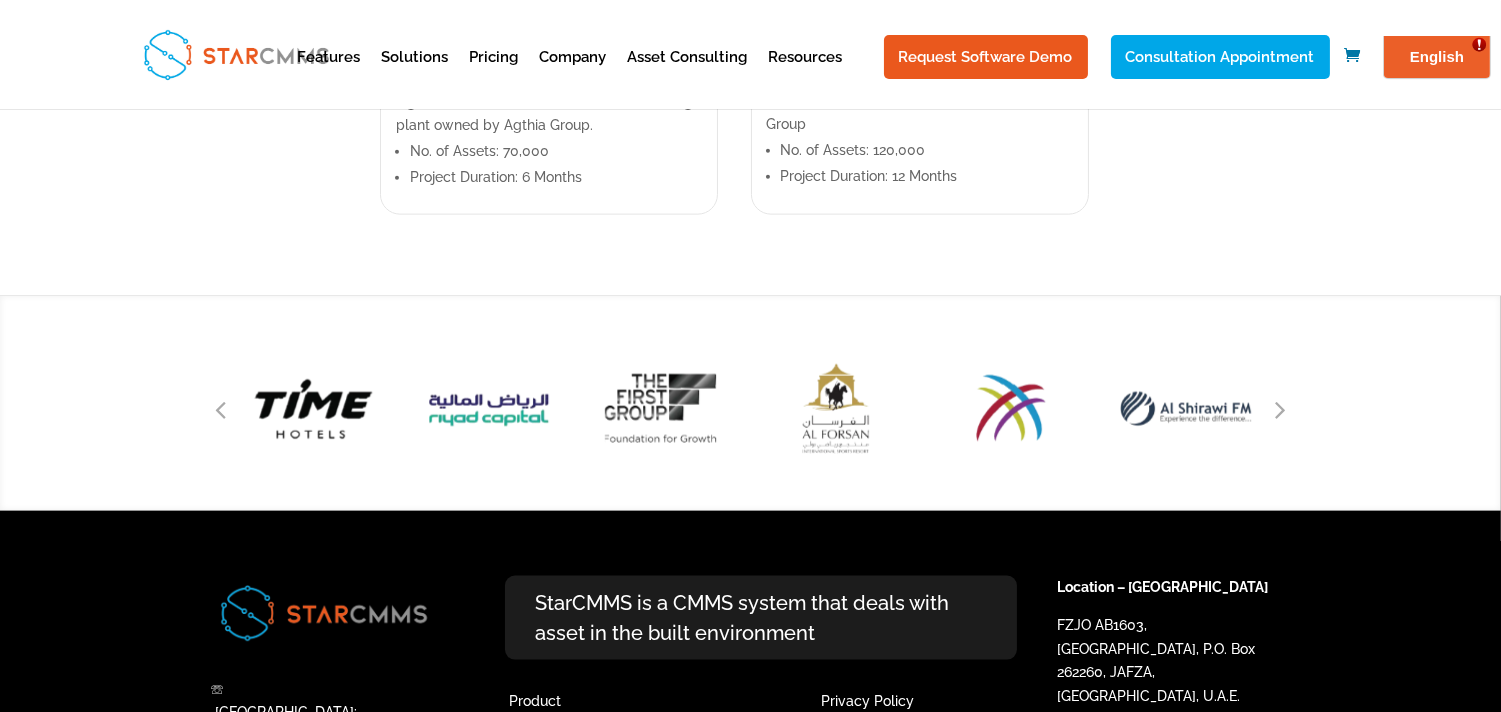 scroll, scrollTop: 4827, scrollLeft: 0, axis: vertical 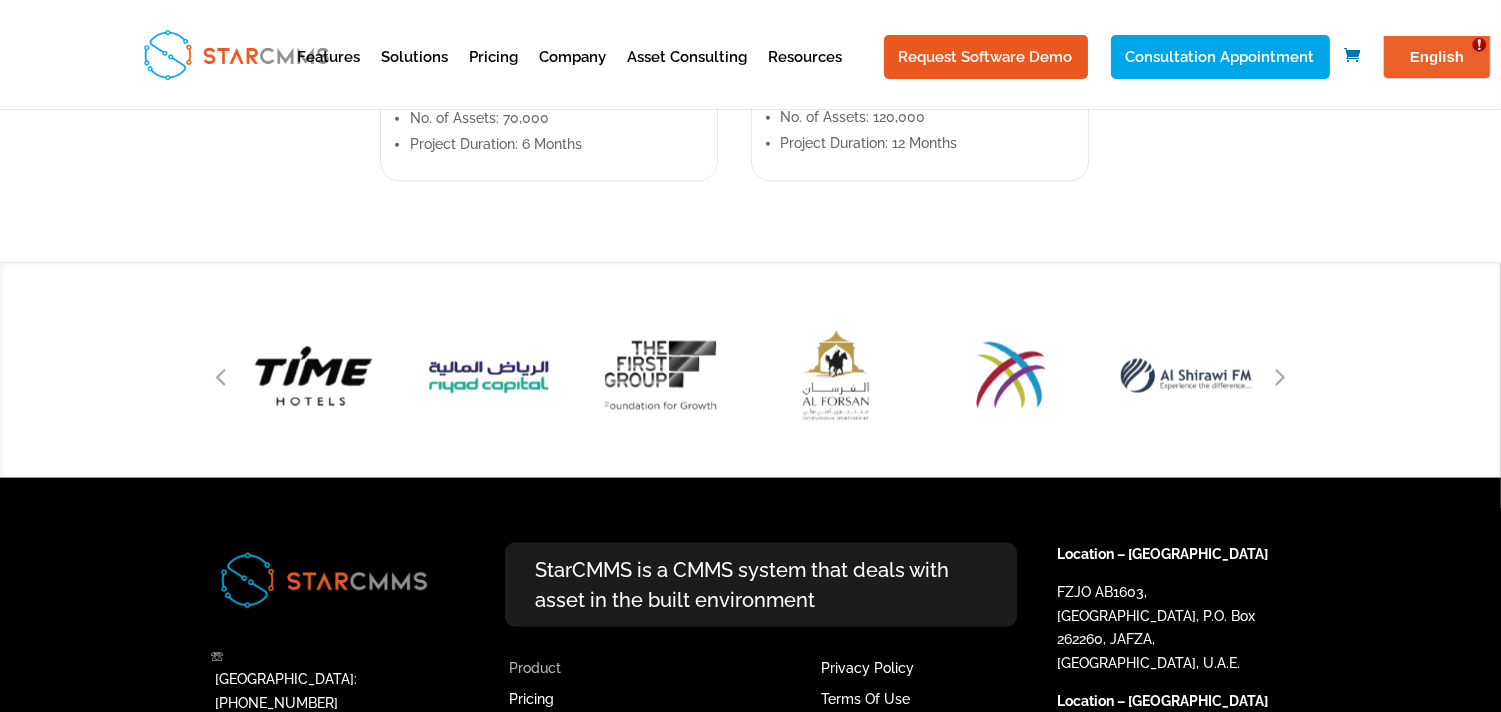 click on "Product" at bounding box center [535, 668] 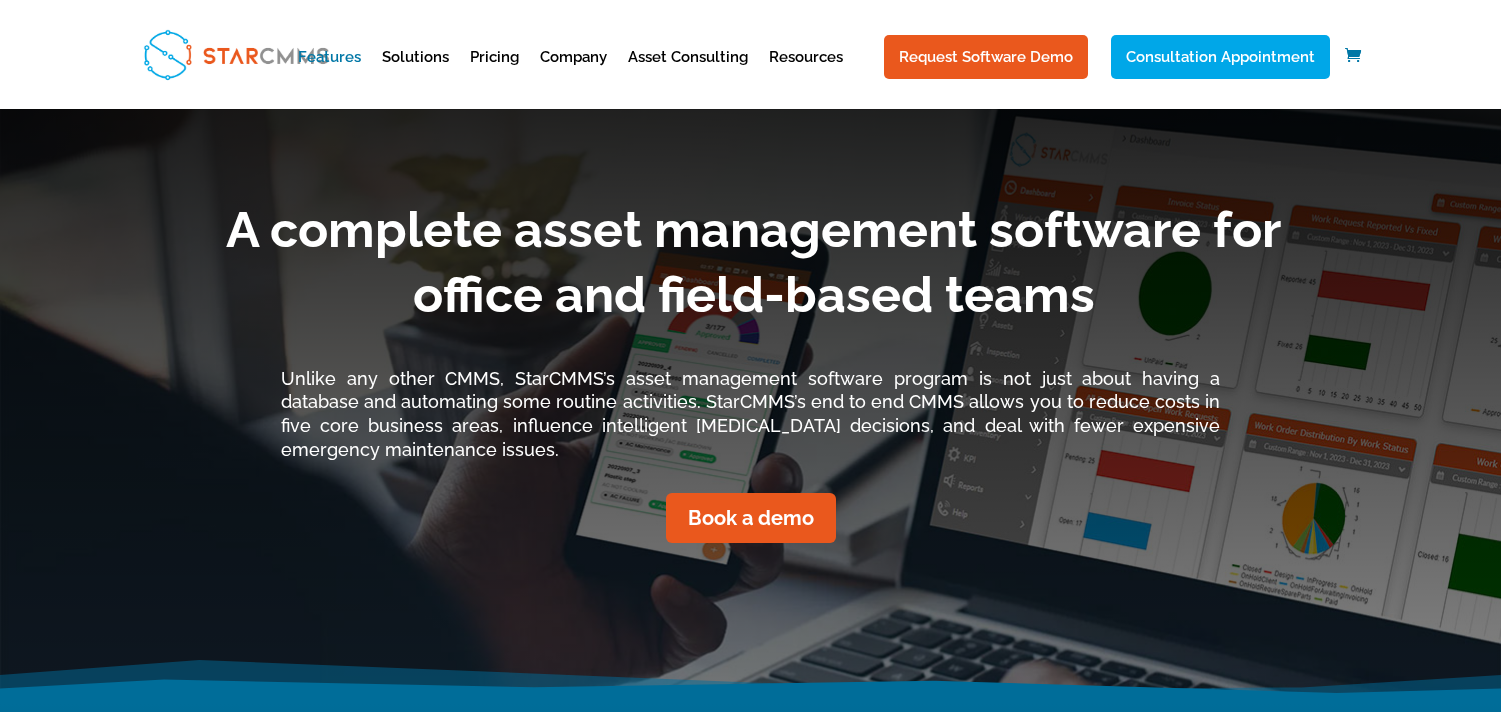 scroll, scrollTop: 0, scrollLeft: 0, axis: both 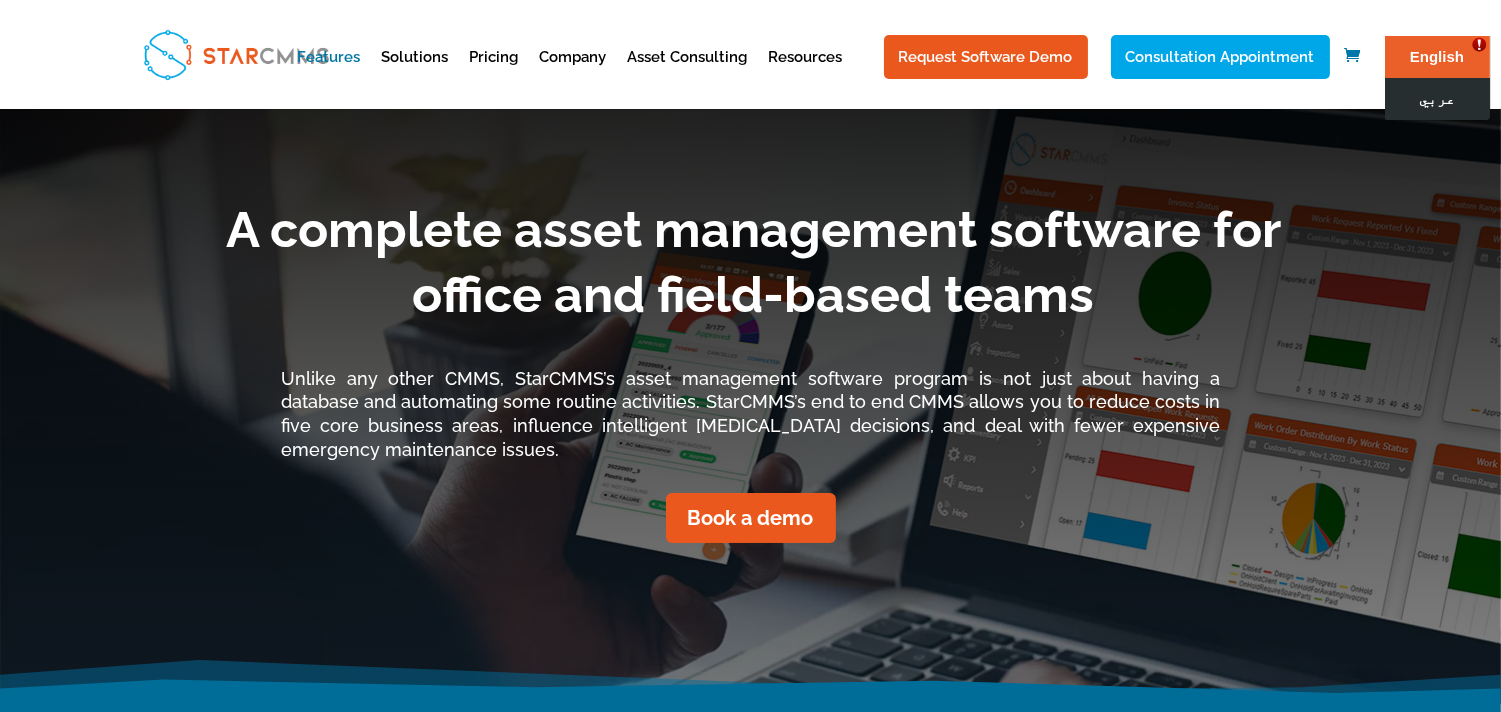 click on "عربي" at bounding box center [1436, 99] 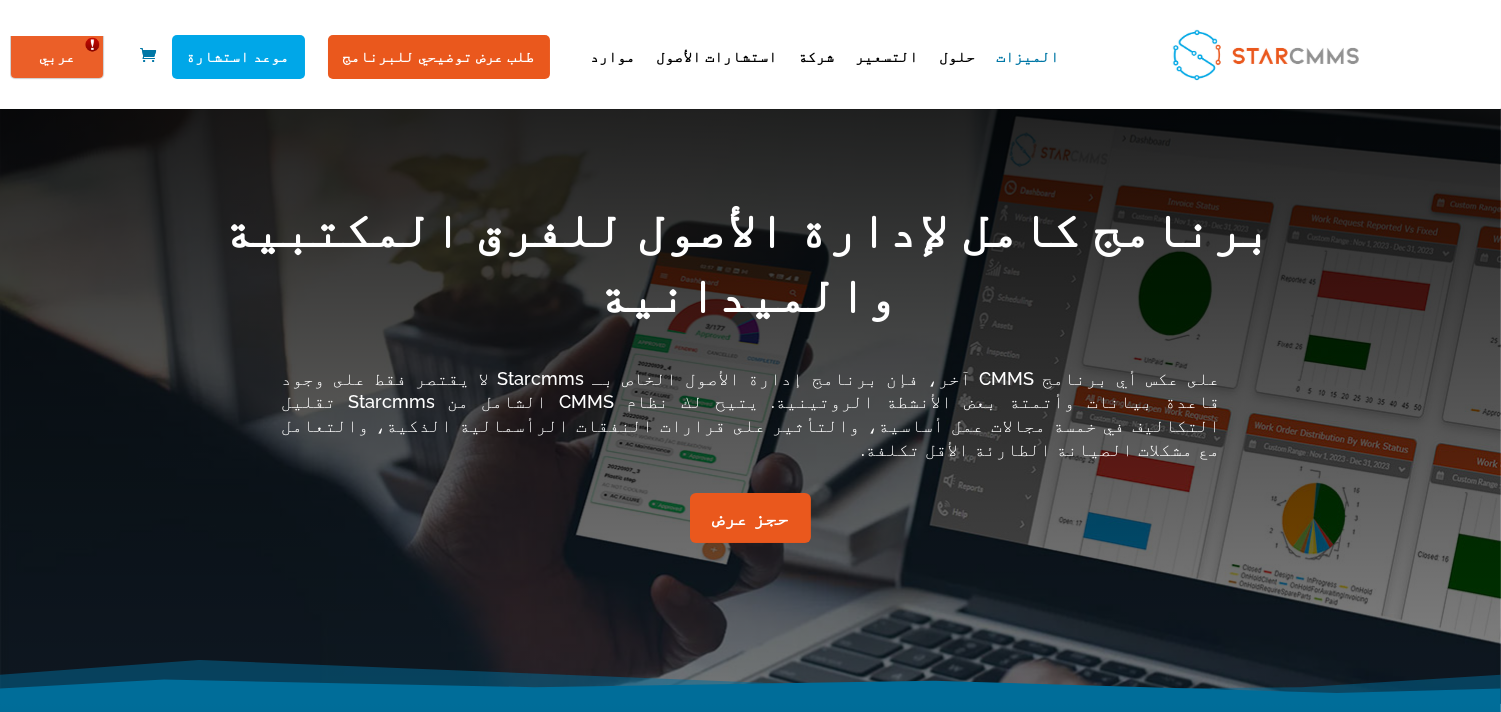 scroll, scrollTop: 0, scrollLeft: 0, axis: both 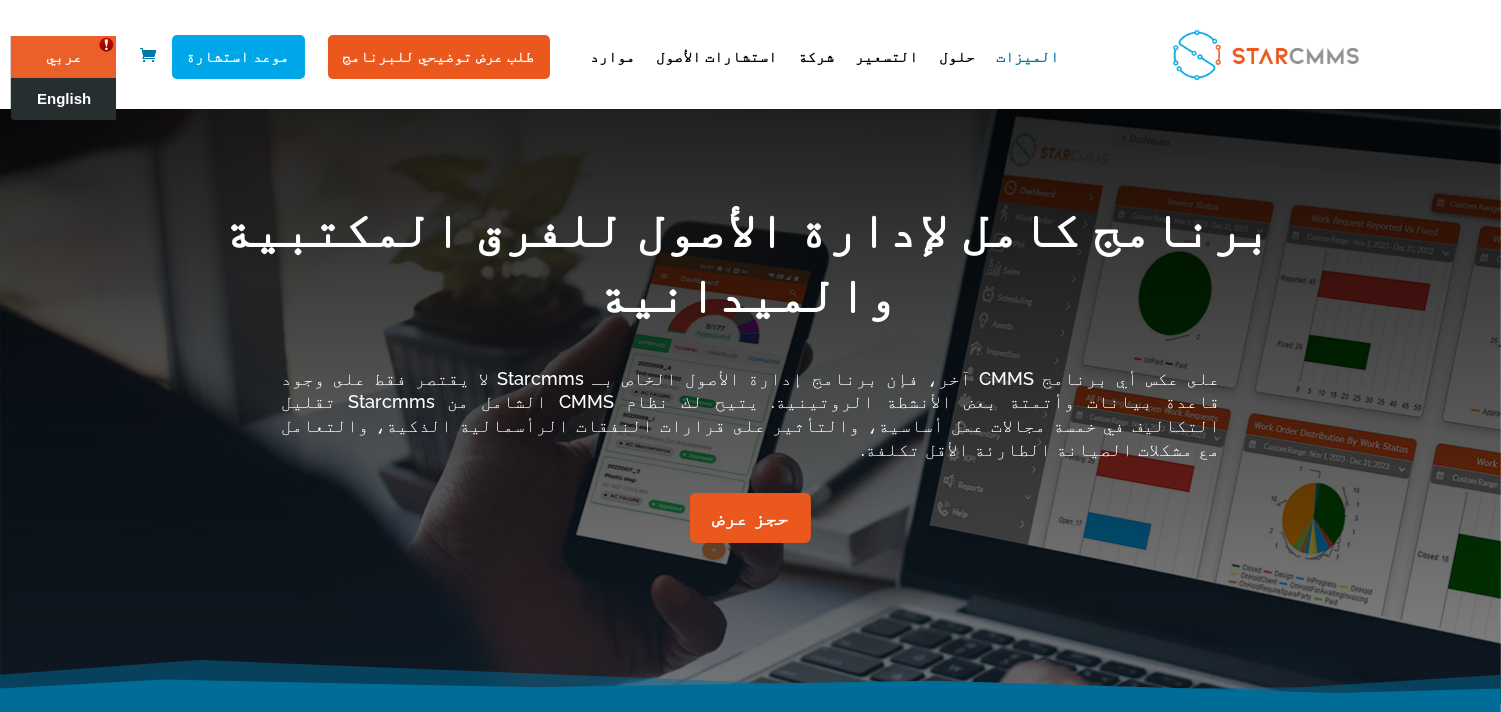 click on "English" at bounding box center [64, 99] 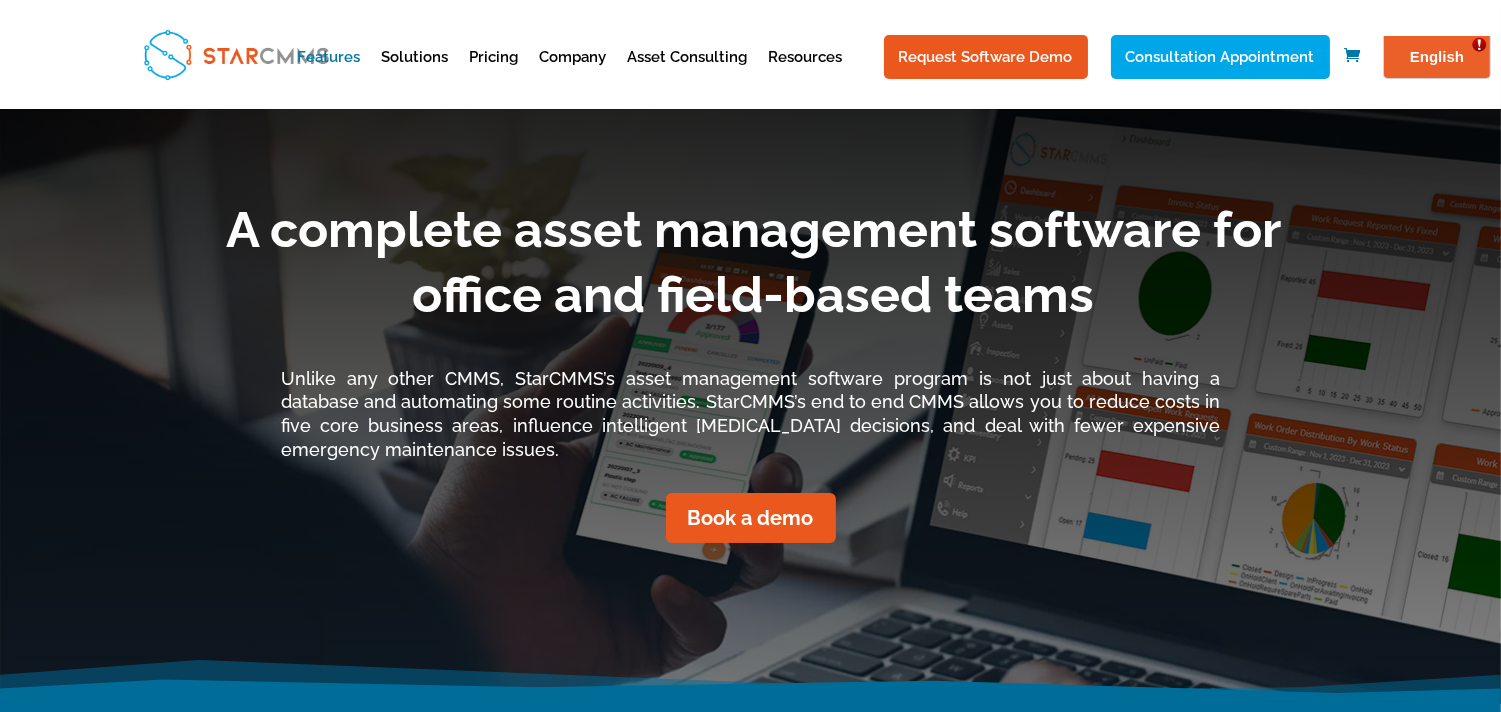 scroll, scrollTop: 0, scrollLeft: 0, axis: both 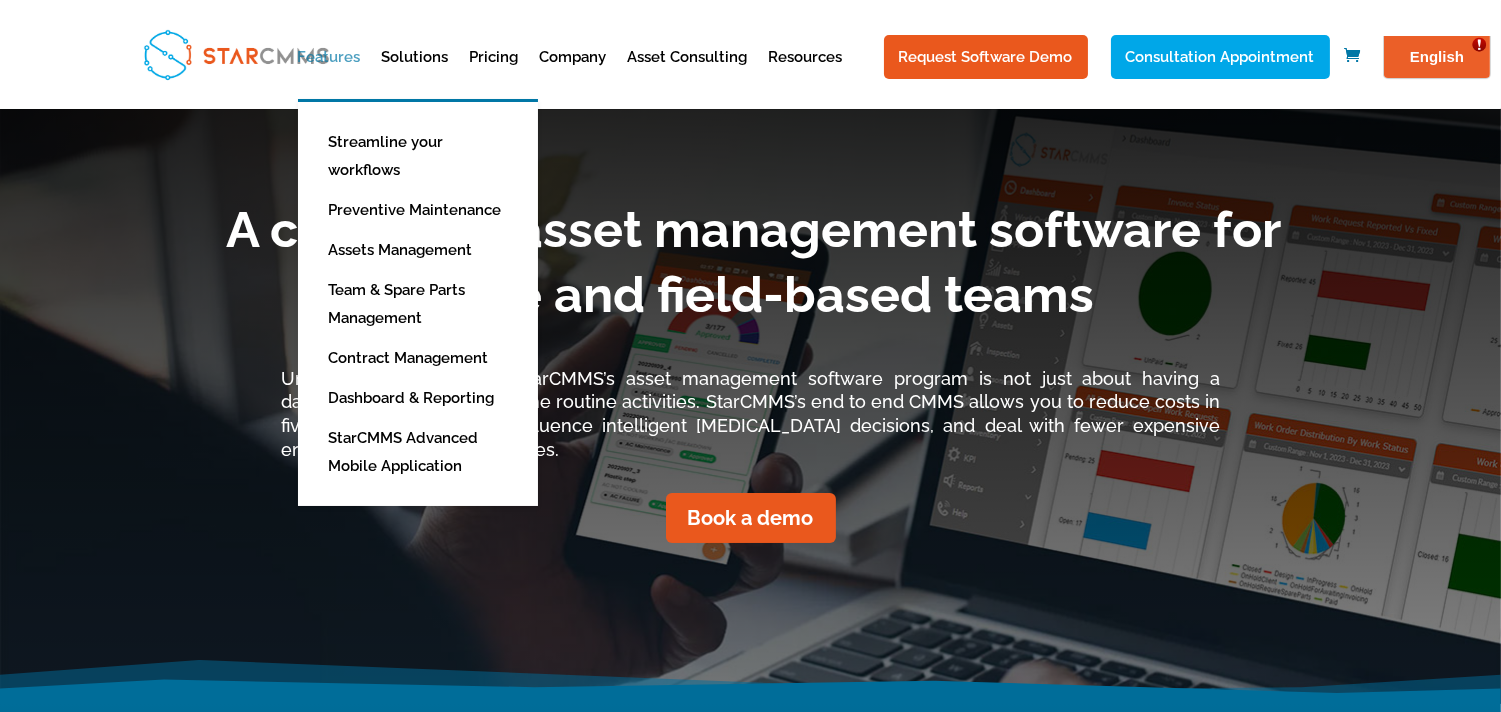 click on "Features" at bounding box center (329, 74) 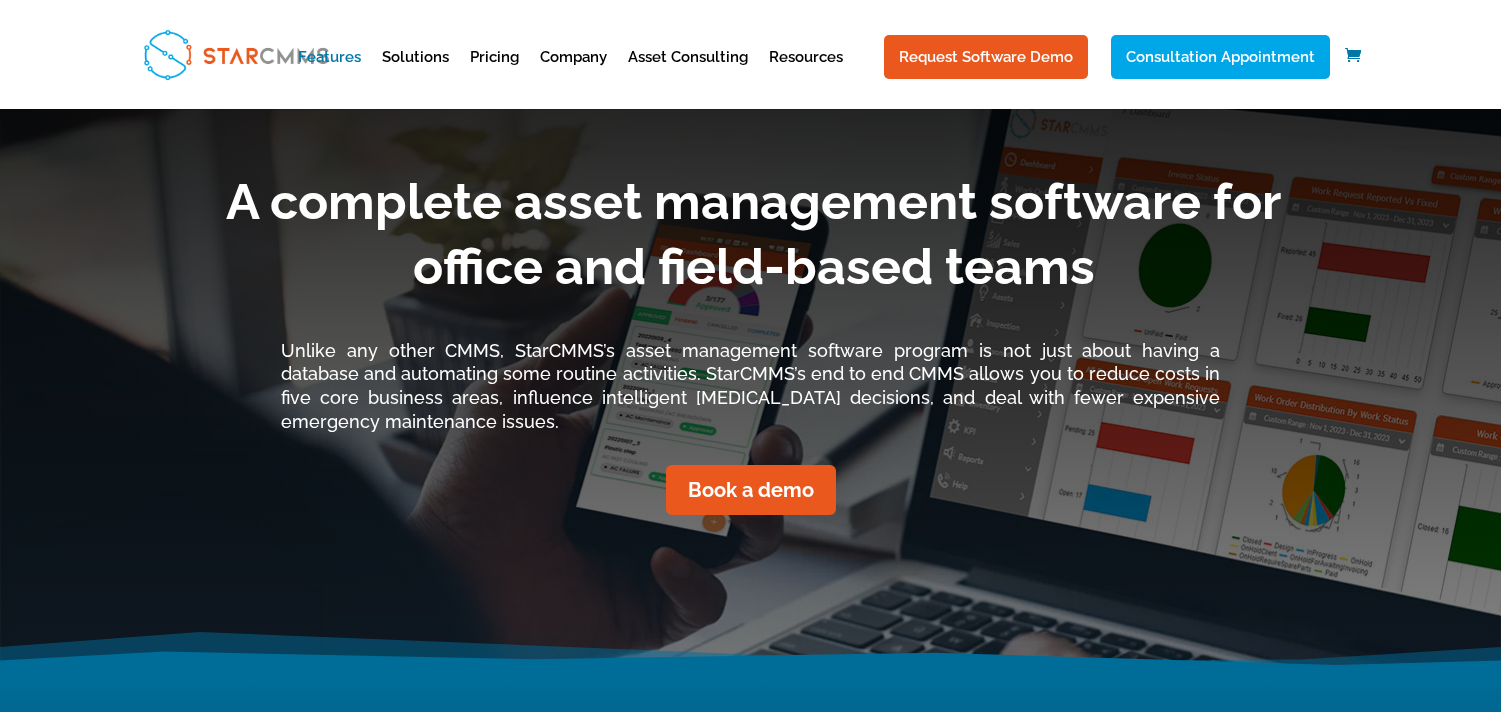 scroll, scrollTop: 0, scrollLeft: 0, axis: both 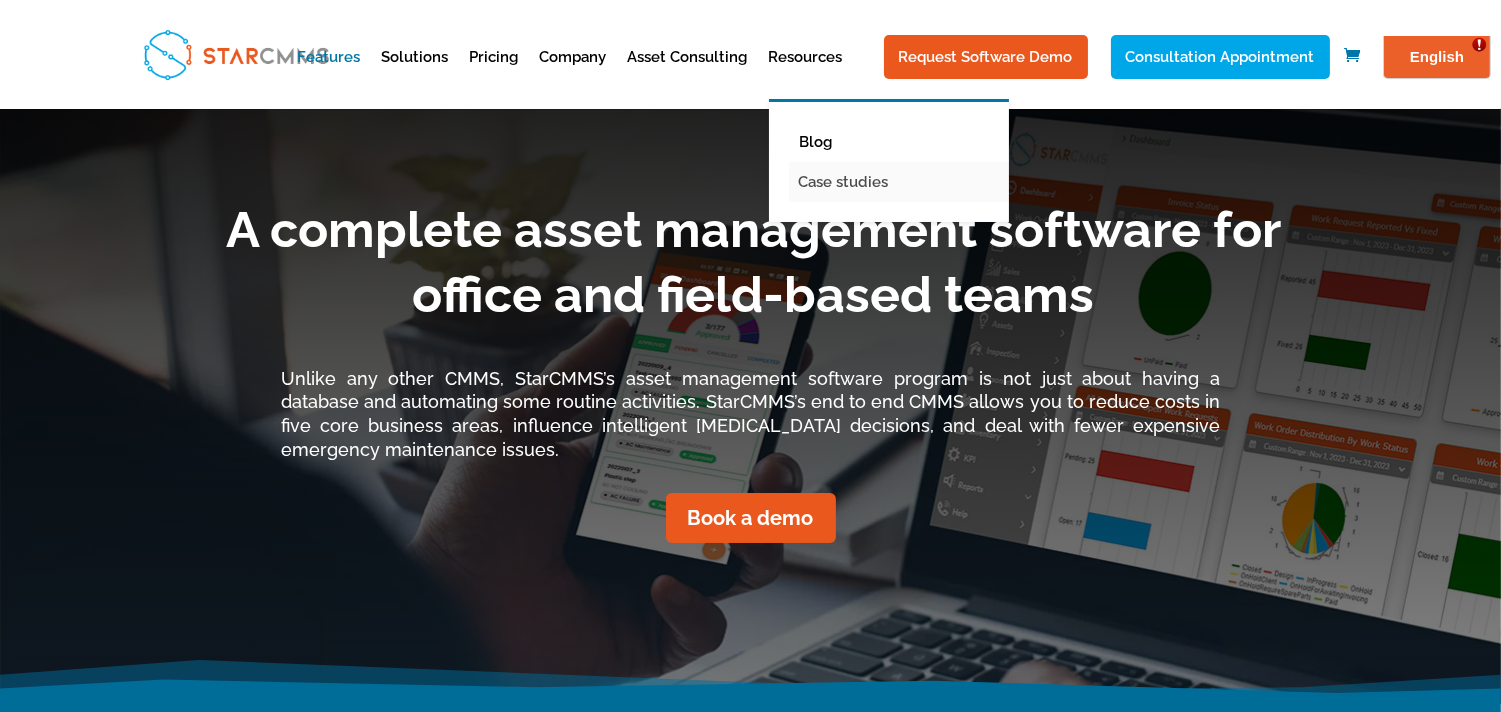 click on "Case studies" at bounding box center (904, 182) 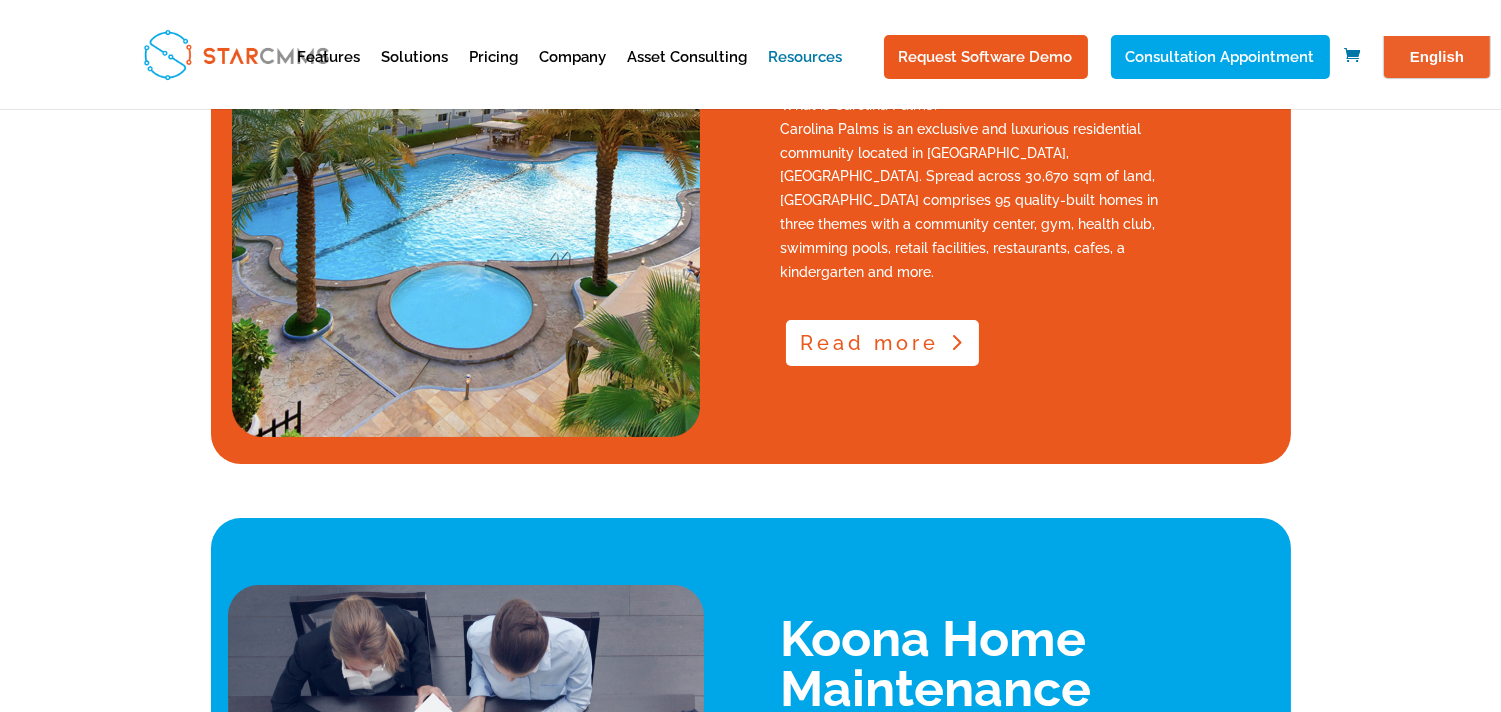 scroll, scrollTop: 444, scrollLeft: 0, axis: vertical 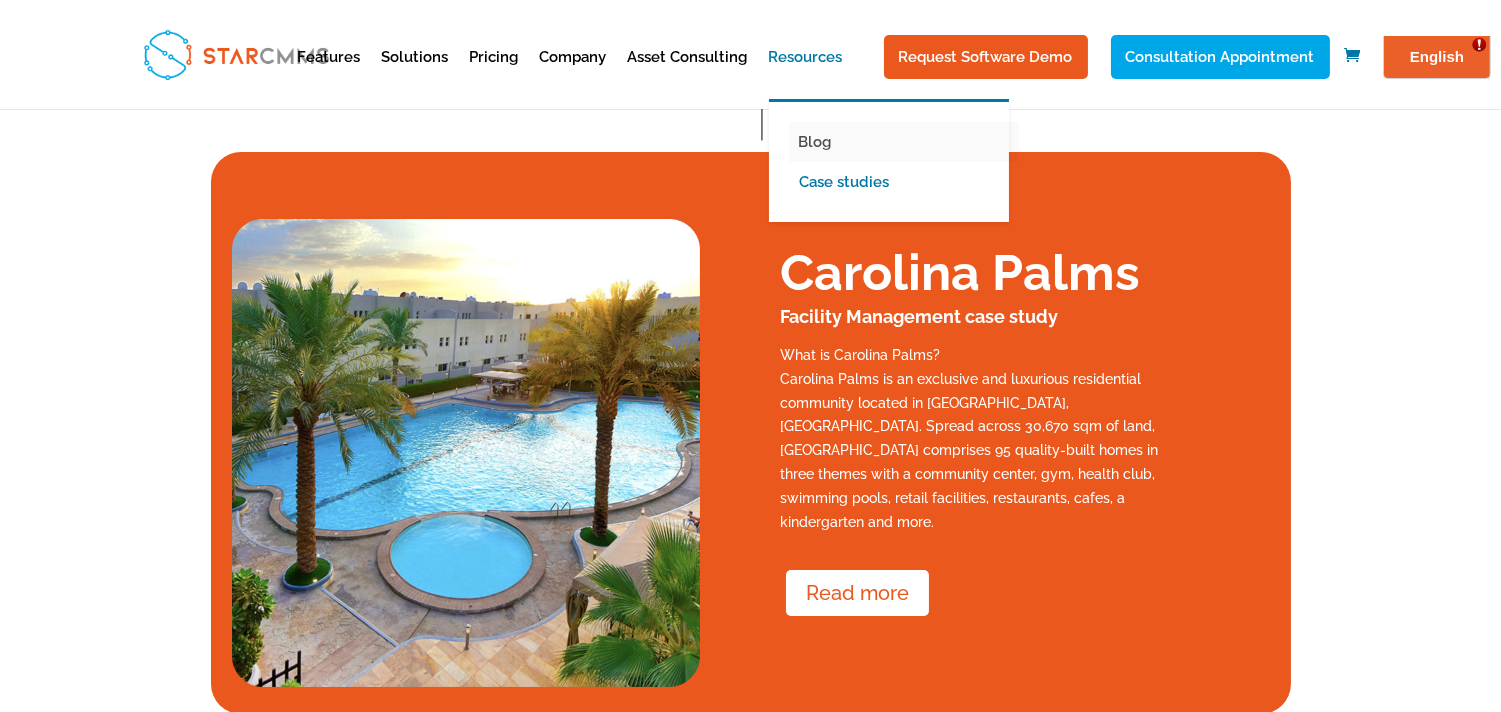 click on "Blog" at bounding box center (904, 142) 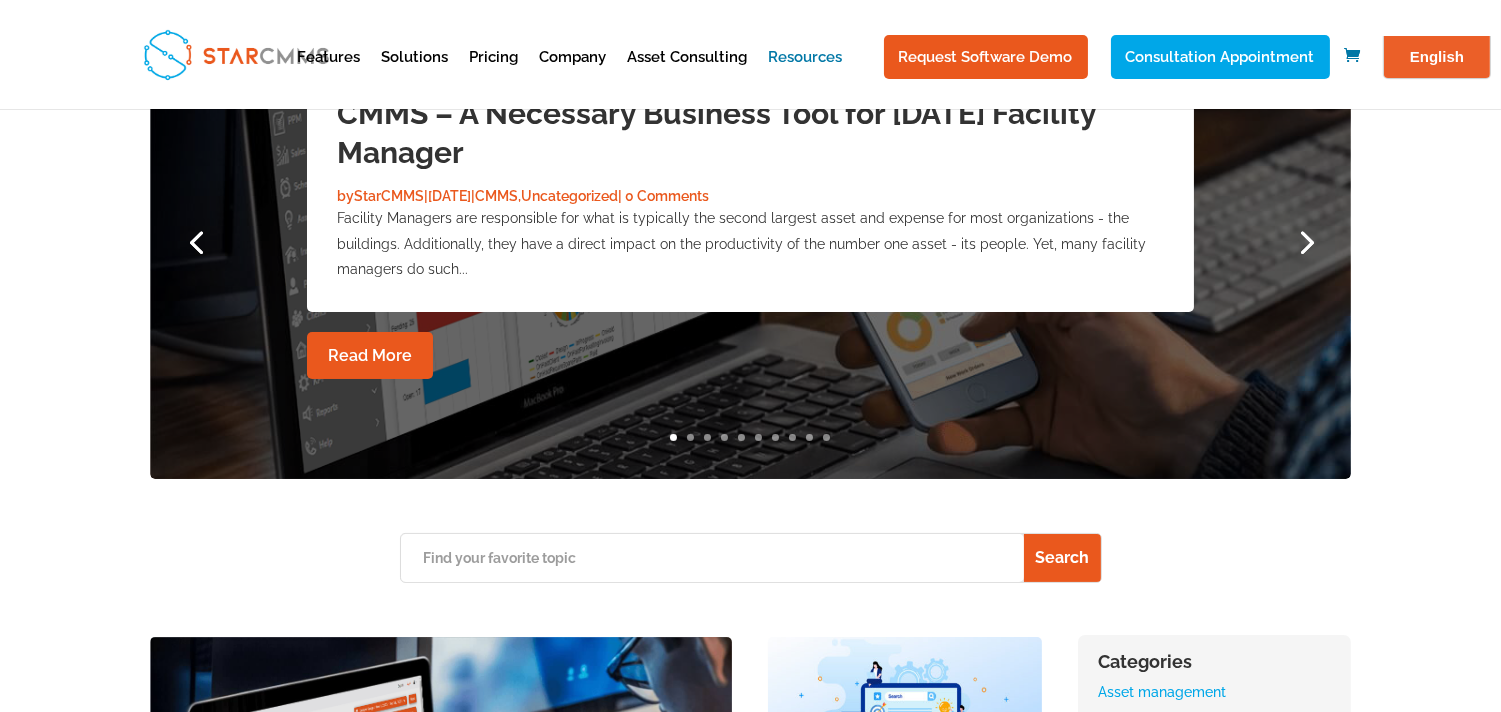 scroll, scrollTop: 555, scrollLeft: 0, axis: vertical 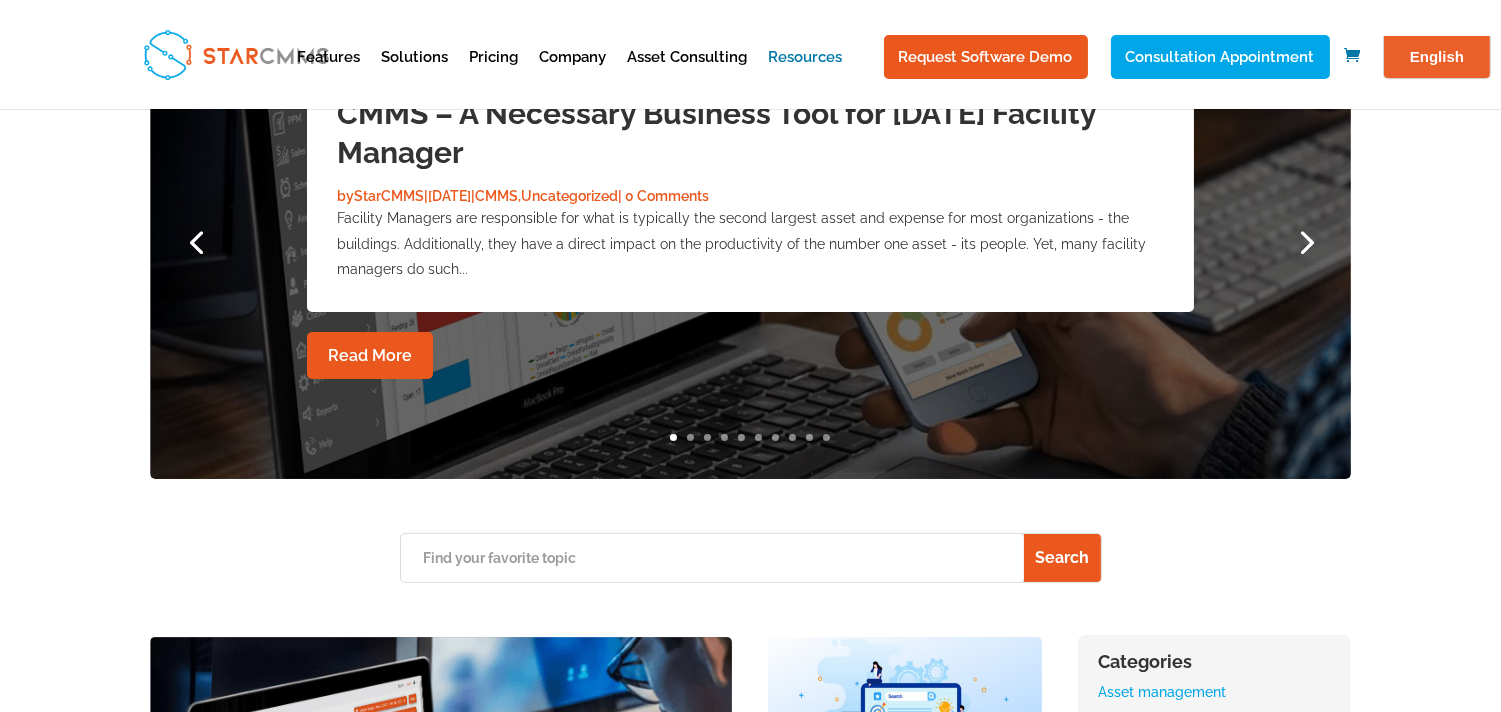 click on "10" at bounding box center (826, 437) 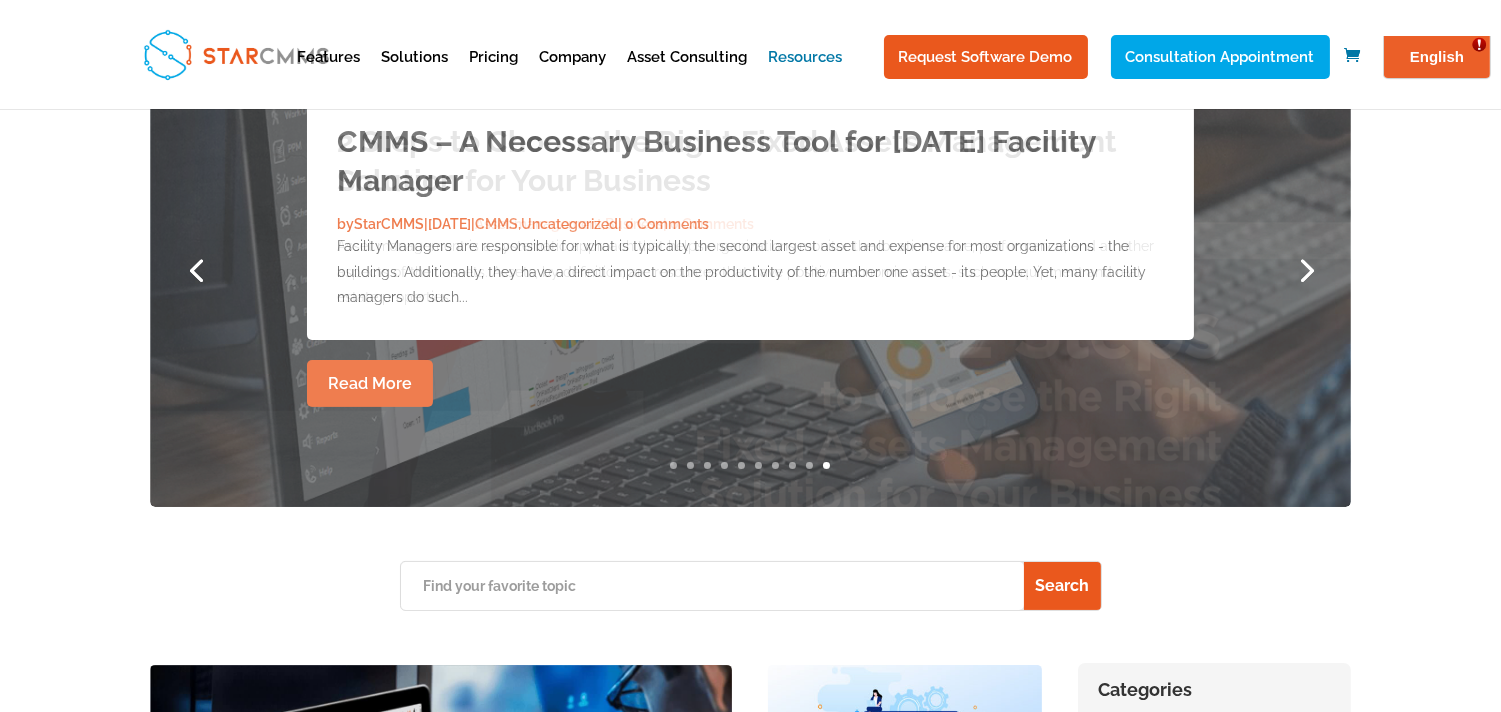 scroll, scrollTop: 0, scrollLeft: 0, axis: both 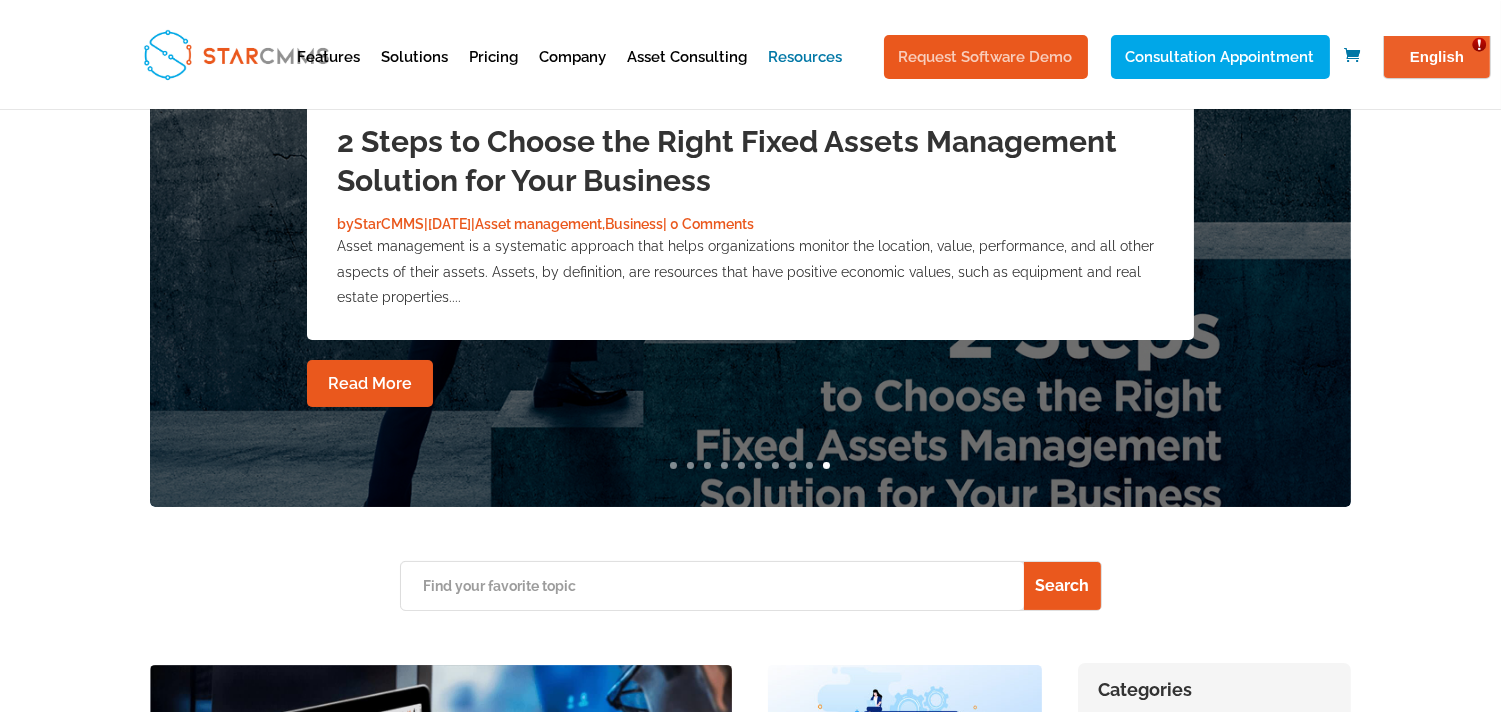 click on "Request Software Demo" at bounding box center [986, 57] 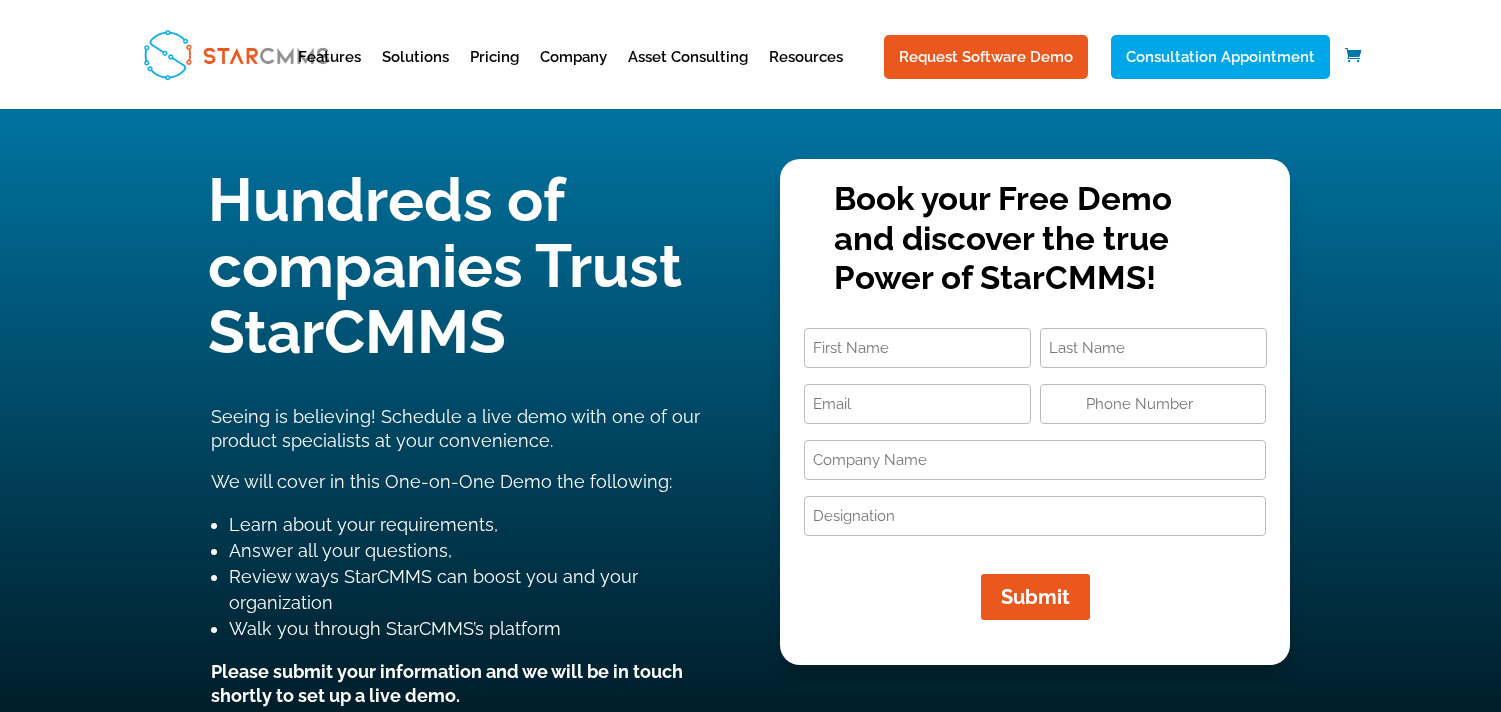 type on "+1" 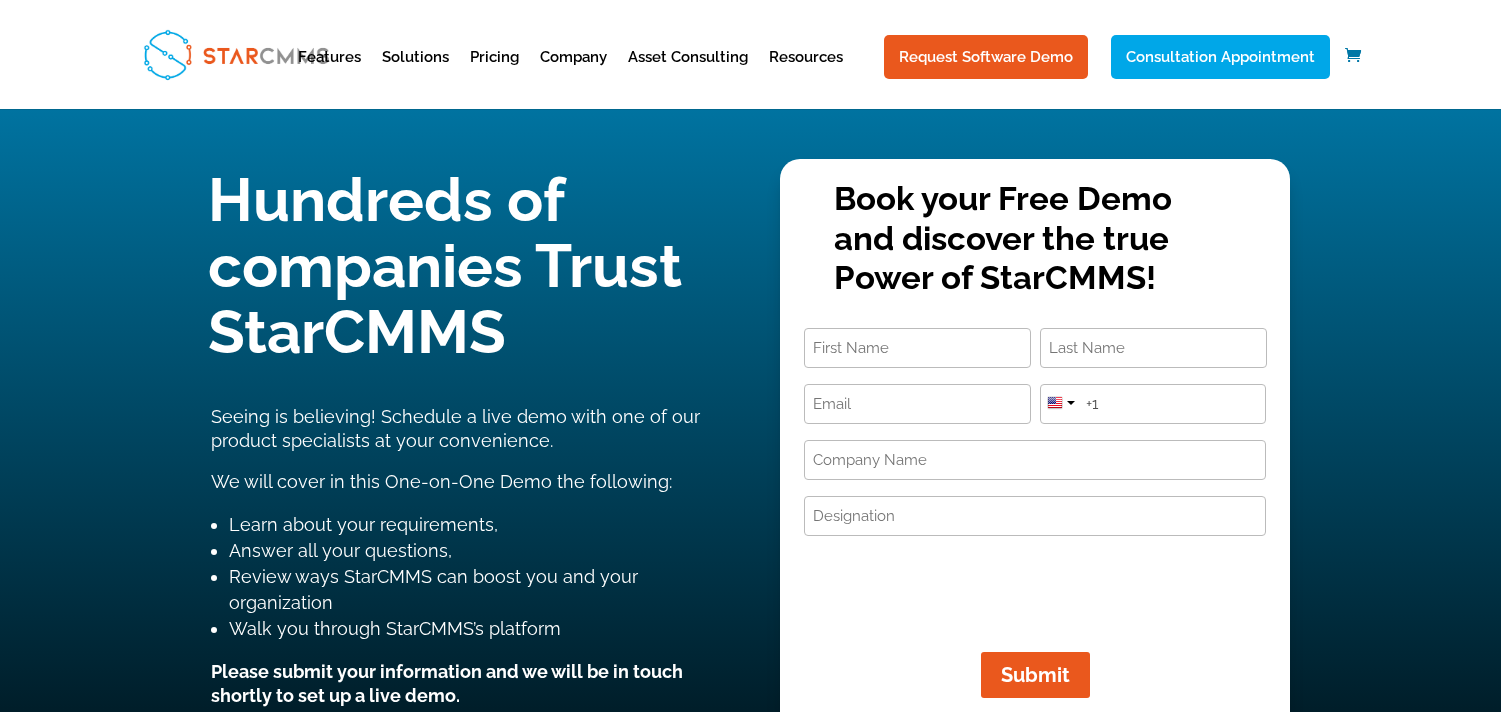 scroll, scrollTop: 0, scrollLeft: 0, axis: both 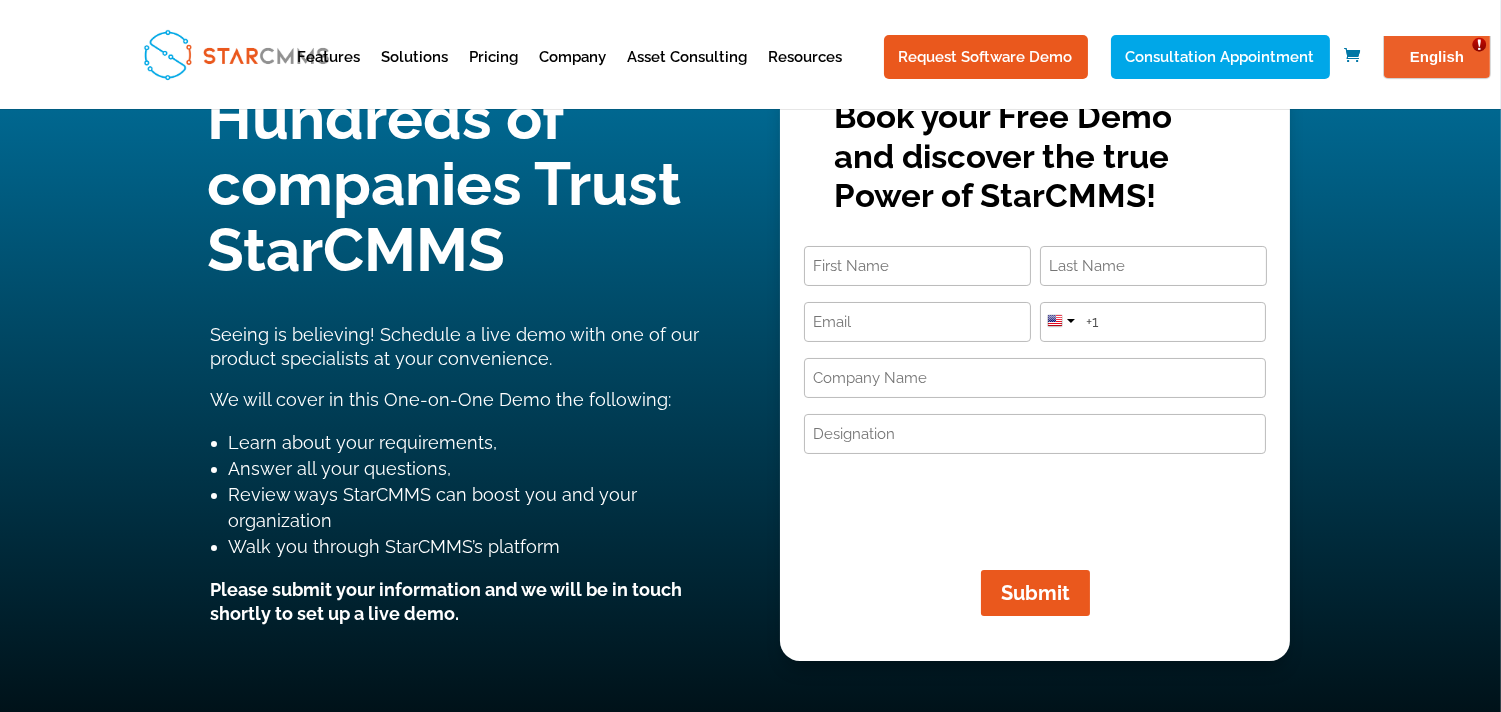 click on "Designation (Required)" at bounding box center [1035, 434] 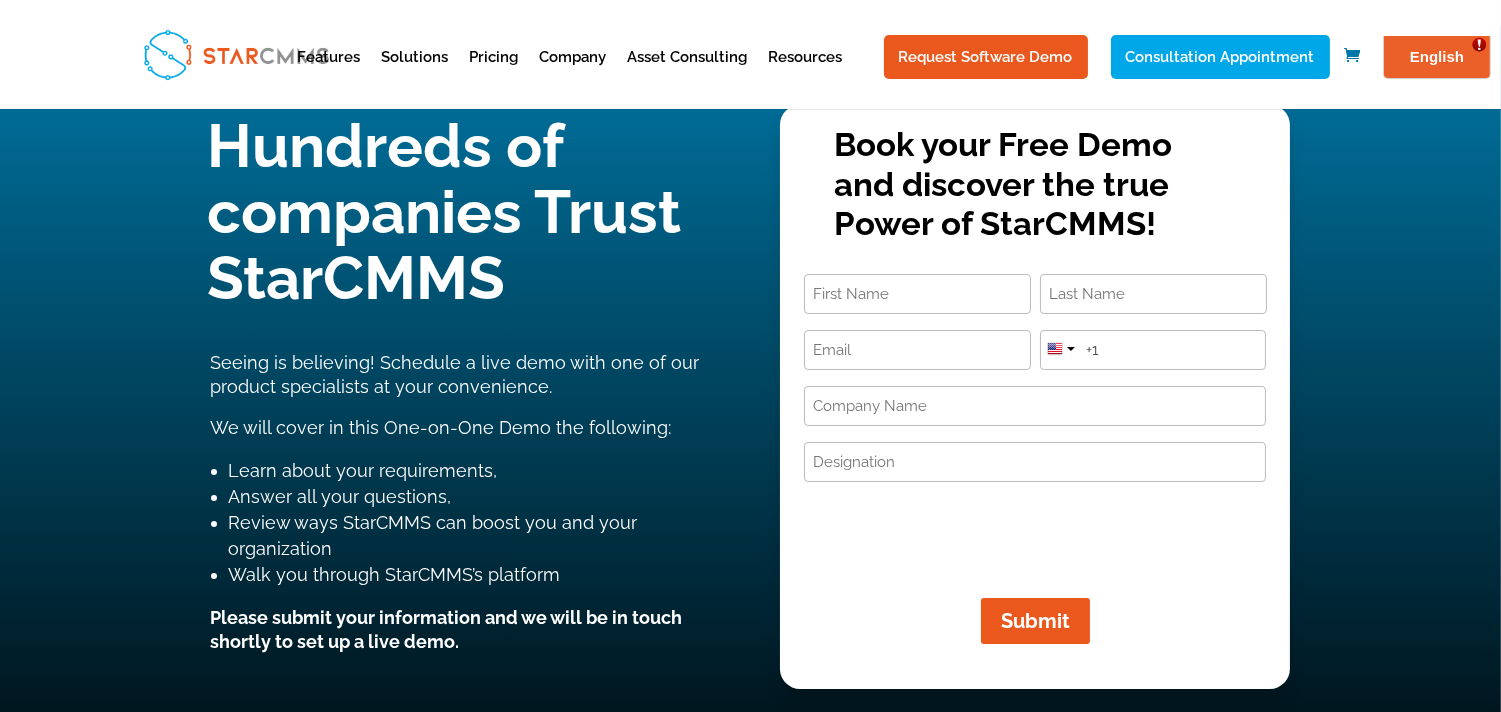 click on "Company Name (Required)" at bounding box center [1035, 406] 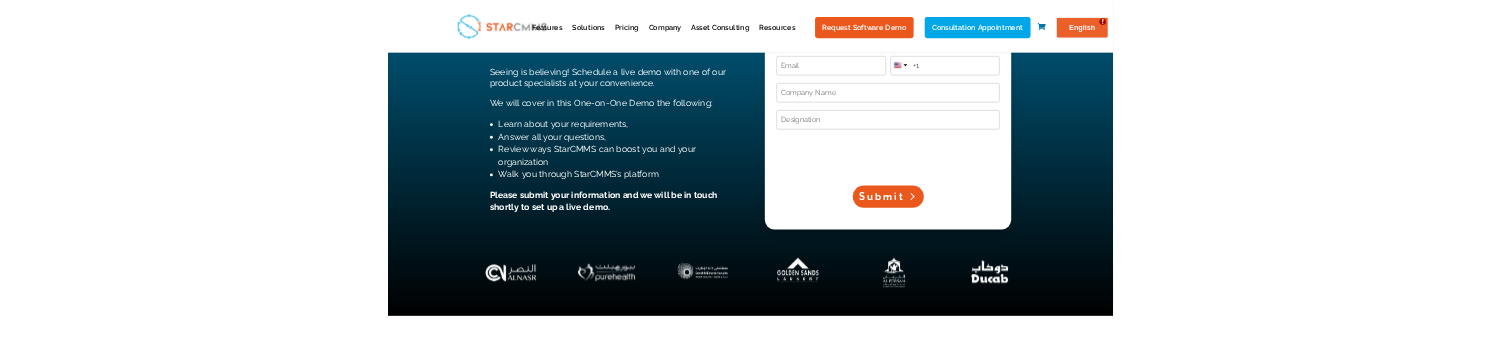scroll, scrollTop: 304, scrollLeft: 0, axis: vertical 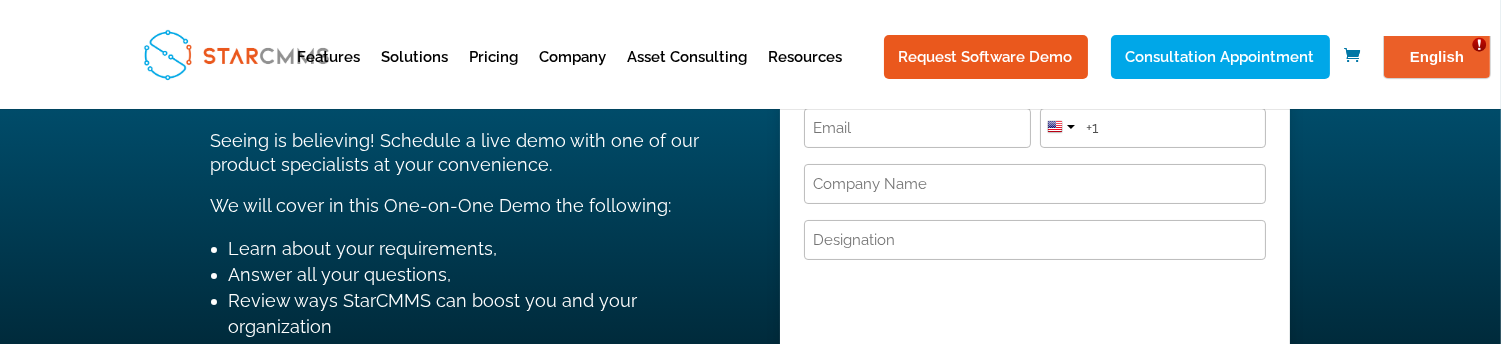 click on "Designation (Required)" at bounding box center (1035, 240) 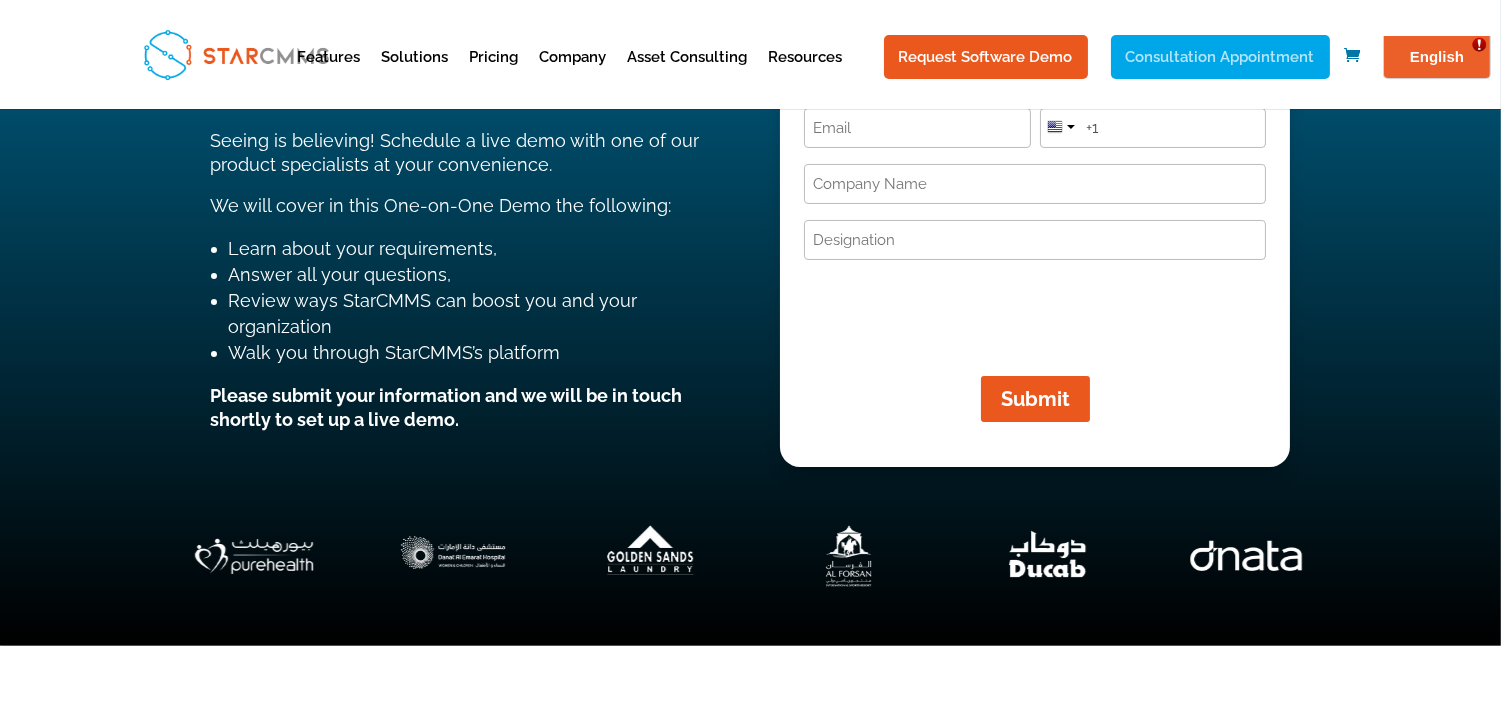 click on "Consultation Appointment" at bounding box center (1220, 57) 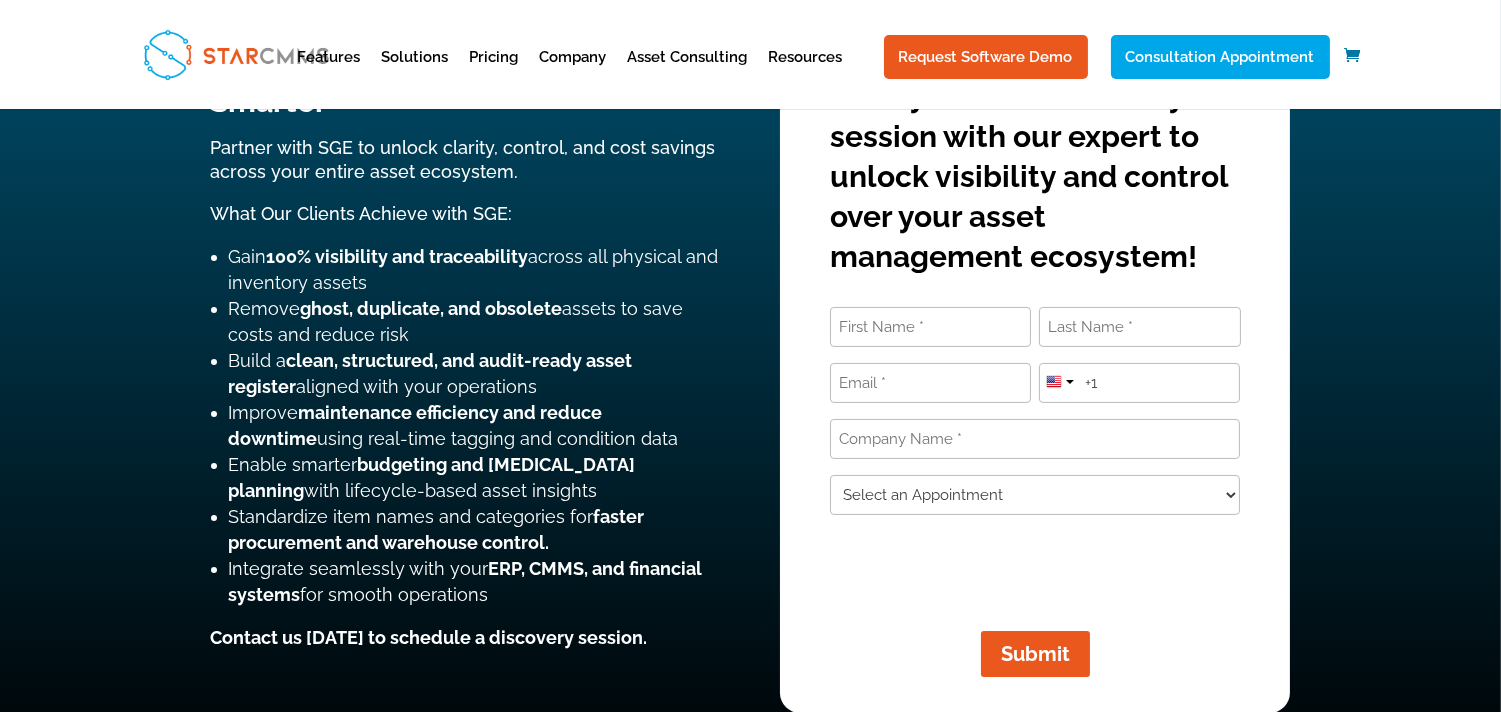 scroll, scrollTop: 555, scrollLeft: 0, axis: vertical 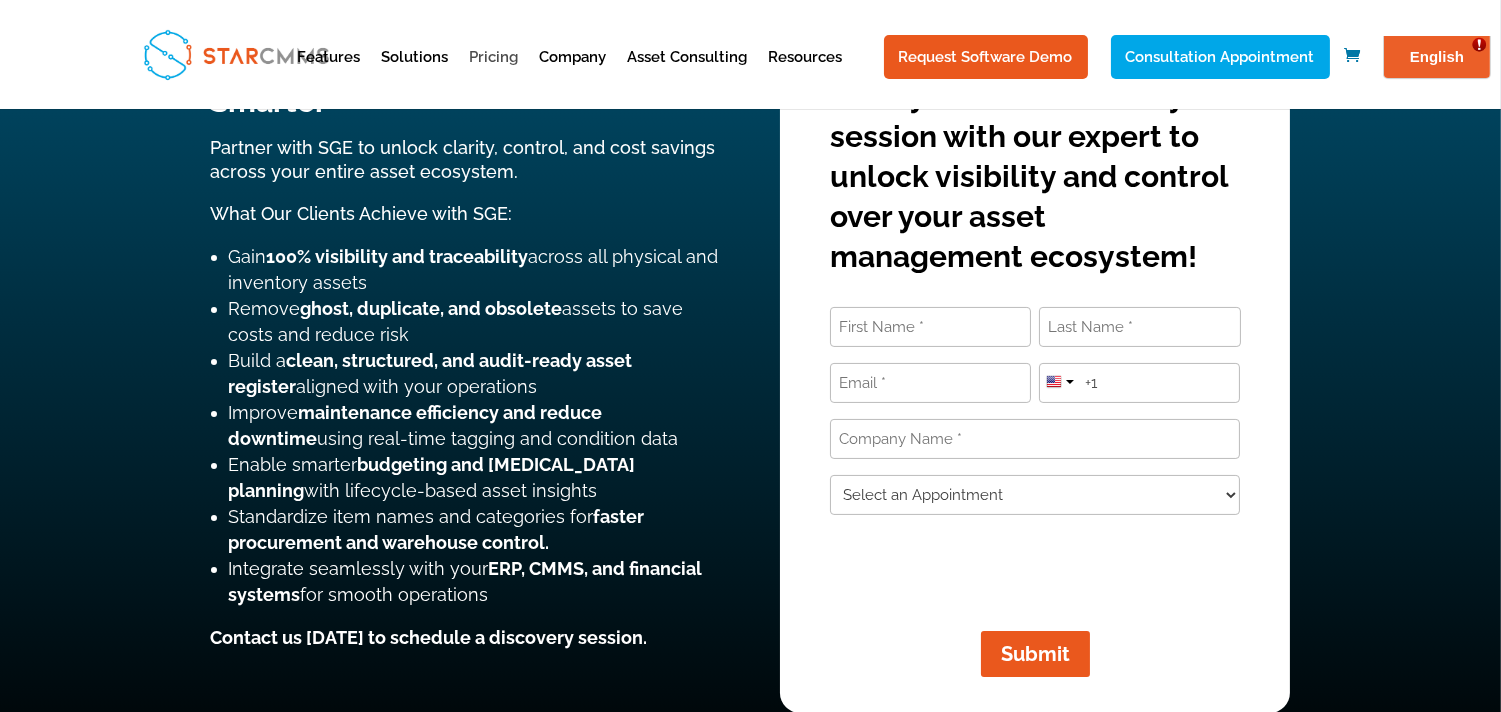 click on "Pricing" at bounding box center (494, 74) 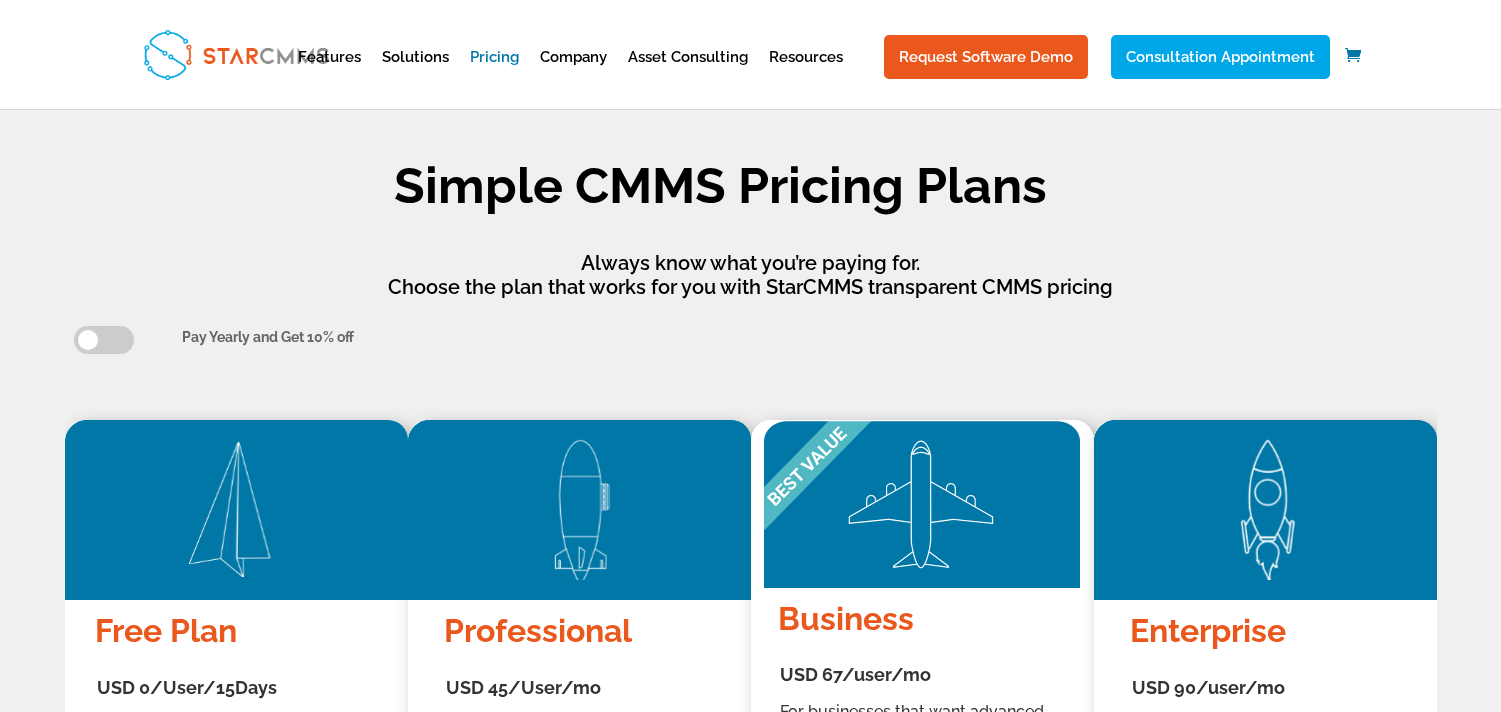 scroll, scrollTop: 0, scrollLeft: 0, axis: both 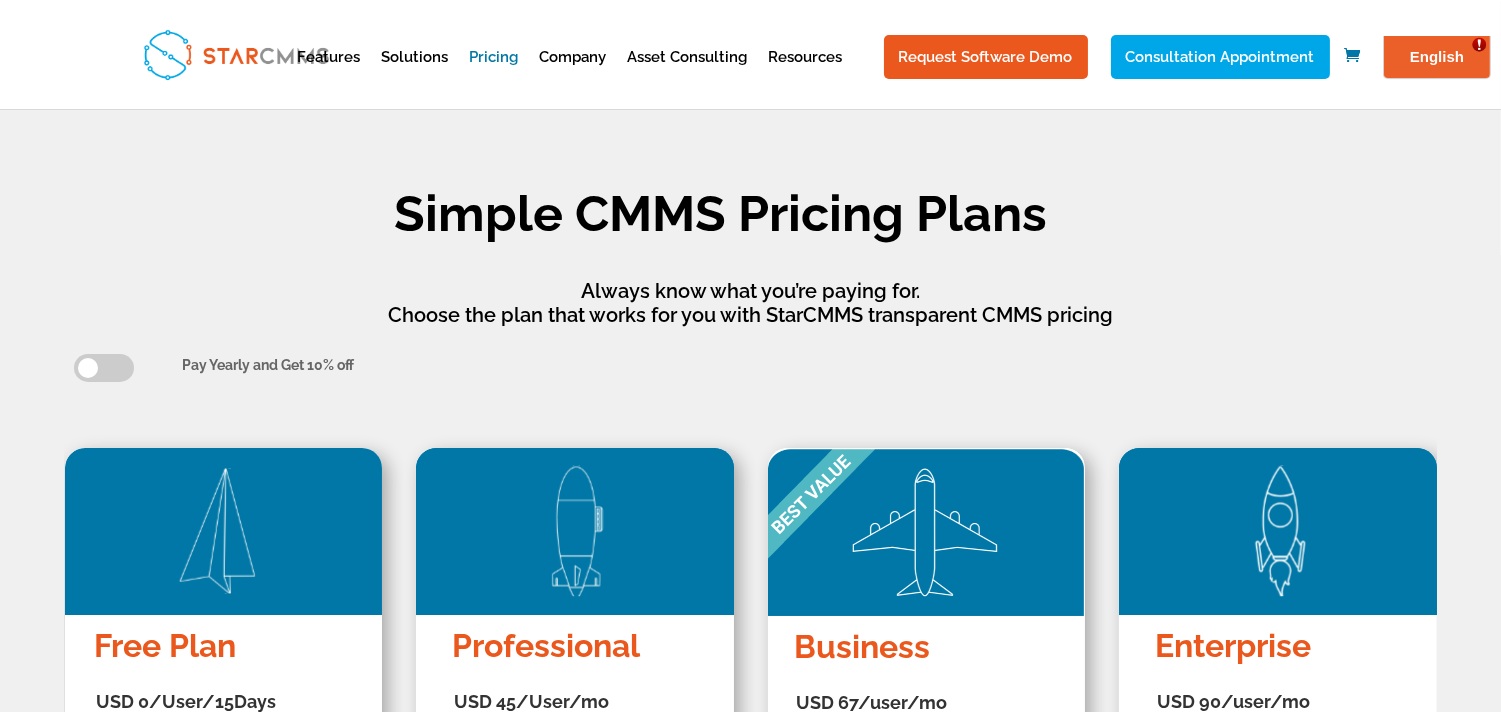 click at bounding box center (236, 54) 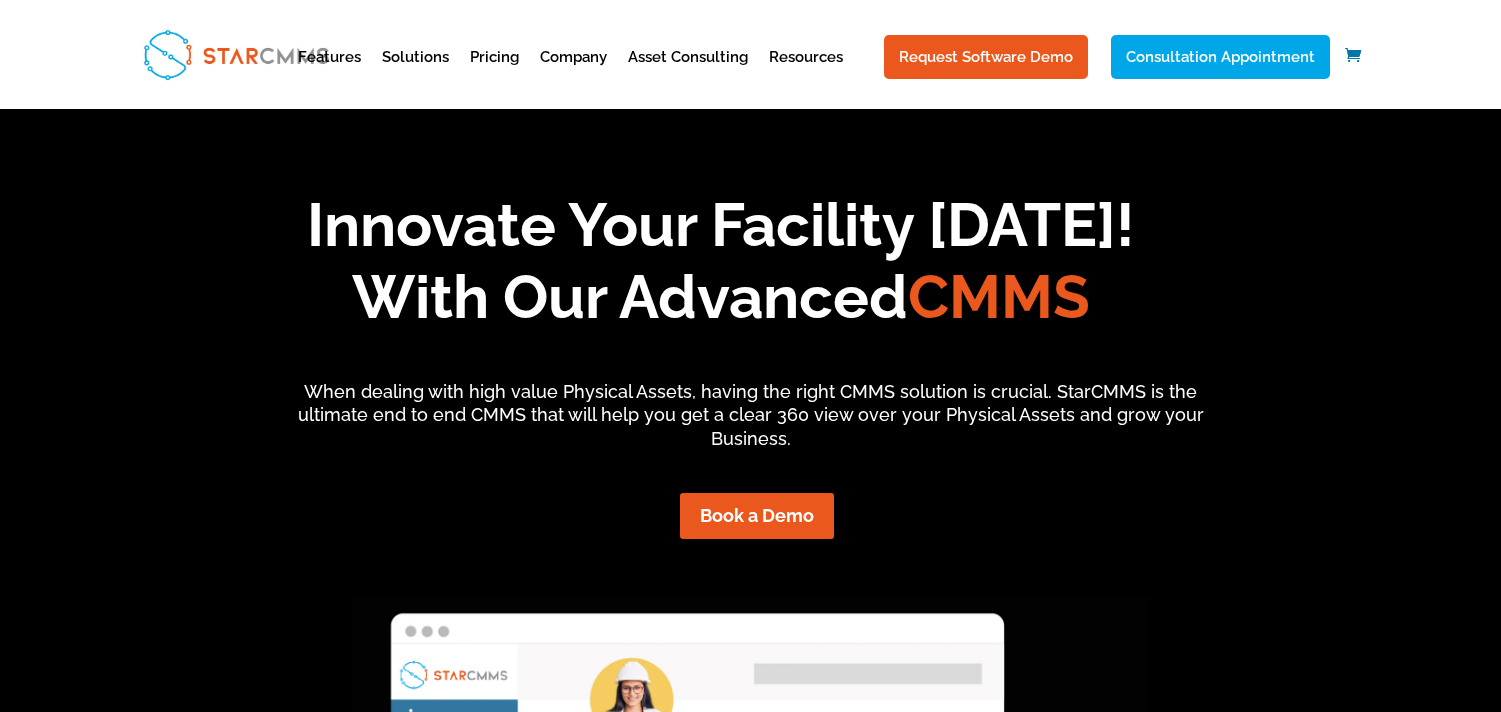 scroll, scrollTop: 0, scrollLeft: 0, axis: both 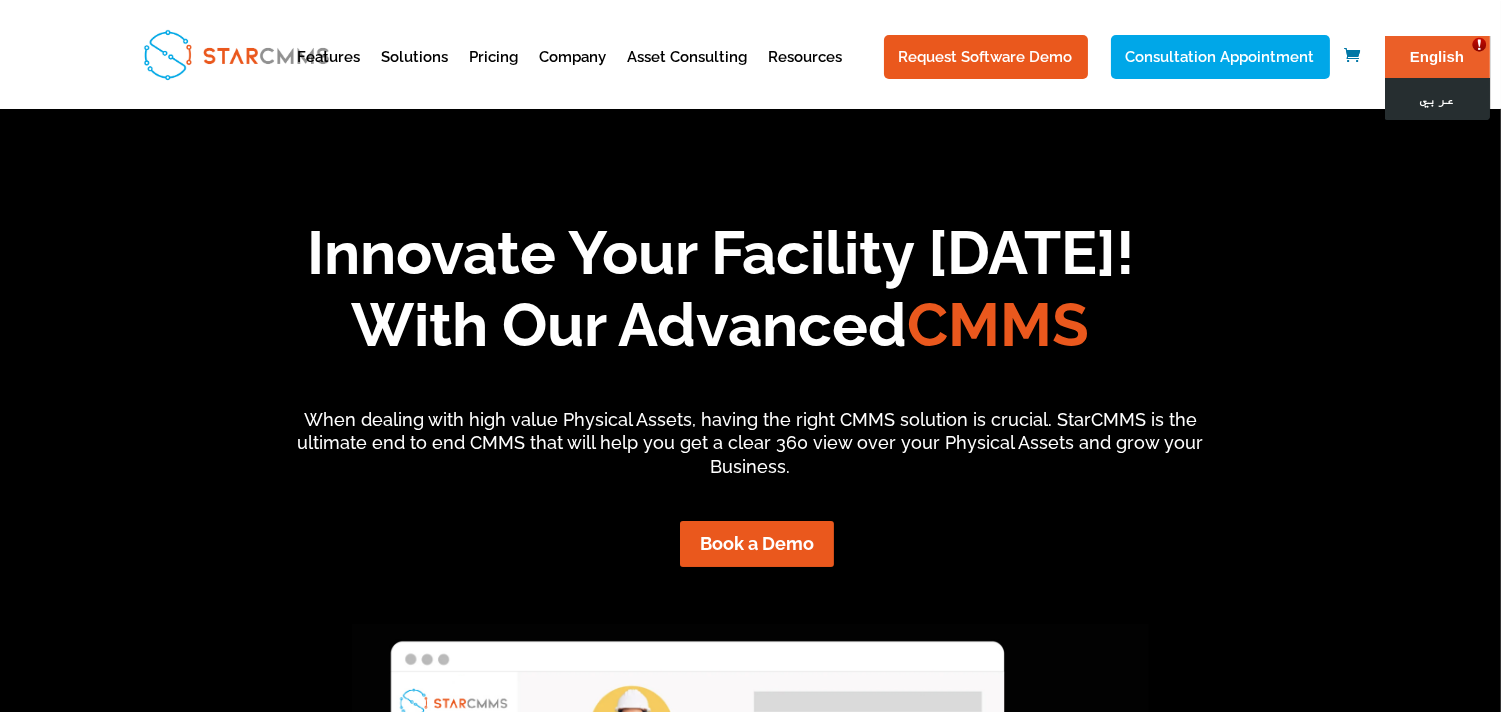 click on "عربي" at bounding box center (1436, 99) 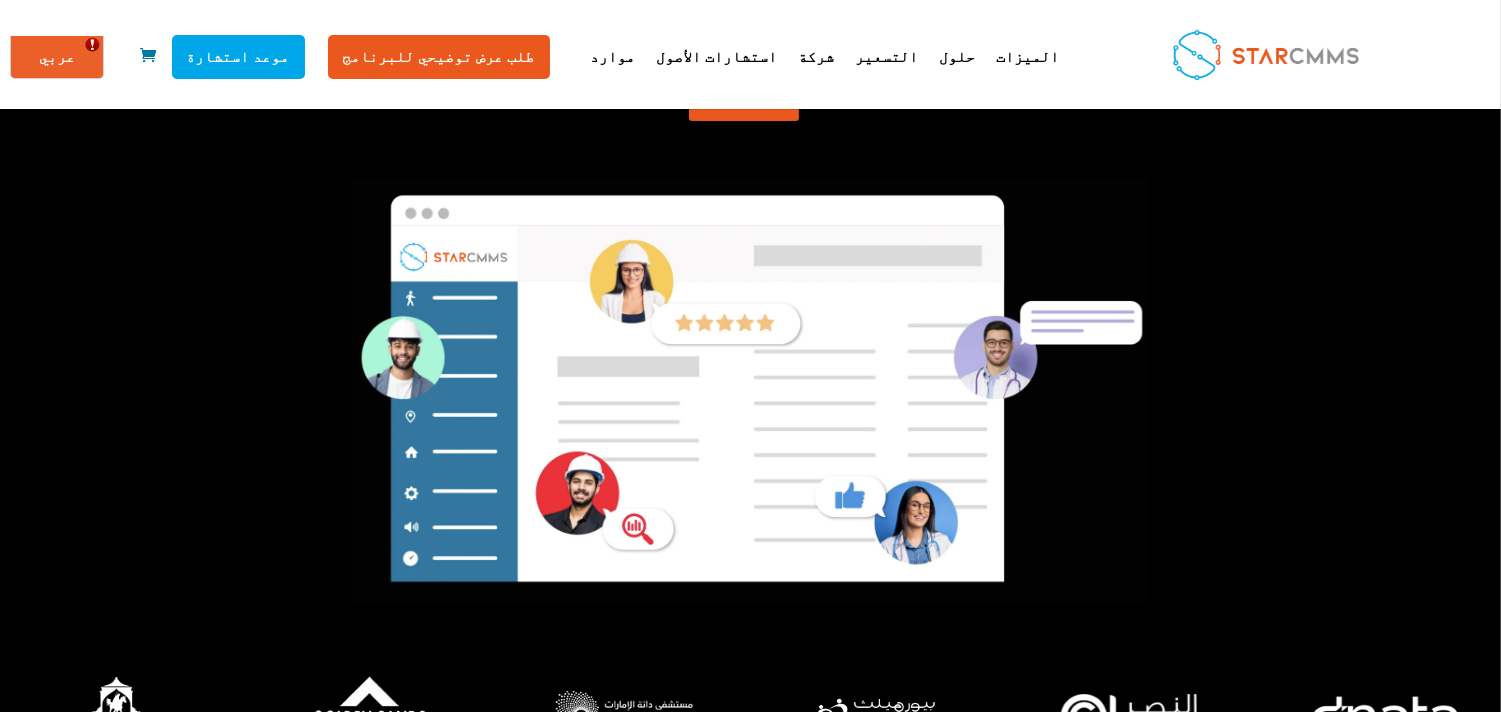 scroll, scrollTop: 777, scrollLeft: 0, axis: vertical 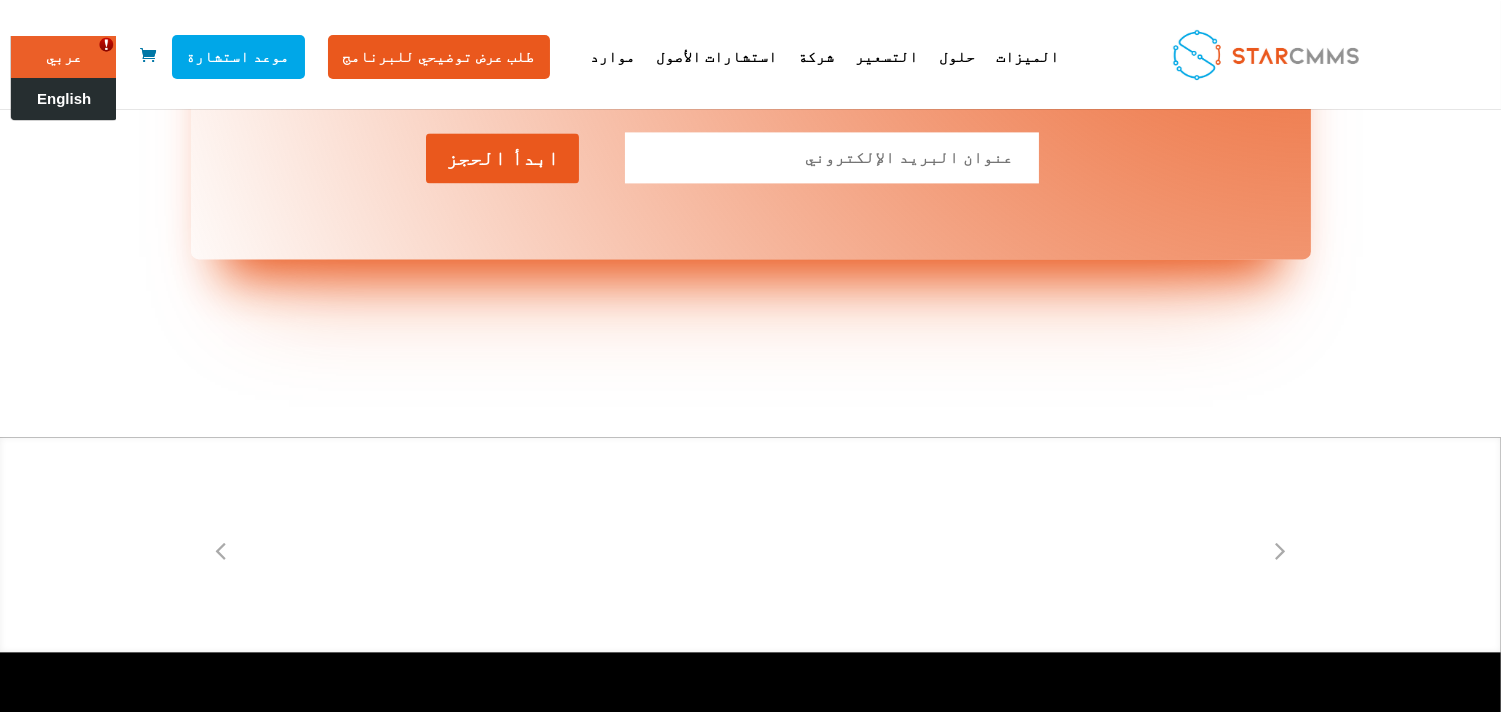 click on "English" at bounding box center (64, 99) 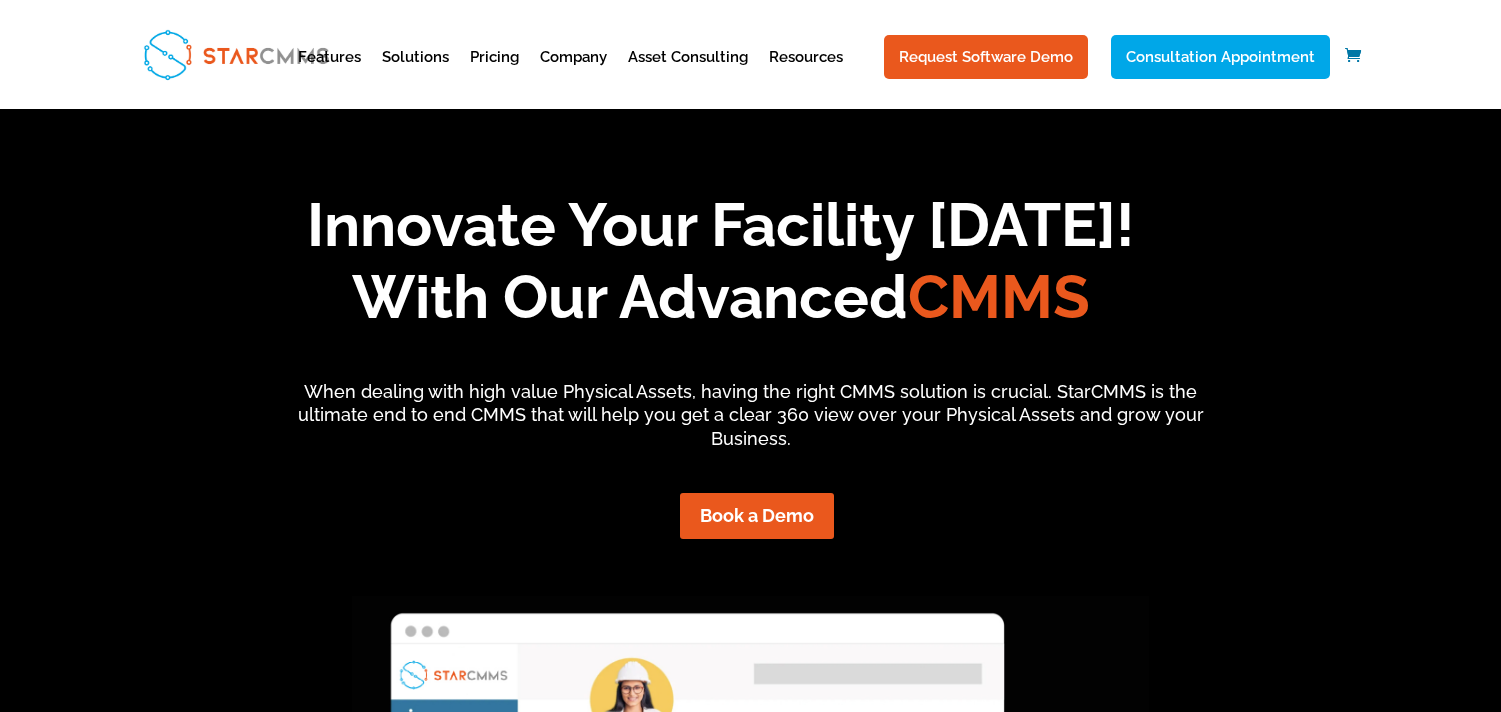 scroll, scrollTop: 0, scrollLeft: 0, axis: both 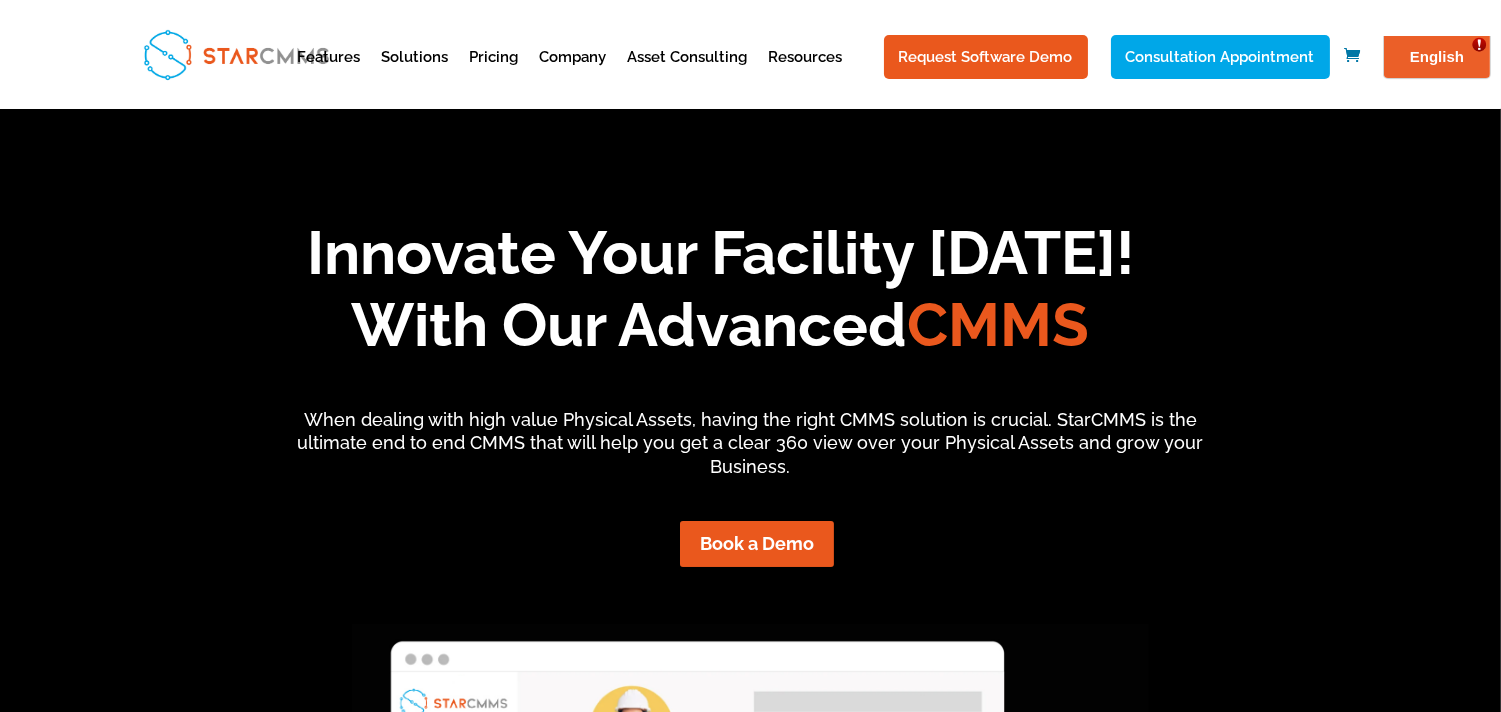 click on "Innovate Your Facility Today! With Our Advanced  CMMS
When dealing with high value Physical Assets, having the right CMMS solution is crucial. StarCMMS is the ultimate end to end CMMS that will help you get a clear 360 view over your Physical Assets and grow your Business.
Book a Demo" at bounding box center (750, 698) 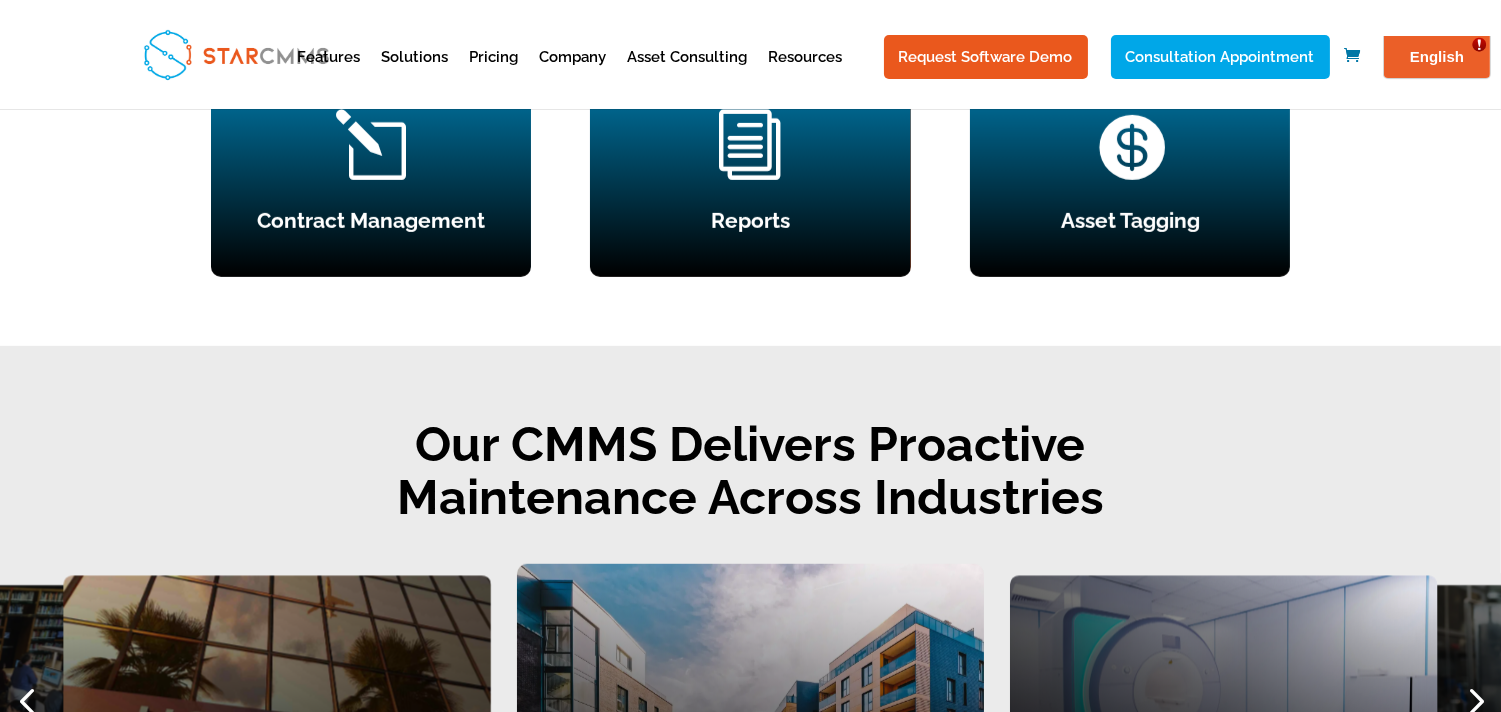 scroll, scrollTop: 2888, scrollLeft: 0, axis: vertical 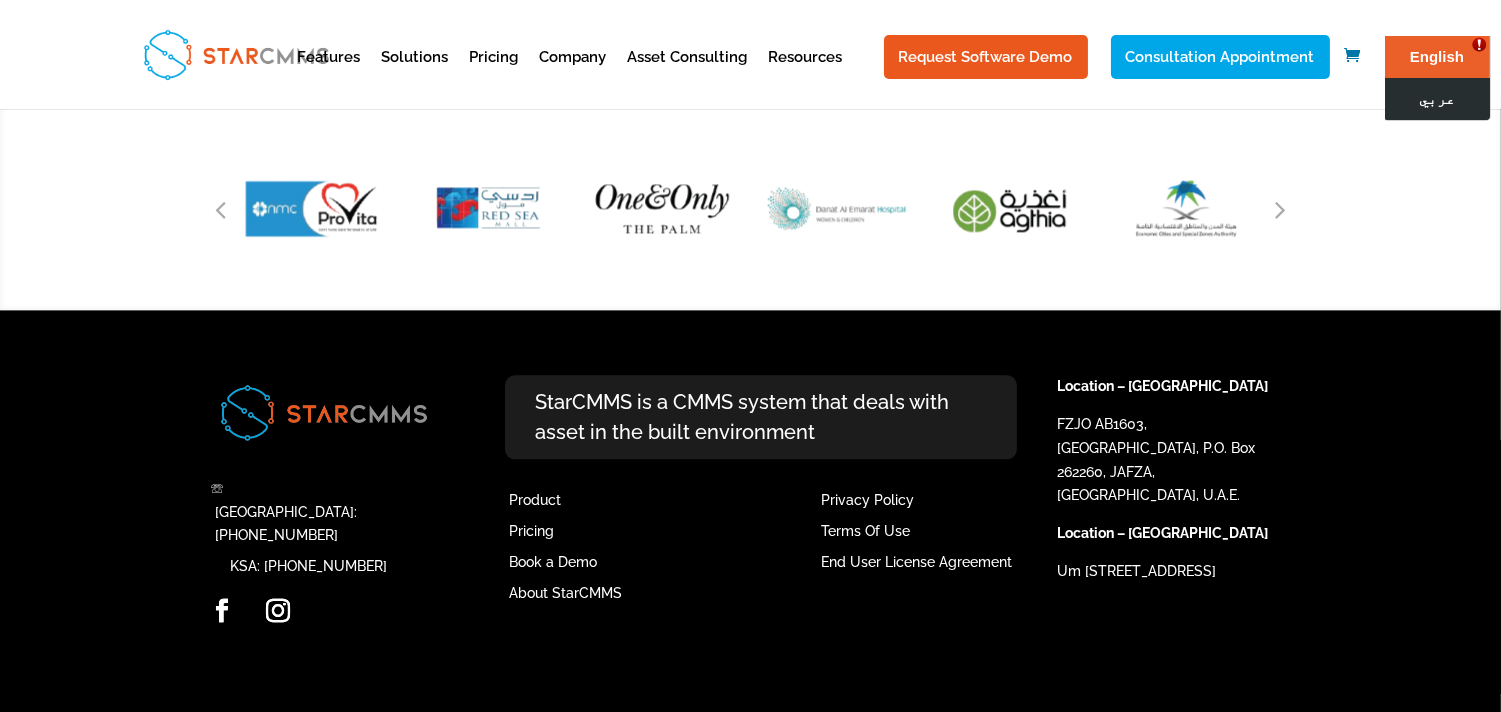 click on "عربي" at bounding box center (1436, 99) 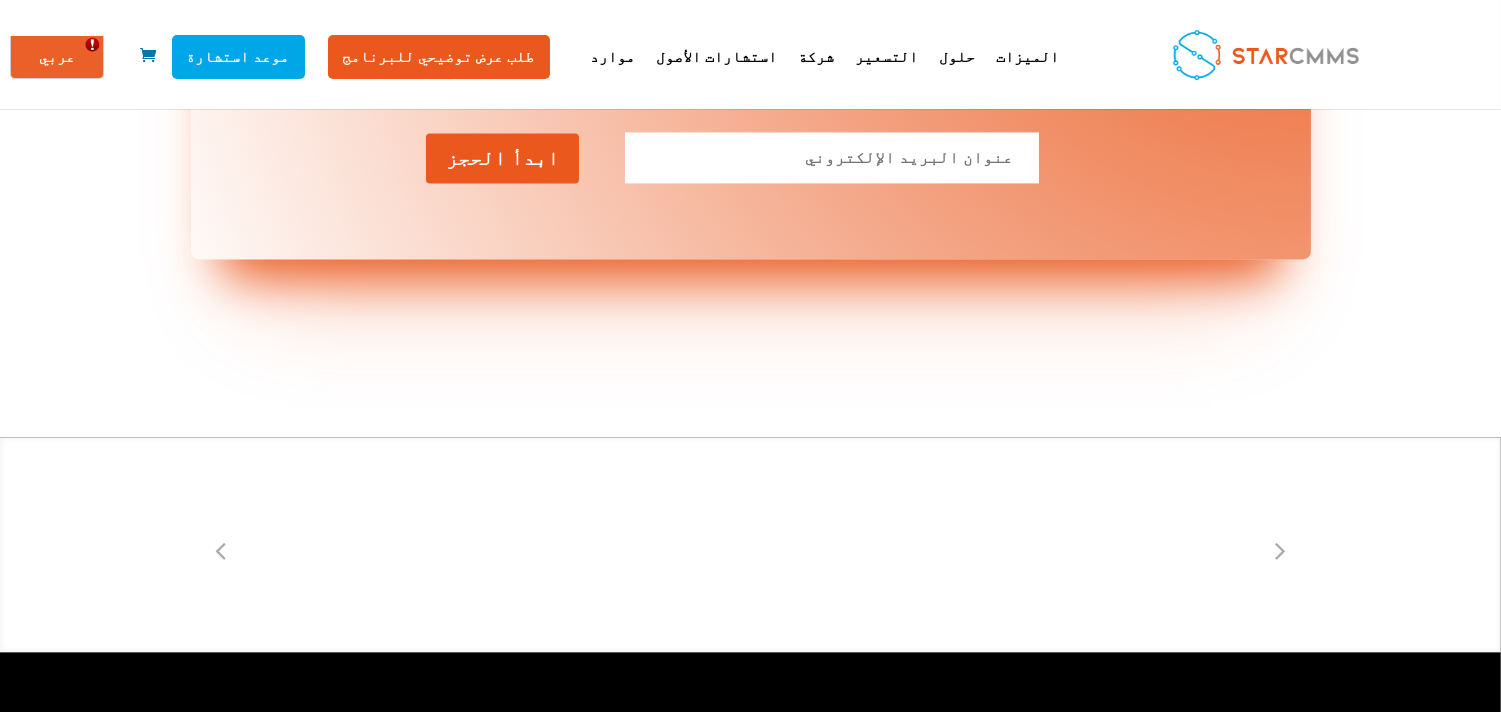 scroll, scrollTop: 0, scrollLeft: 0, axis: both 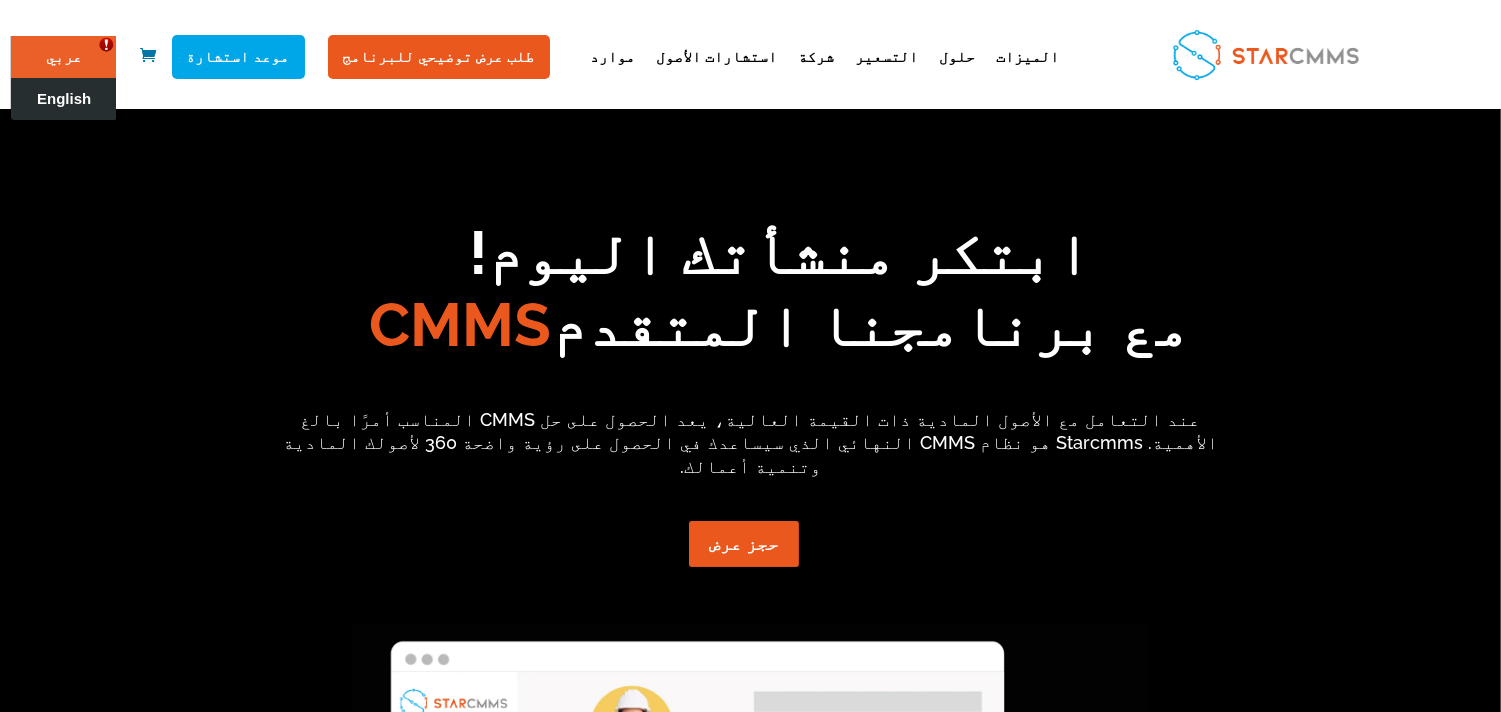 click on "English" at bounding box center (64, 99) 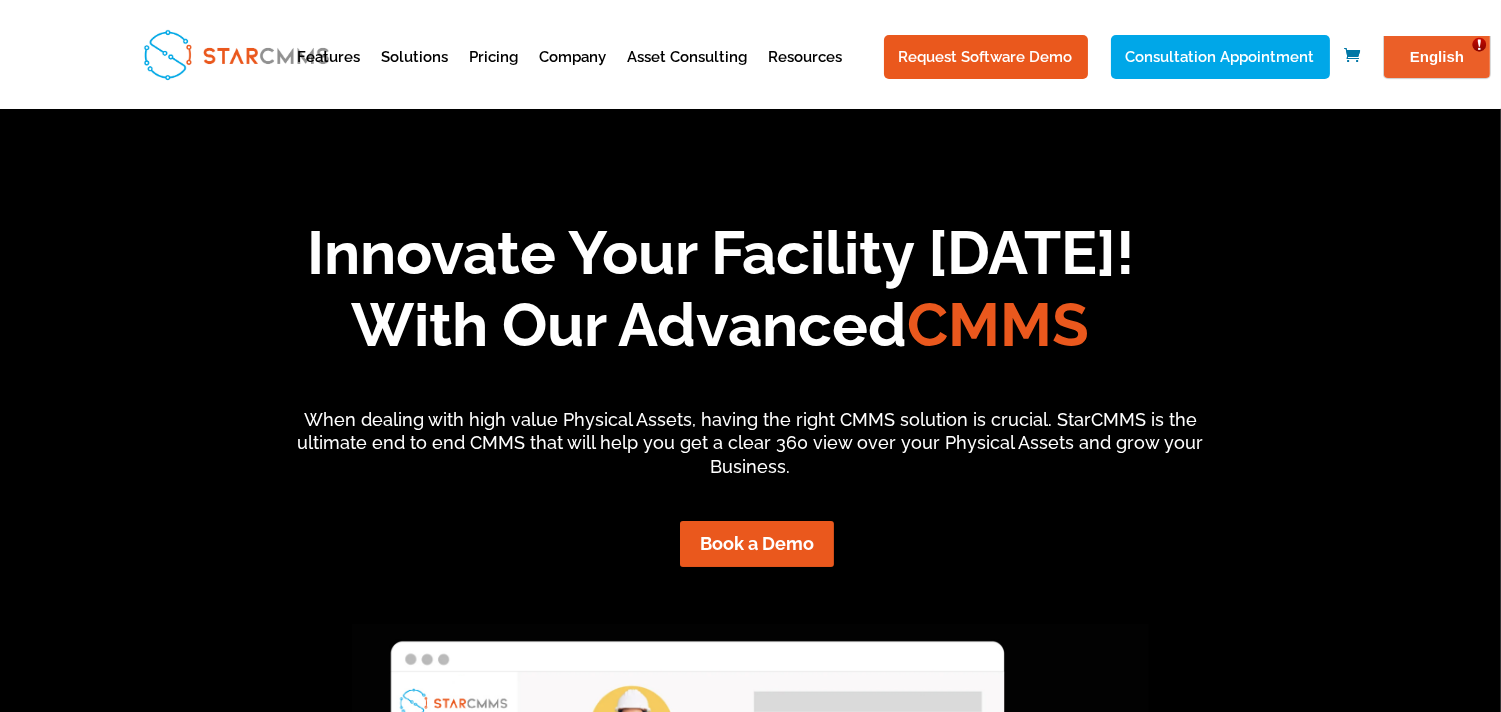 scroll, scrollTop: 0, scrollLeft: 0, axis: both 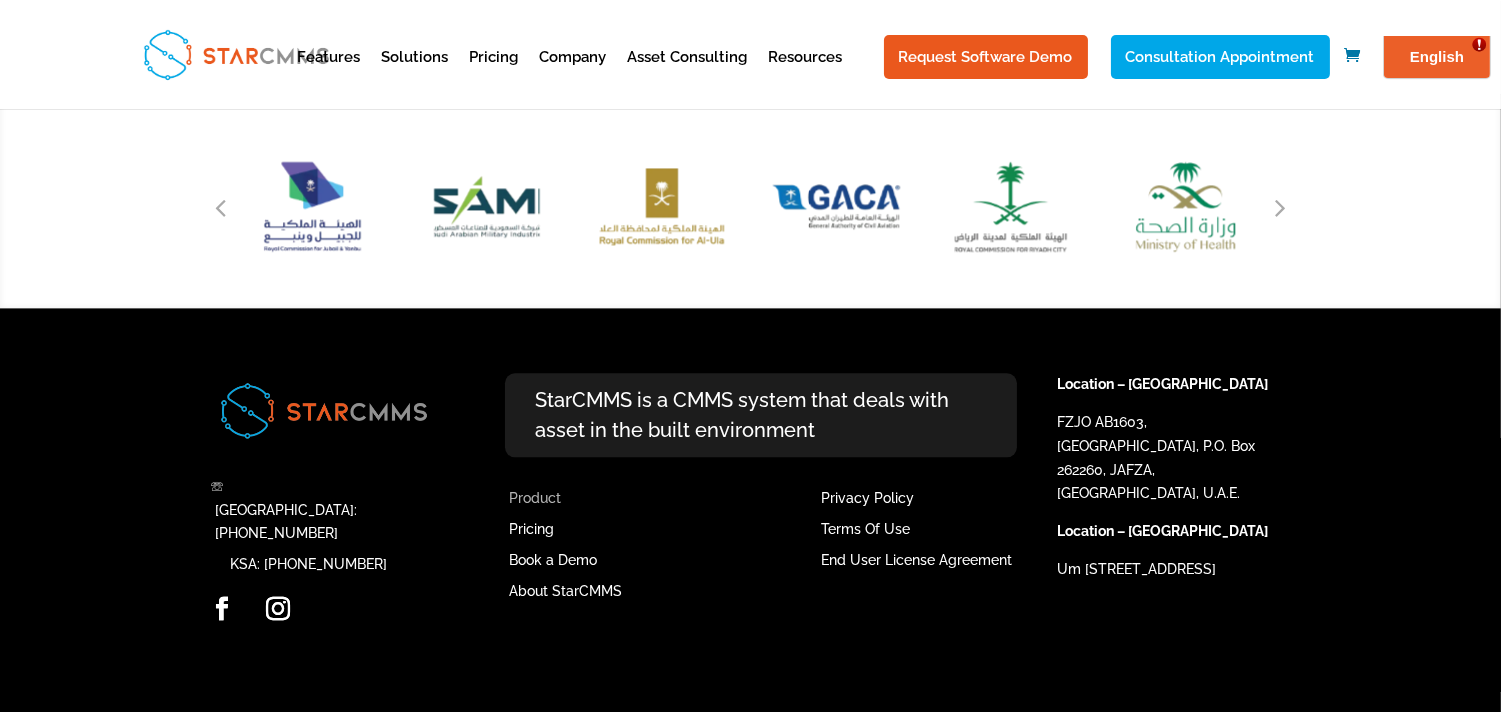click on "Product" at bounding box center (535, 498) 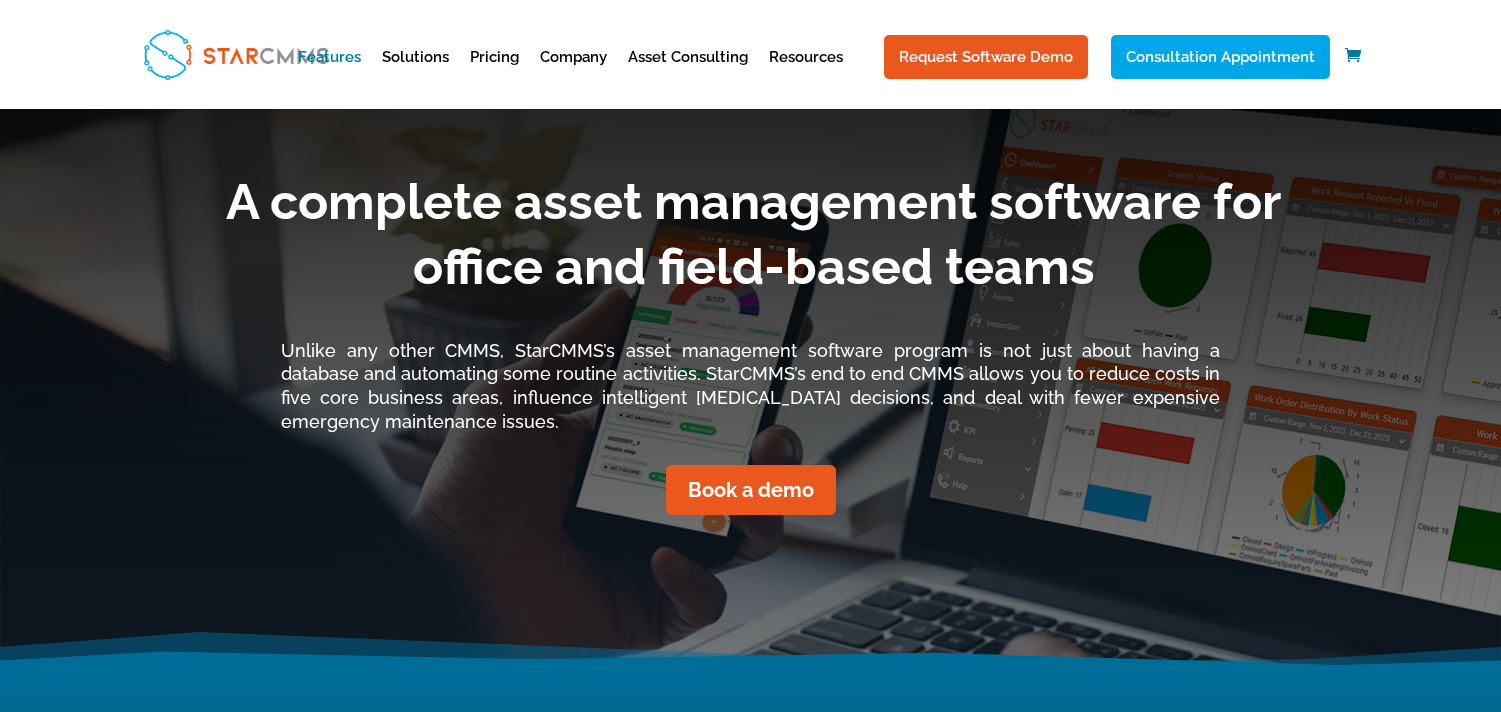 scroll, scrollTop: 0, scrollLeft: 0, axis: both 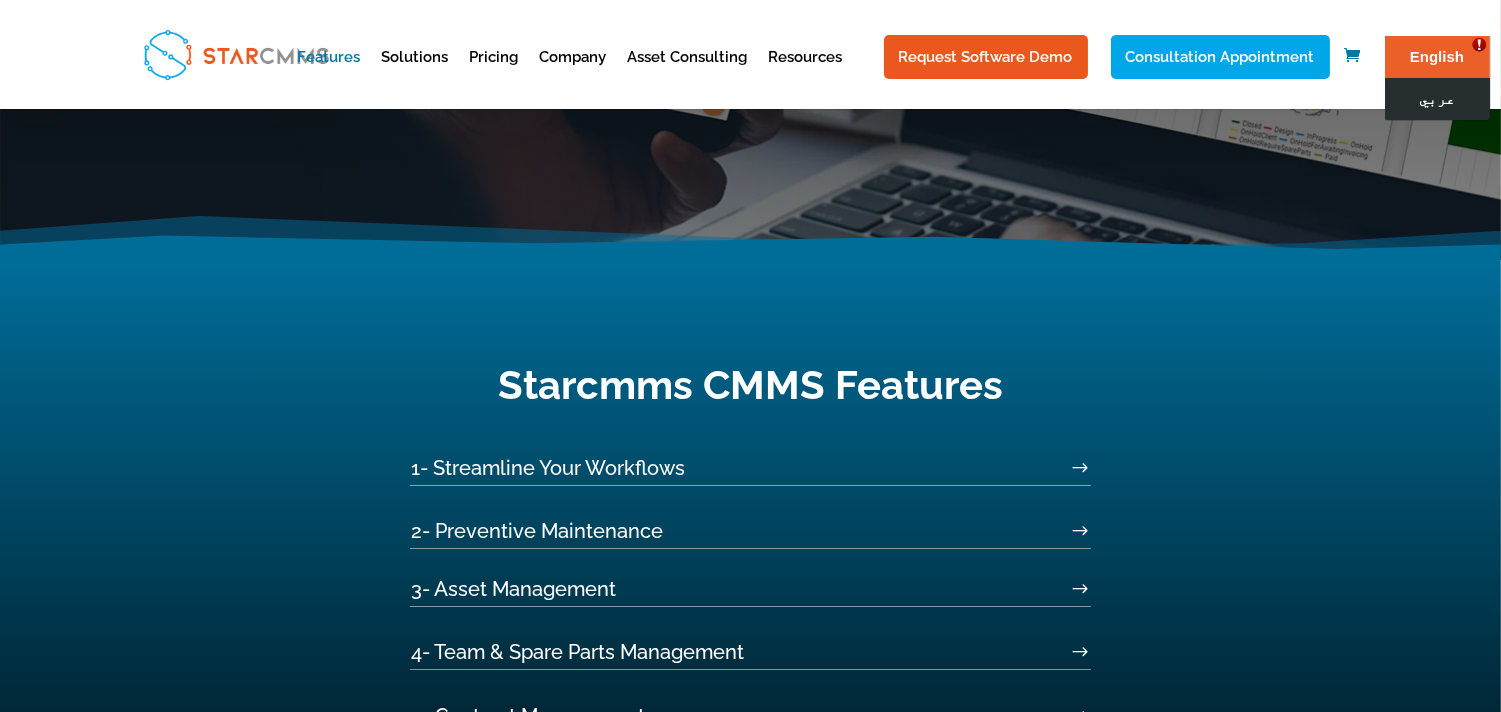 click on "عربي" at bounding box center [1436, 99] 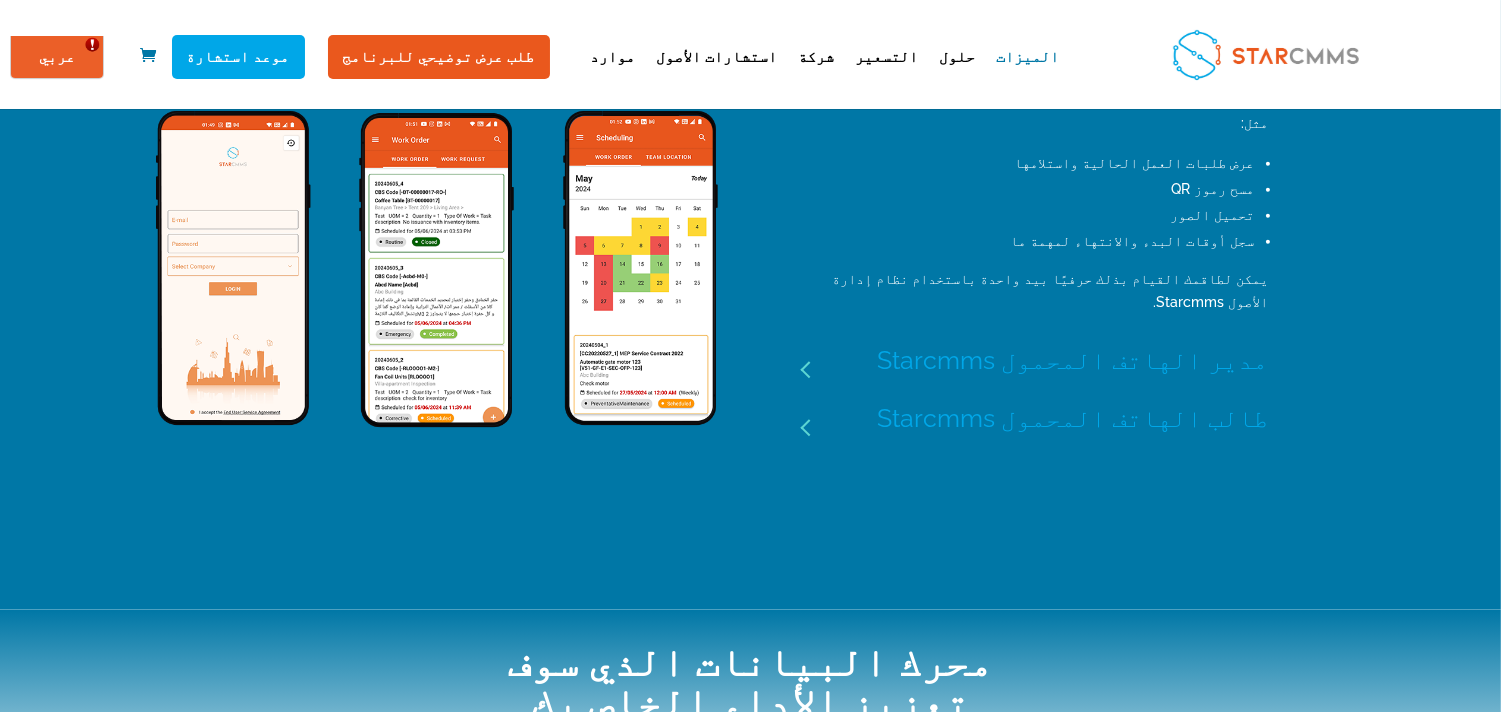 scroll, scrollTop: 2333, scrollLeft: 0, axis: vertical 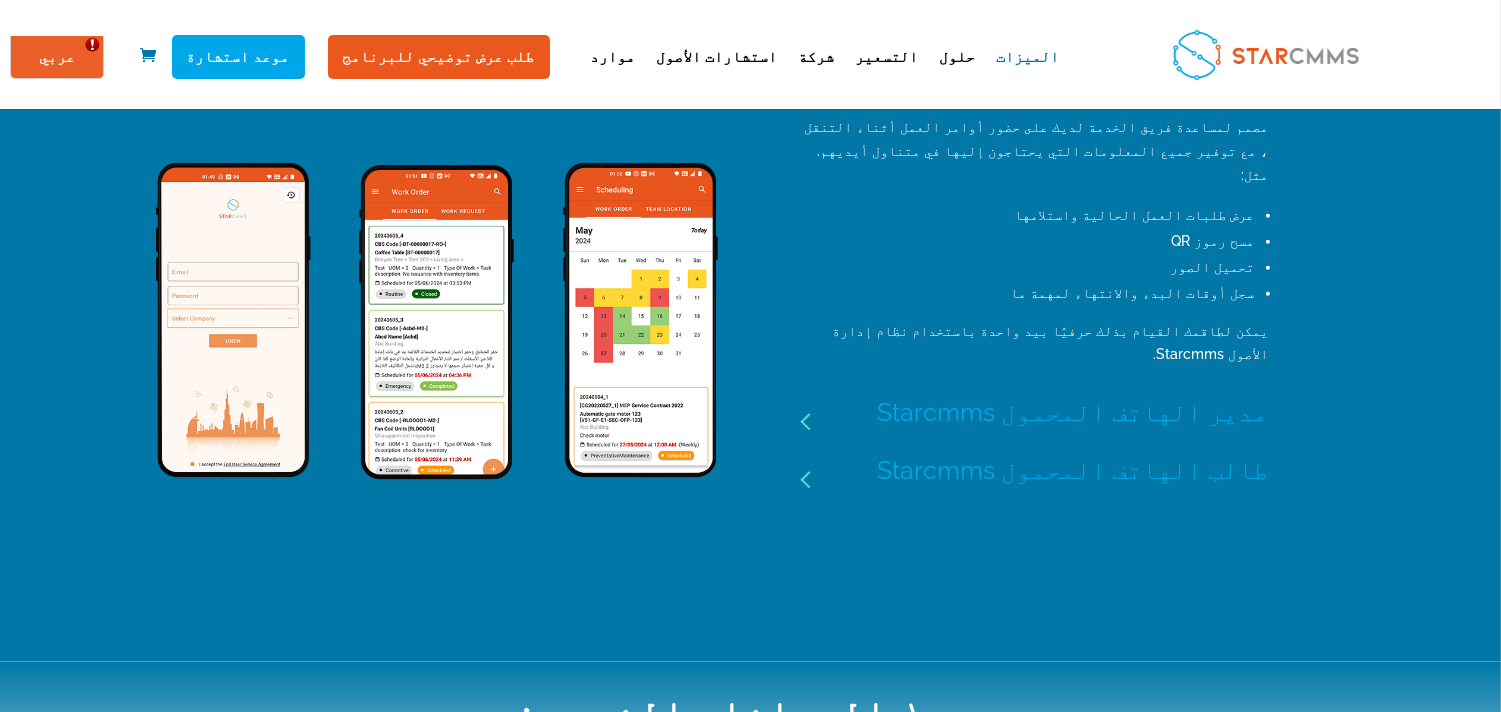 click on "طالب الهاتف المحمول Starcmms" at bounding box center (1035, 470) 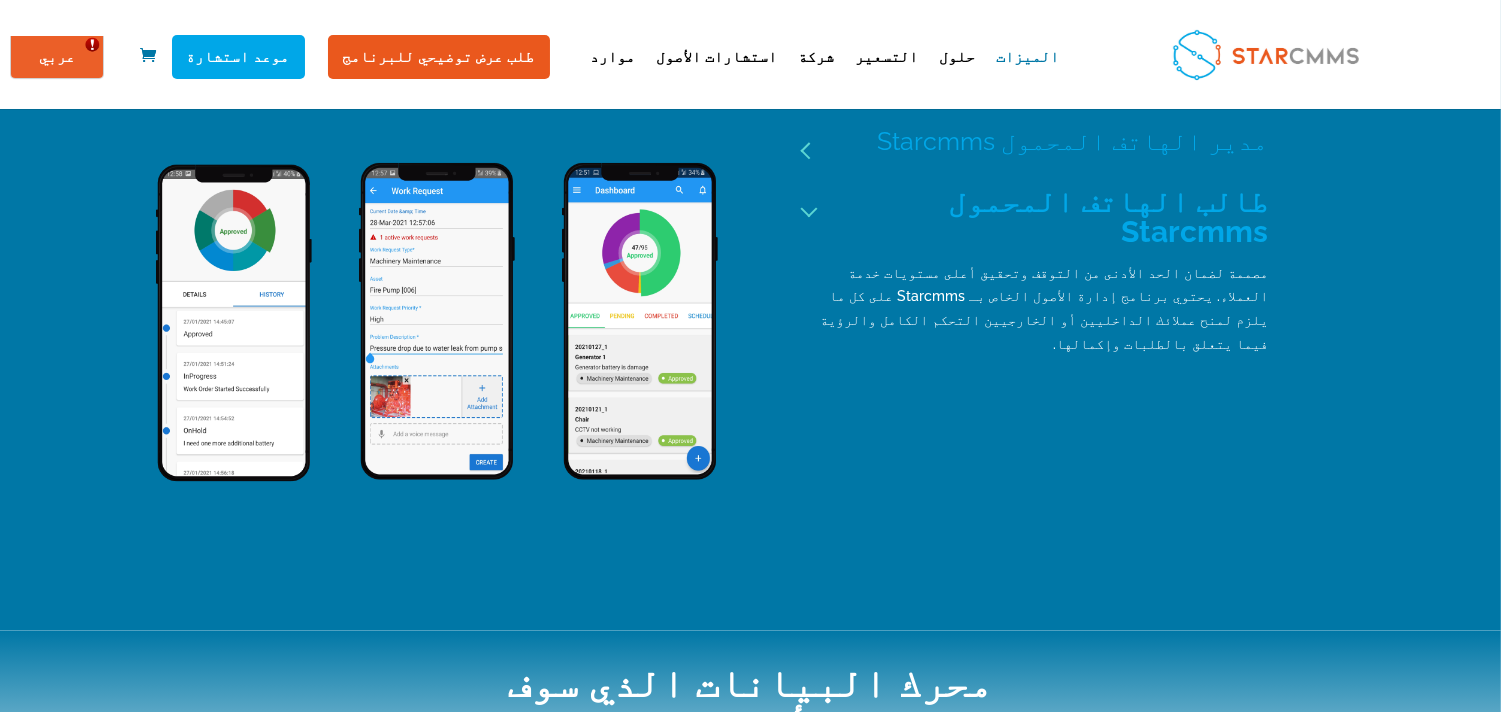scroll, scrollTop: 2222, scrollLeft: 0, axis: vertical 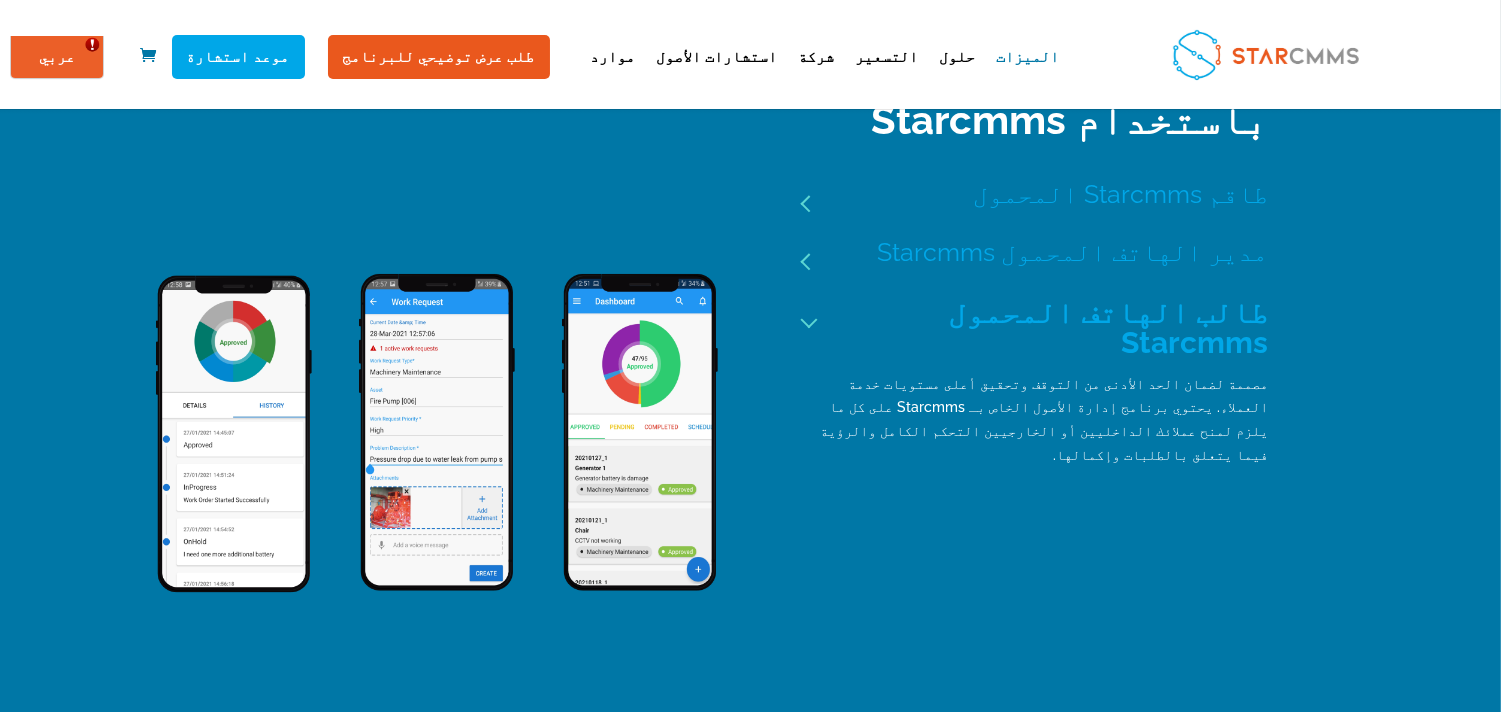 click on "طالب الهاتف المحمول Starcmms" at bounding box center [1035, 328] 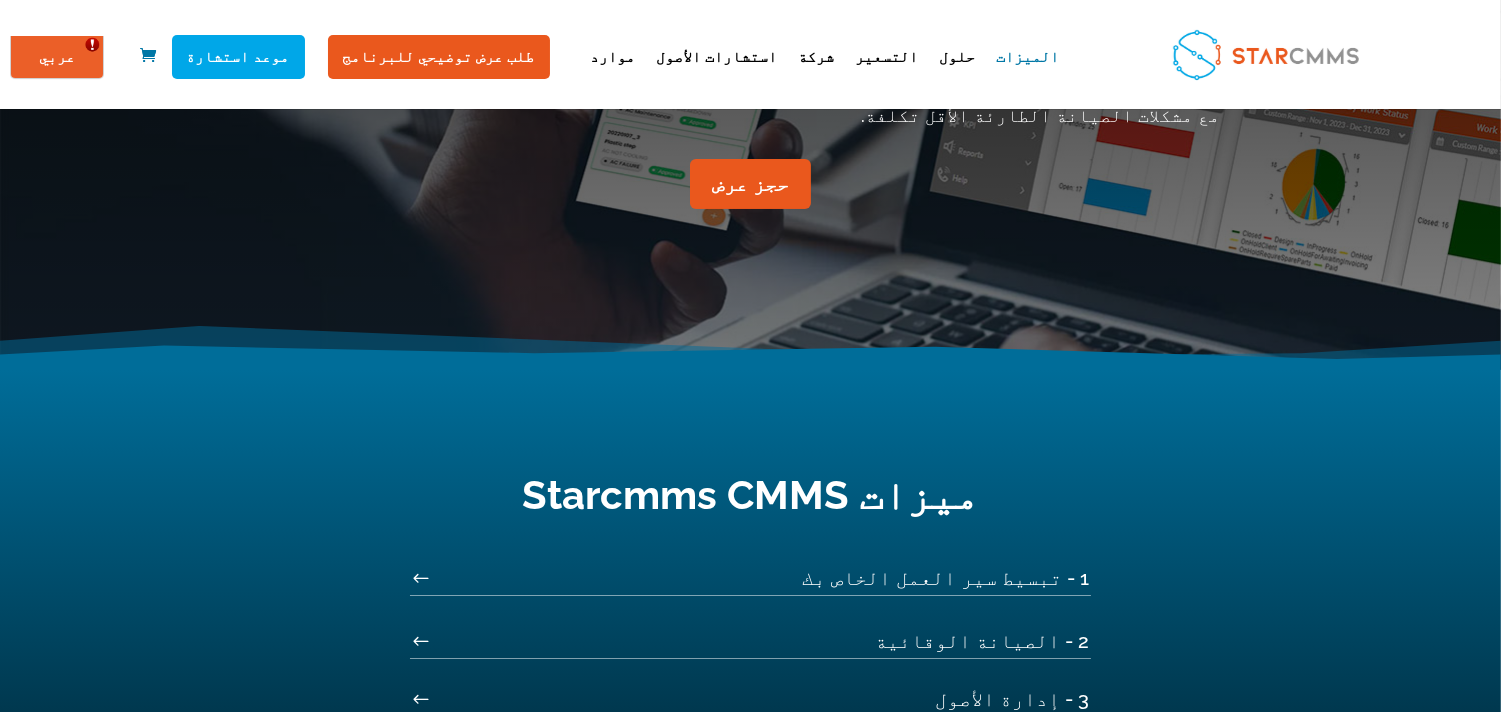 scroll, scrollTop: 333, scrollLeft: 0, axis: vertical 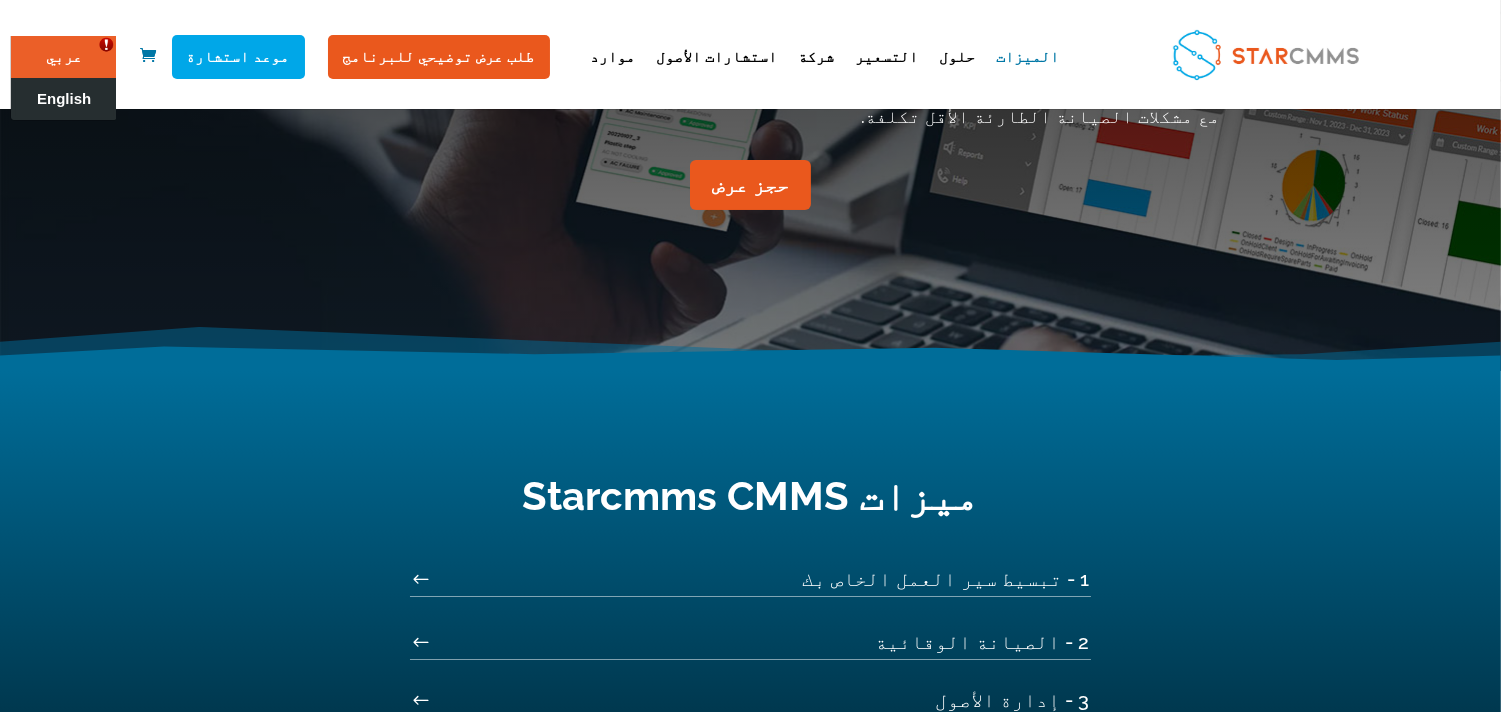 click on "English" at bounding box center [64, 99] 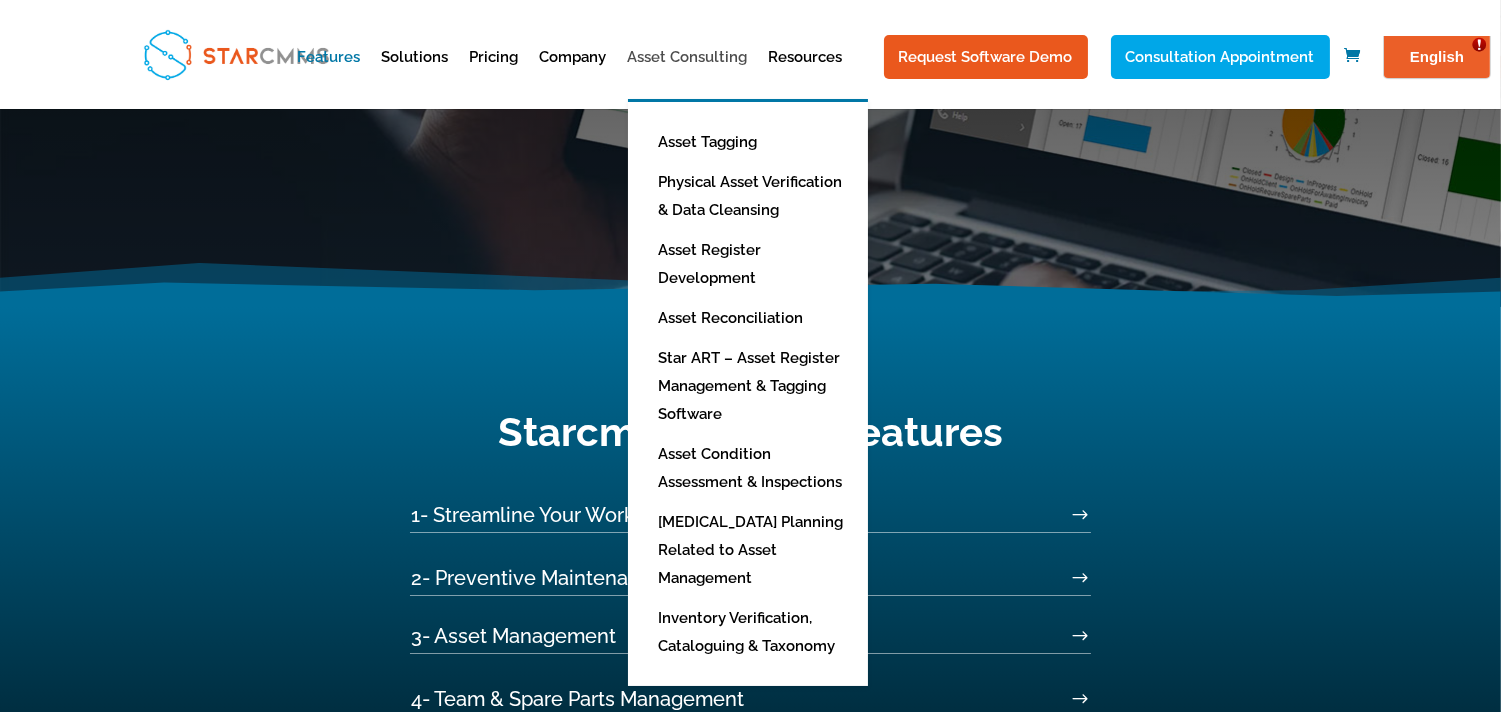 scroll, scrollTop: 0, scrollLeft: 0, axis: both 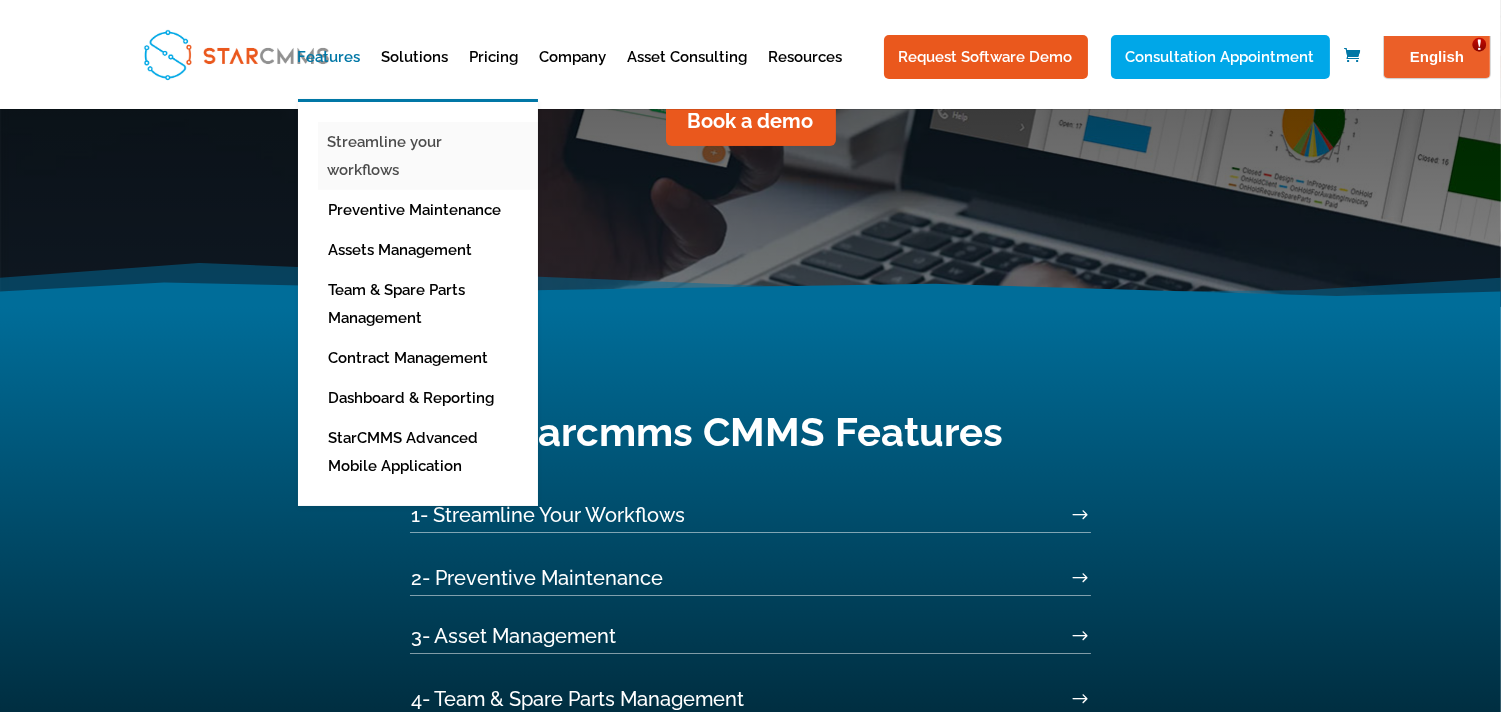 click on "Streamline your workflows" at bounding box center (433, 156) 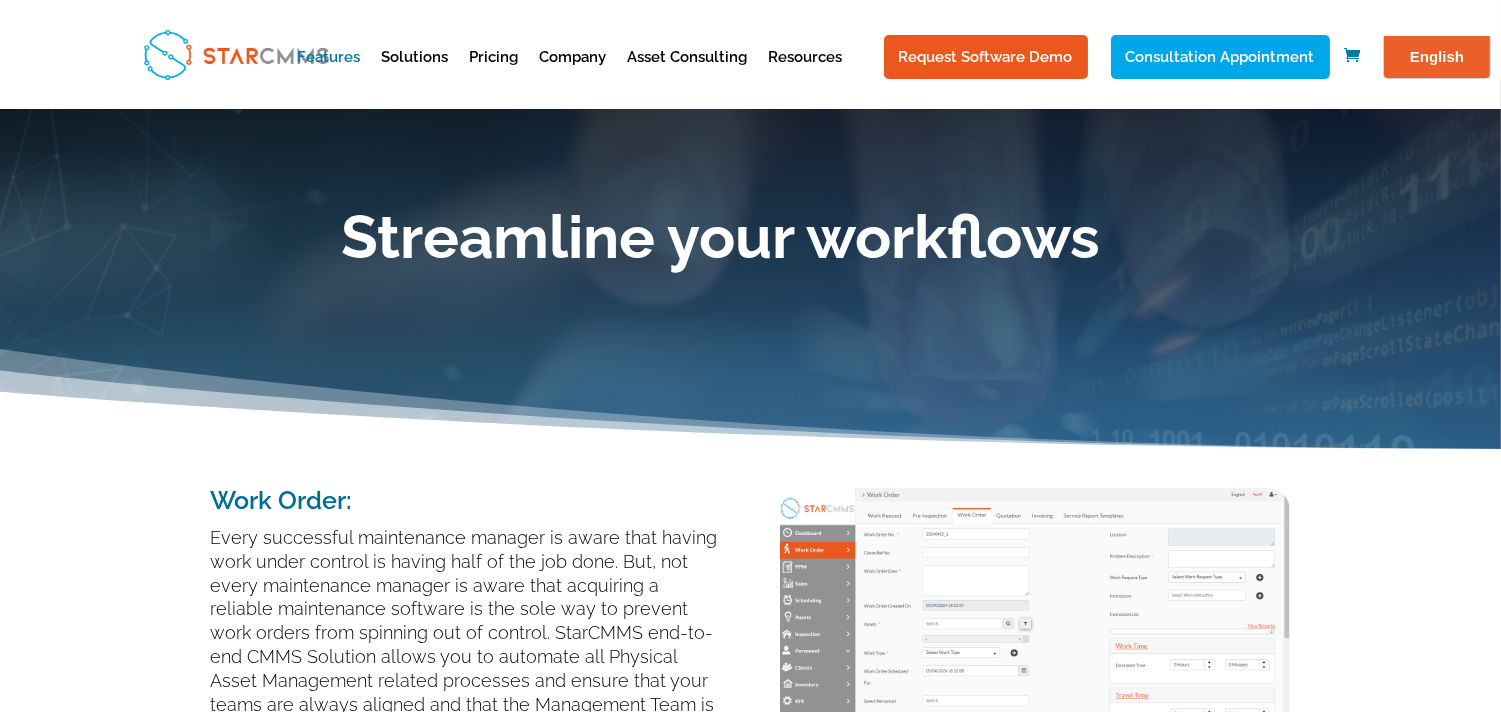 scroll, scrollTop: 0, scrollLeft: 0, axis: both 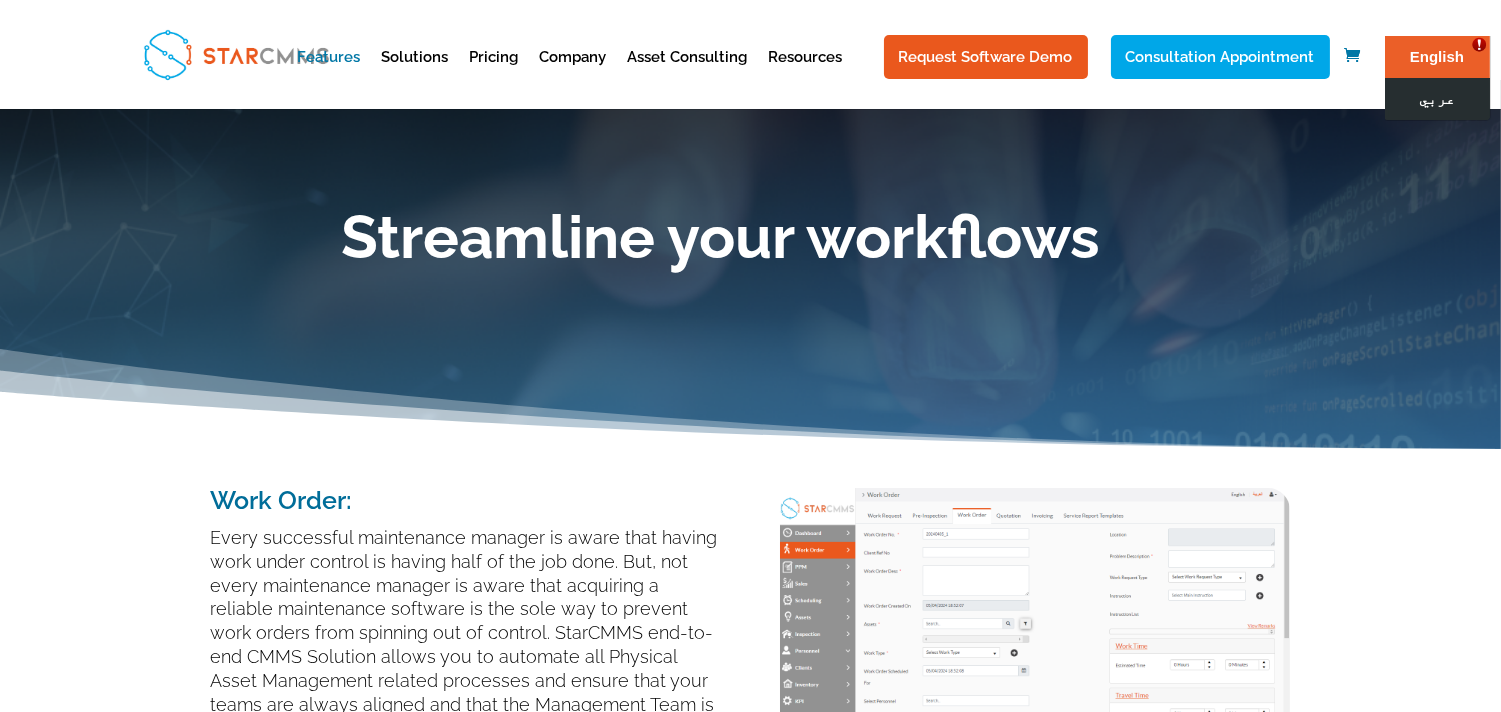 click on "عربي" at bounding box center [1436, 99] 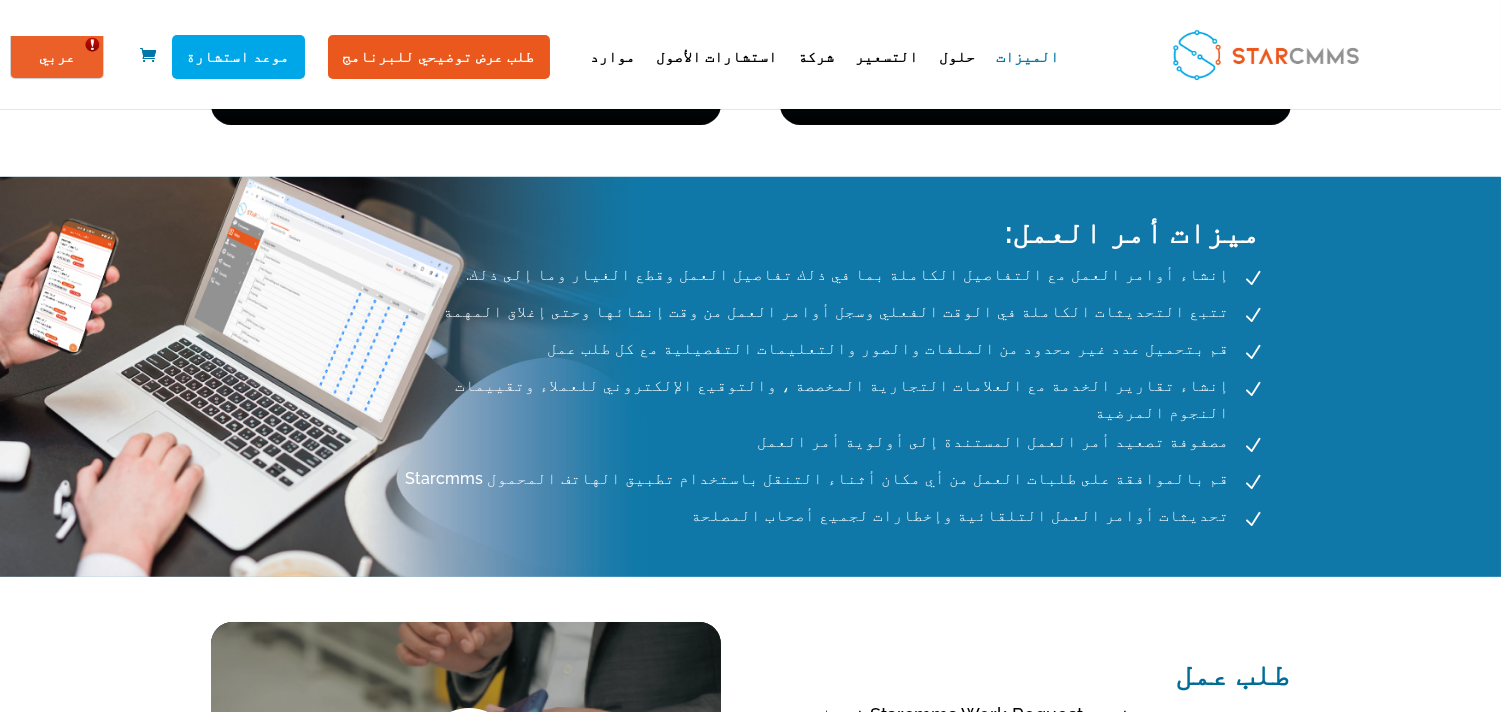 scroll, scrollTop: 1444, scrollLeft: 0, axis: vertical 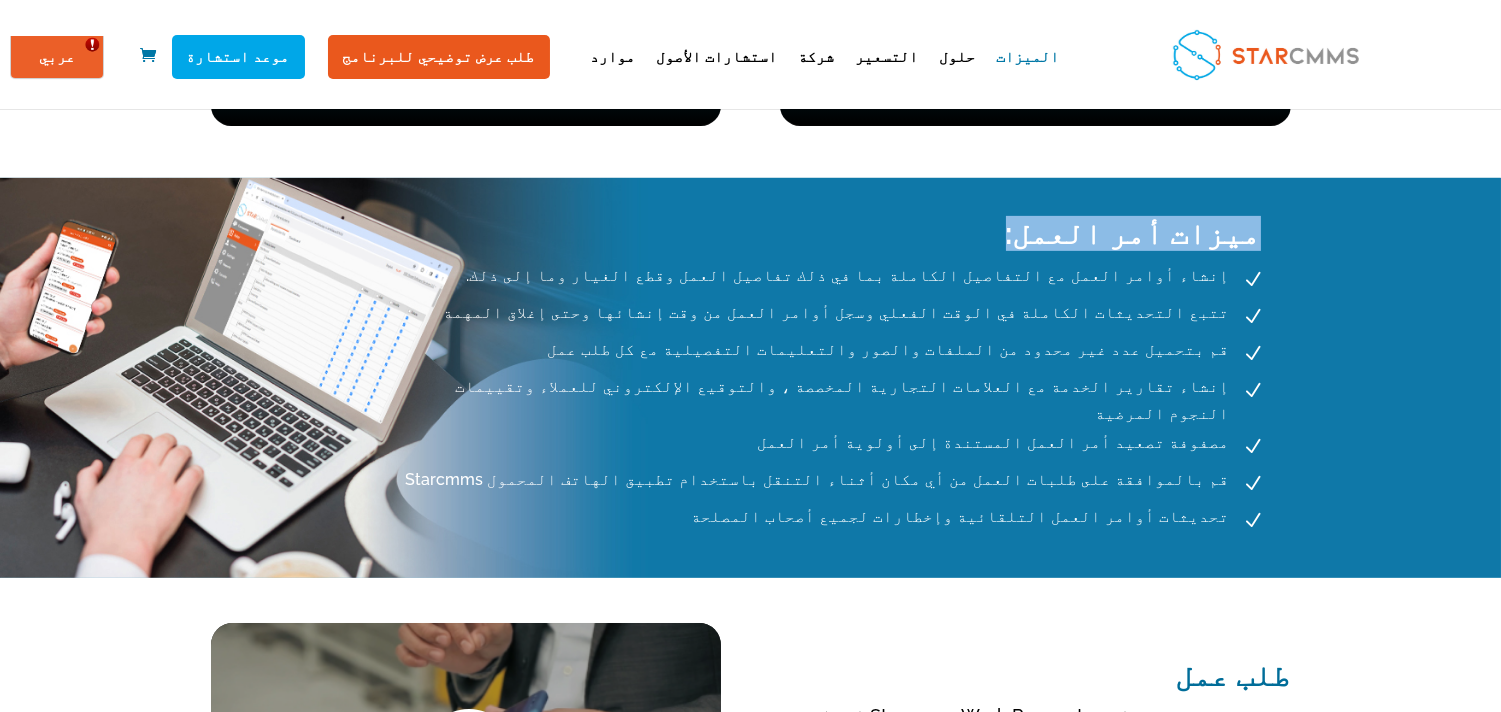drag, startPoint x: 215, startPoint y: 231, endPoint x: 423, endPoint y: 228, distance: 208.02164 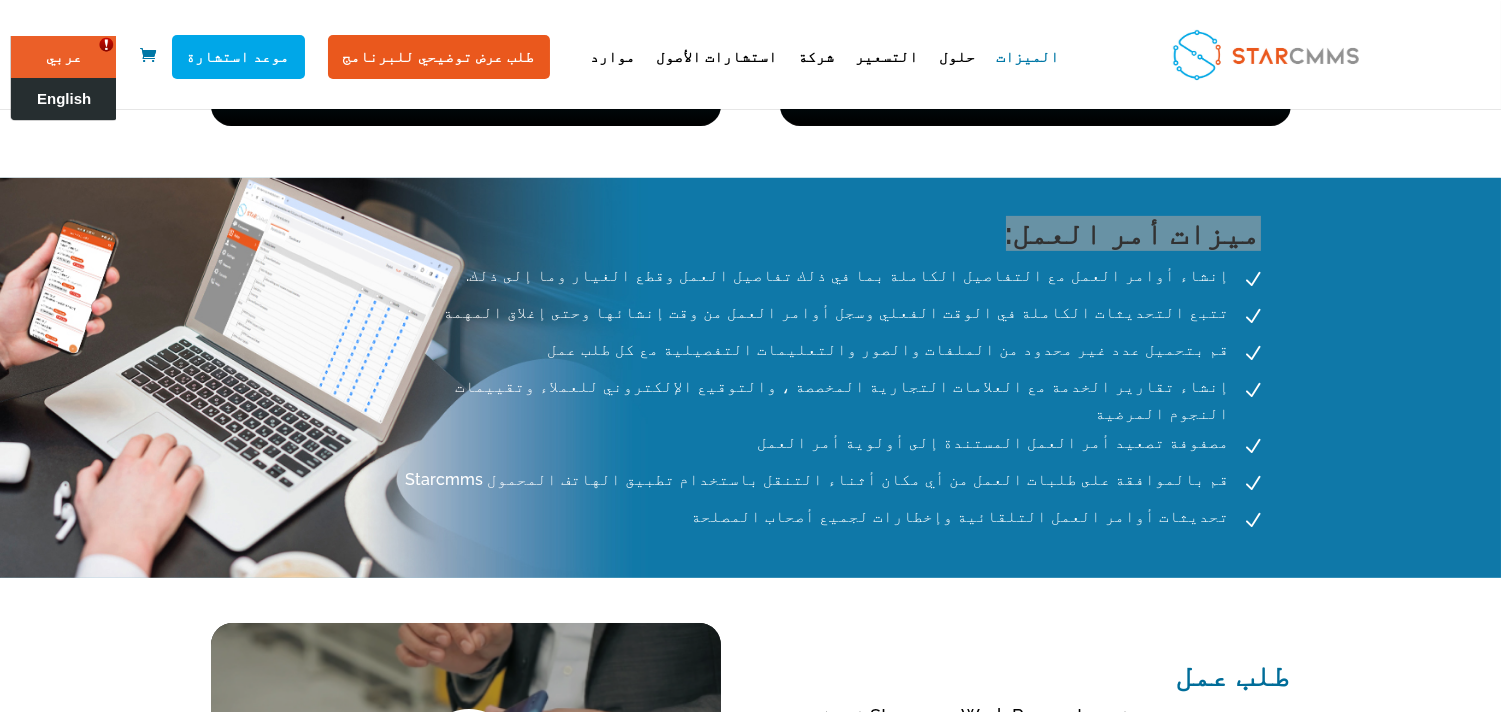 click on "English" at bounding box center (64, 99) 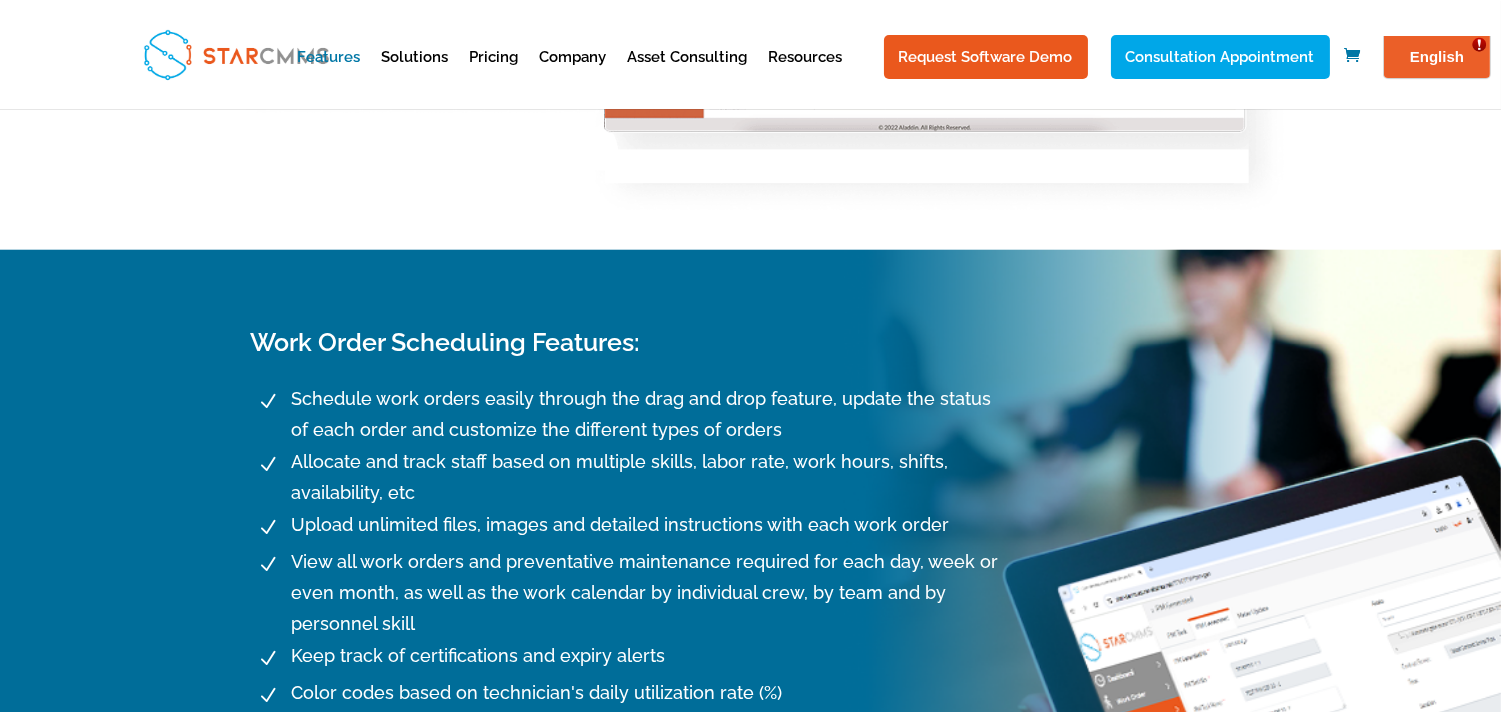 scroll, scrollTop: 3666, scrollLeft: 0, axis: vertical 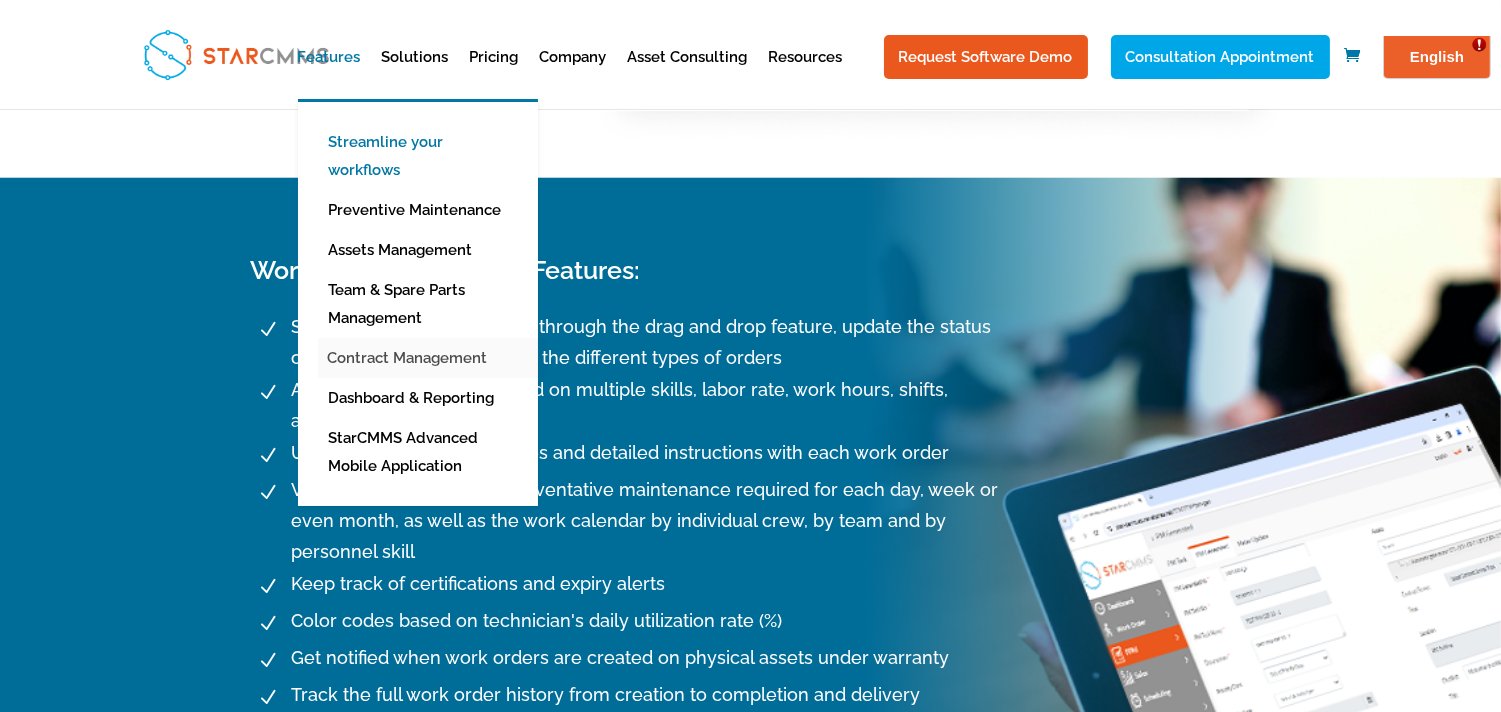 click on "Contract Management" at bounding box center [433, 358] 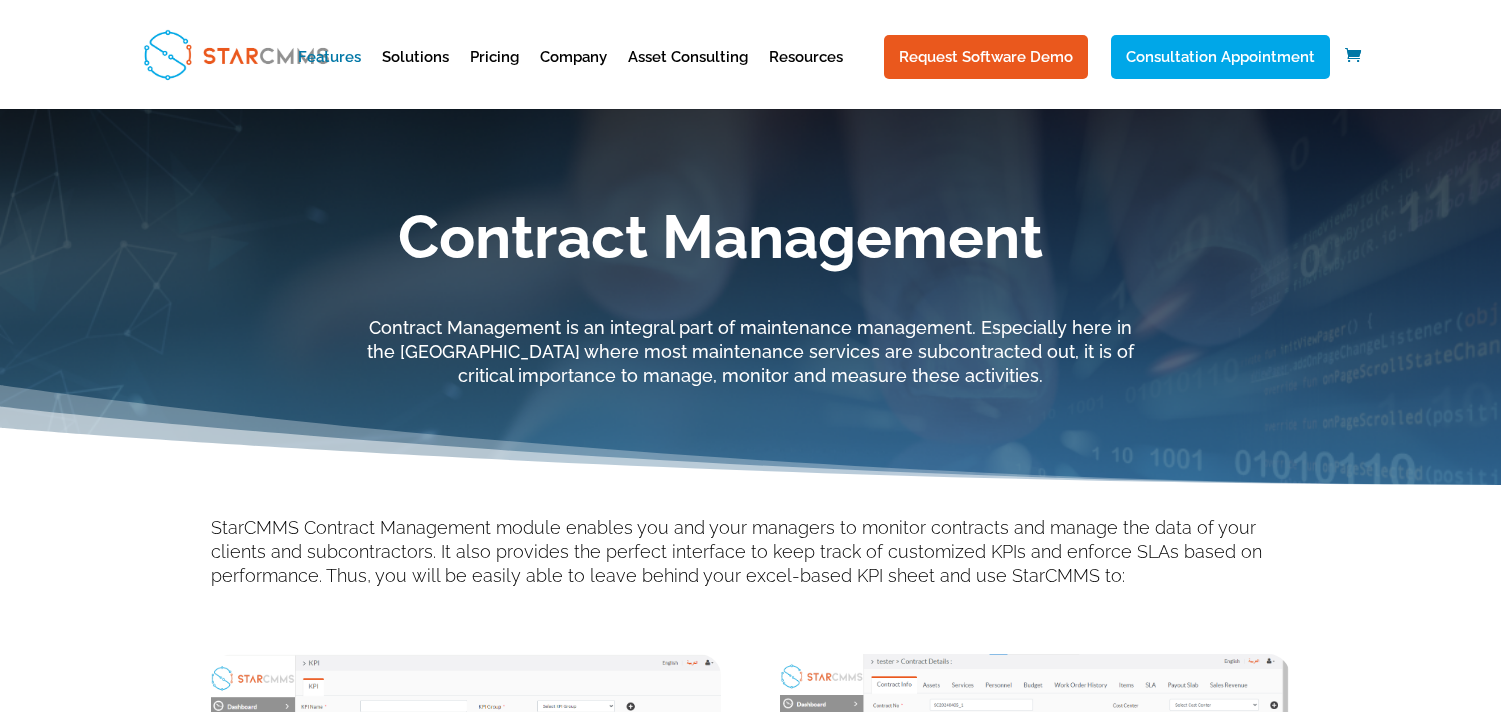 scroll, scrollTop: 0, scrollLeft: 0, axis: both 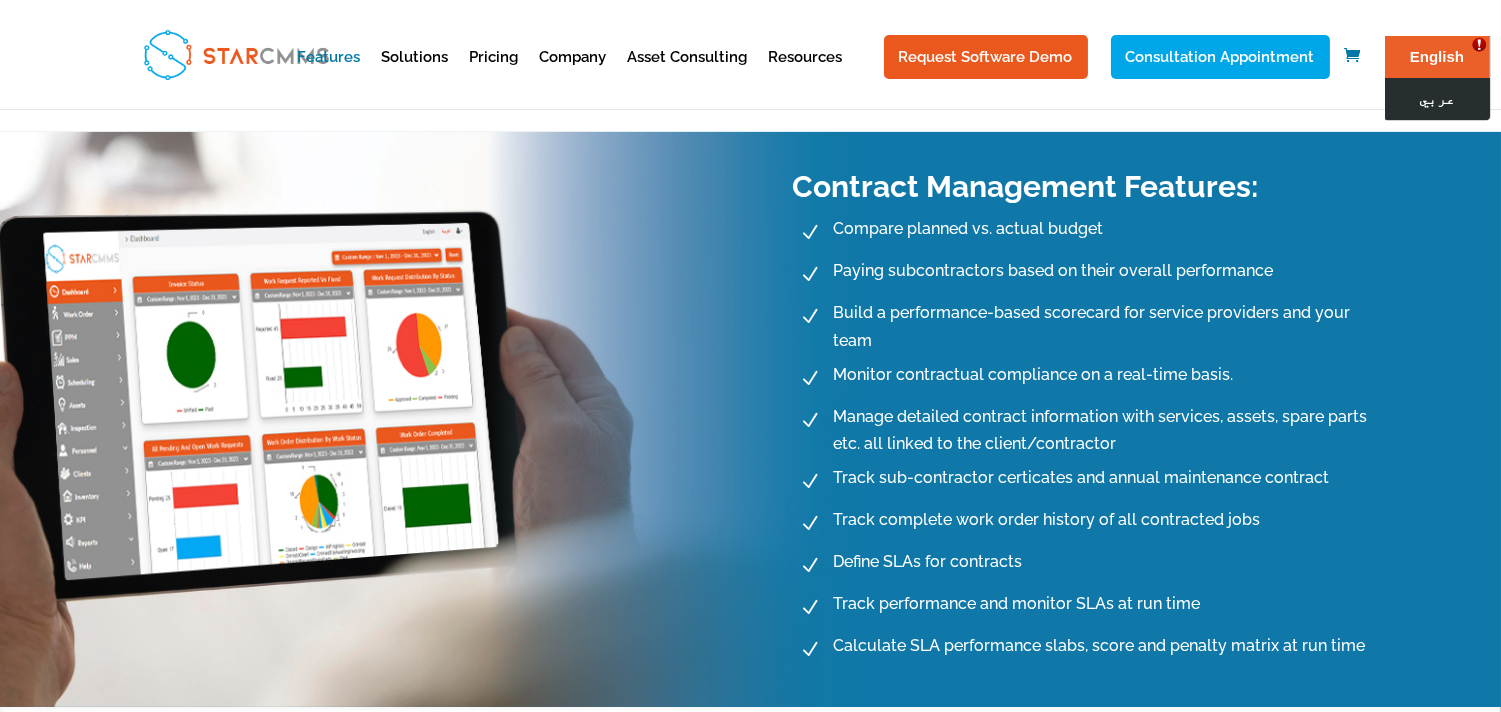 click on "عربي" at bounding box center [1436, 99] 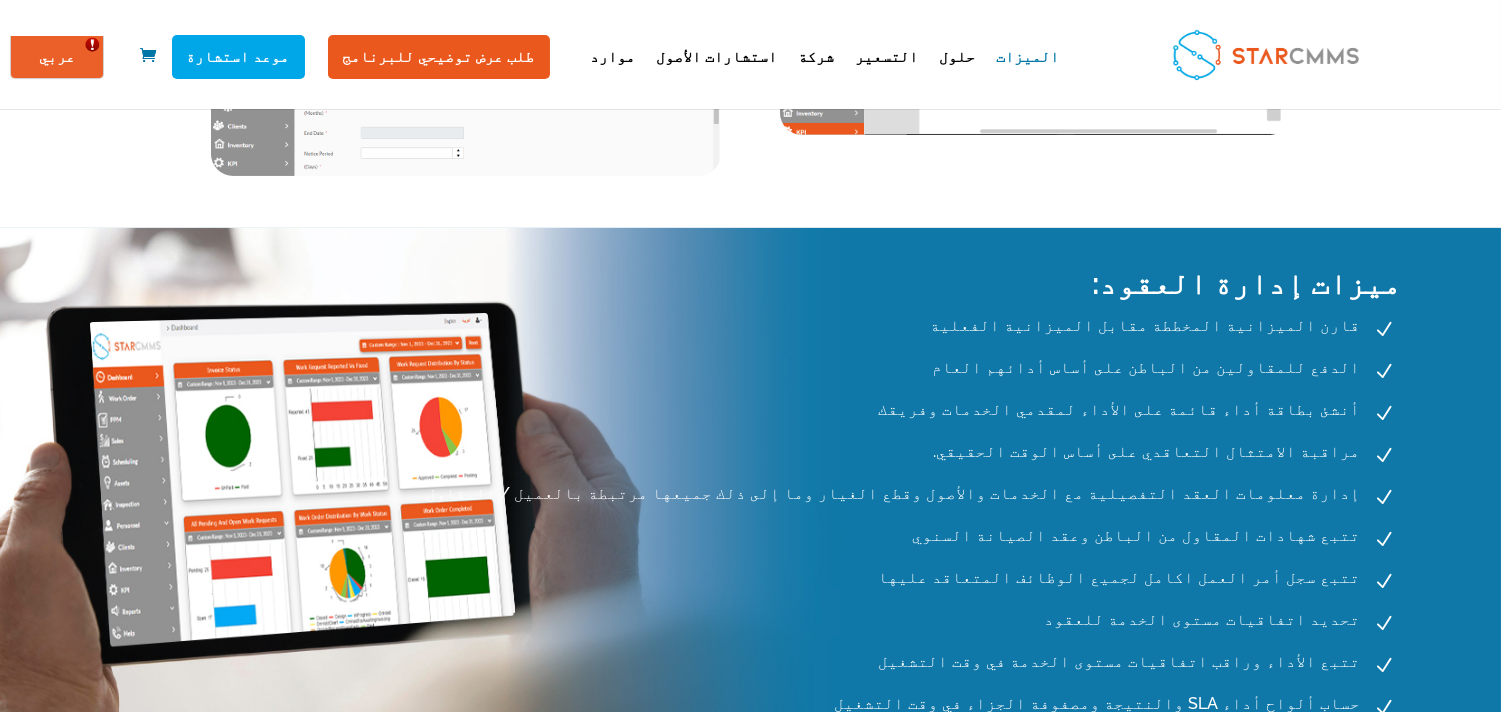 scroll, scrollTop: 777, scrollLeft: 0, axis: vertical 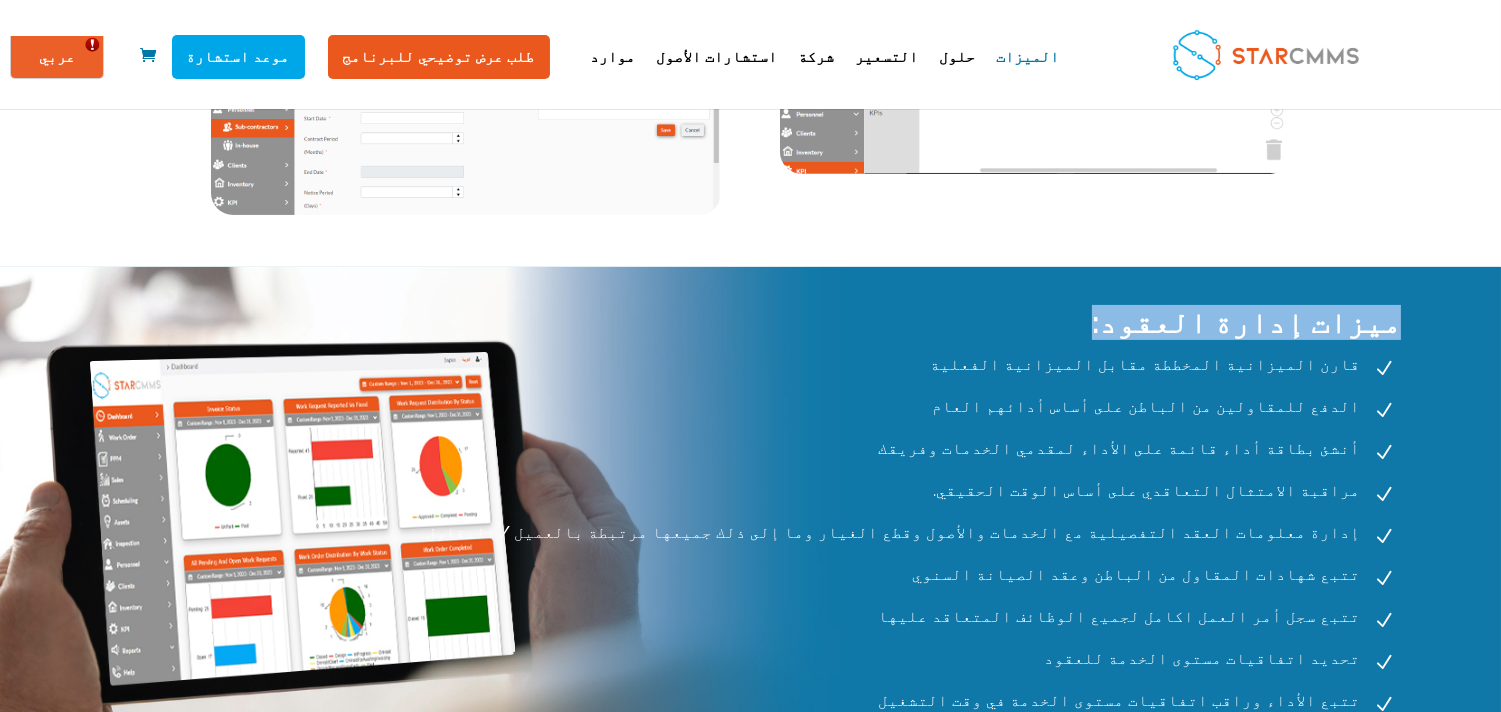 drag, startPoint x: 87, startPoint y: 274, endPoint x: 286, endPoint y: 261, distance: 199.42416 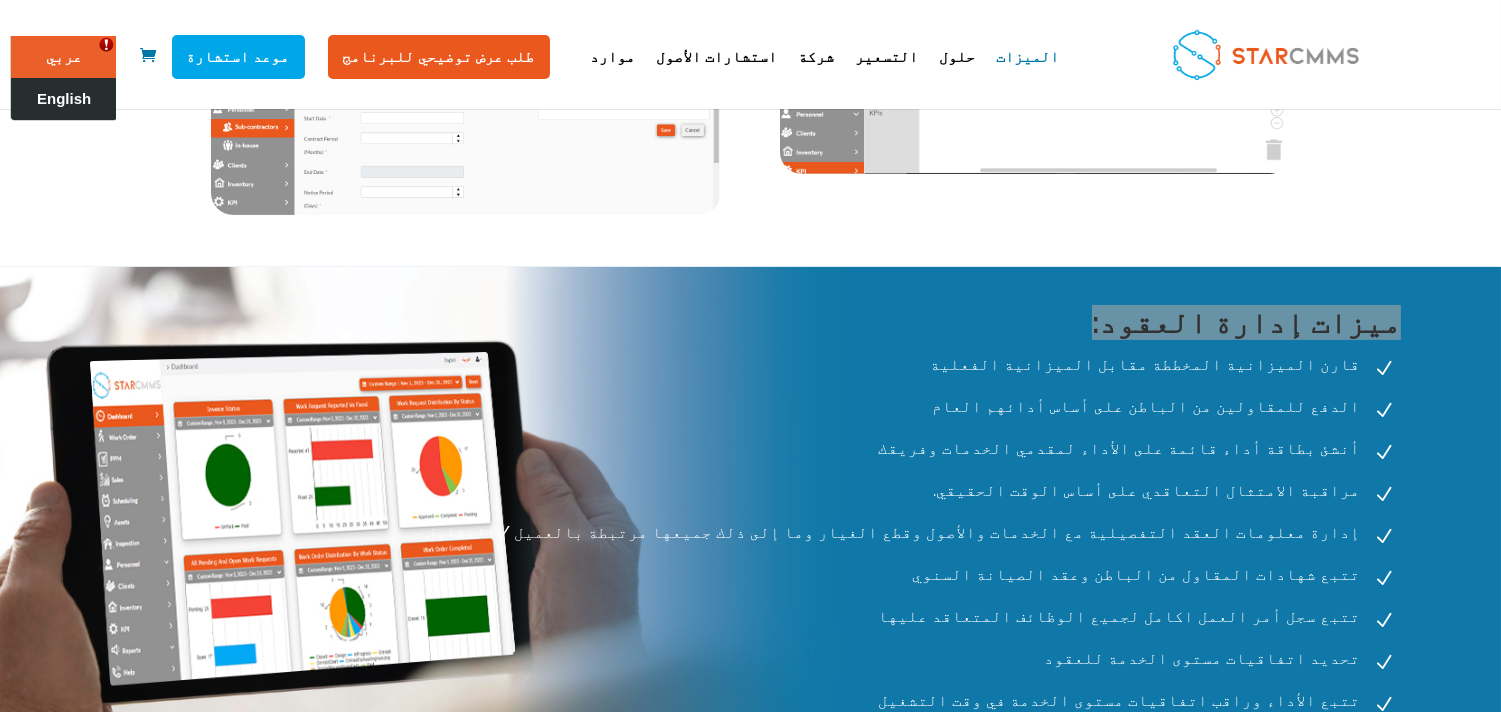 click on "English" at bounding box center (64, 99) 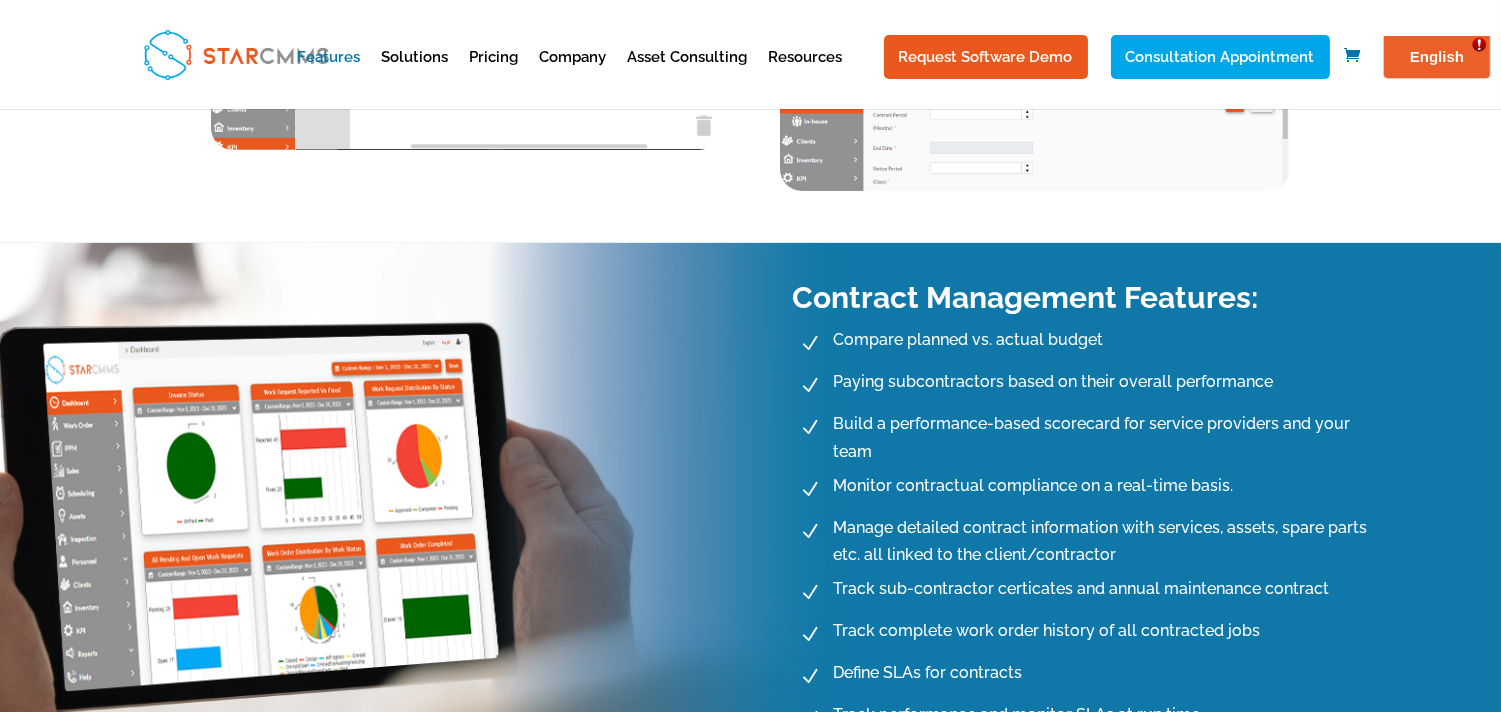 scroll, scrollTop: 0, scrollLeft: 0, axis: both 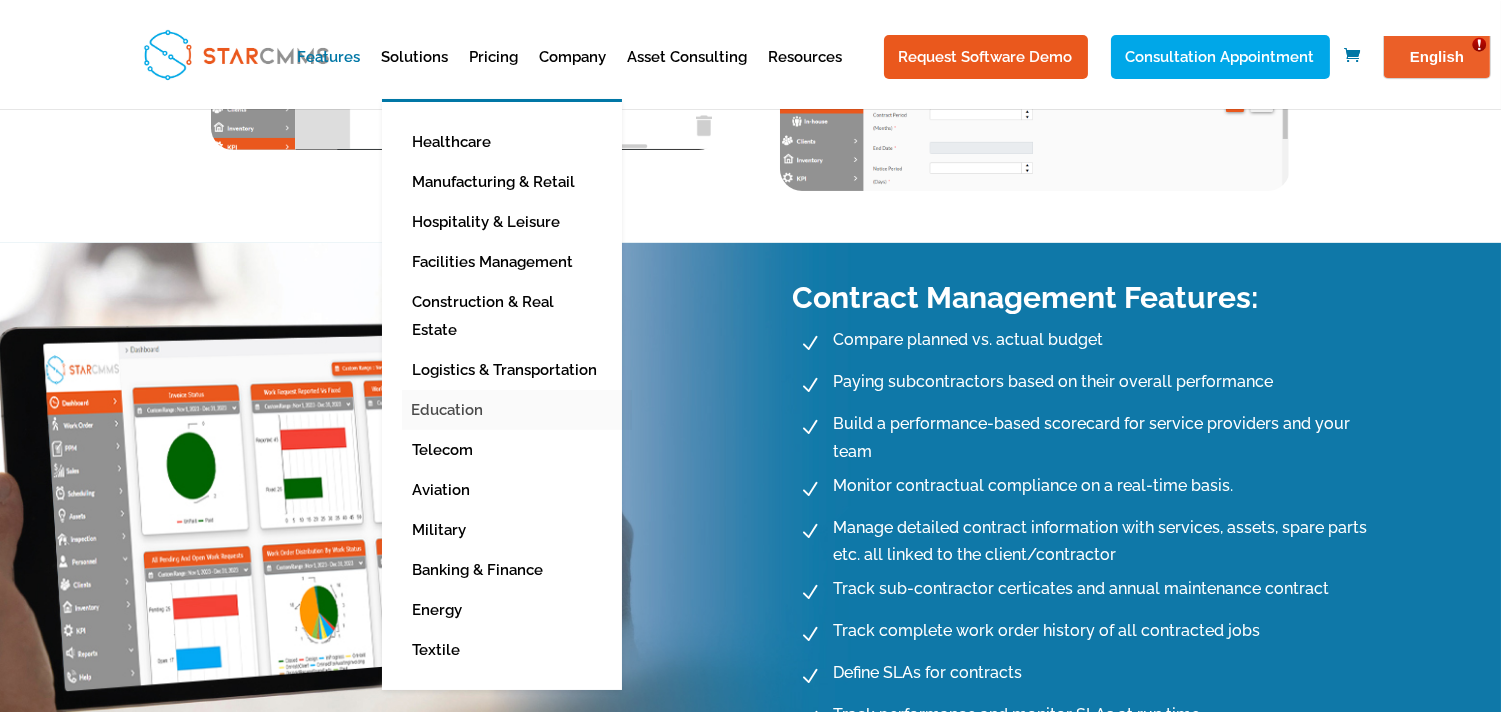 click on "Education" at bounding box center (517, 410) 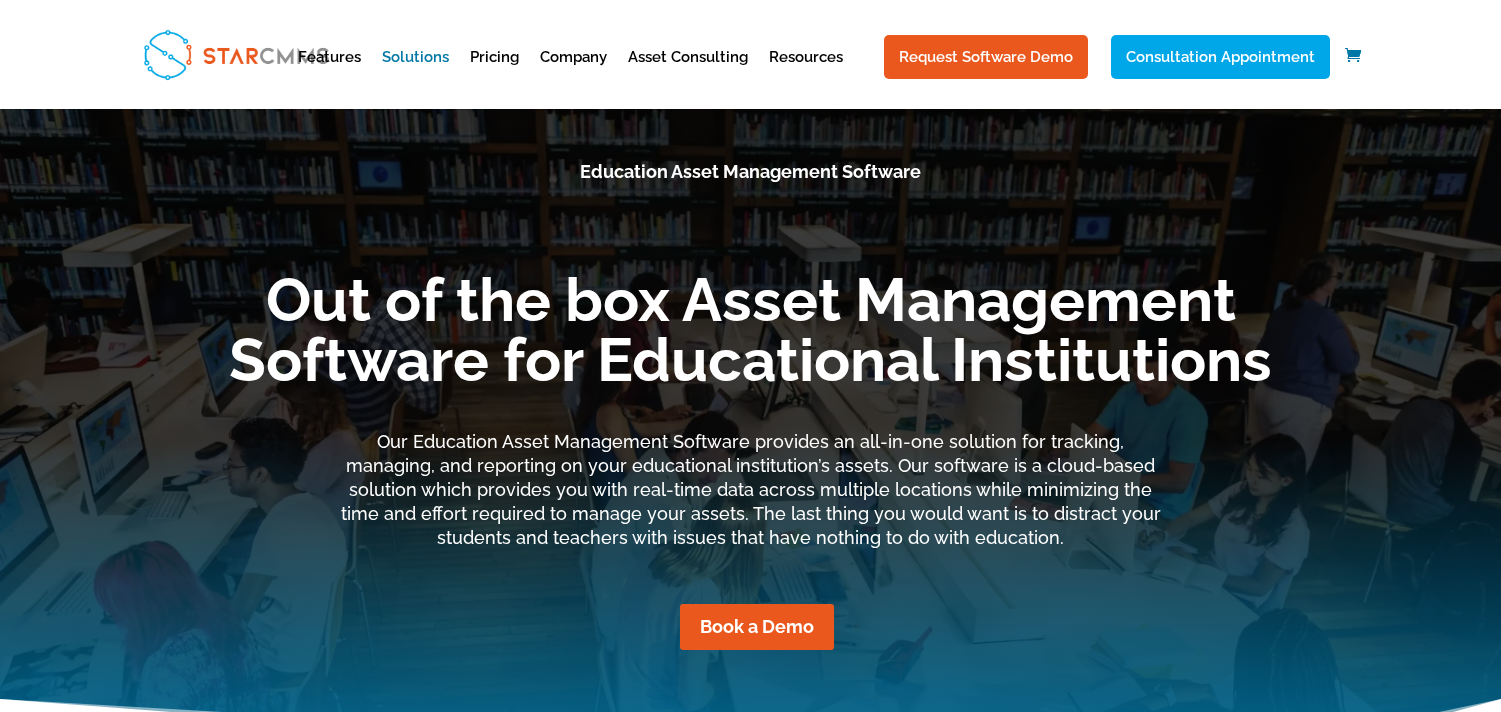 scroll, scrollTop: 0, scrollLeft: 0, axis: both 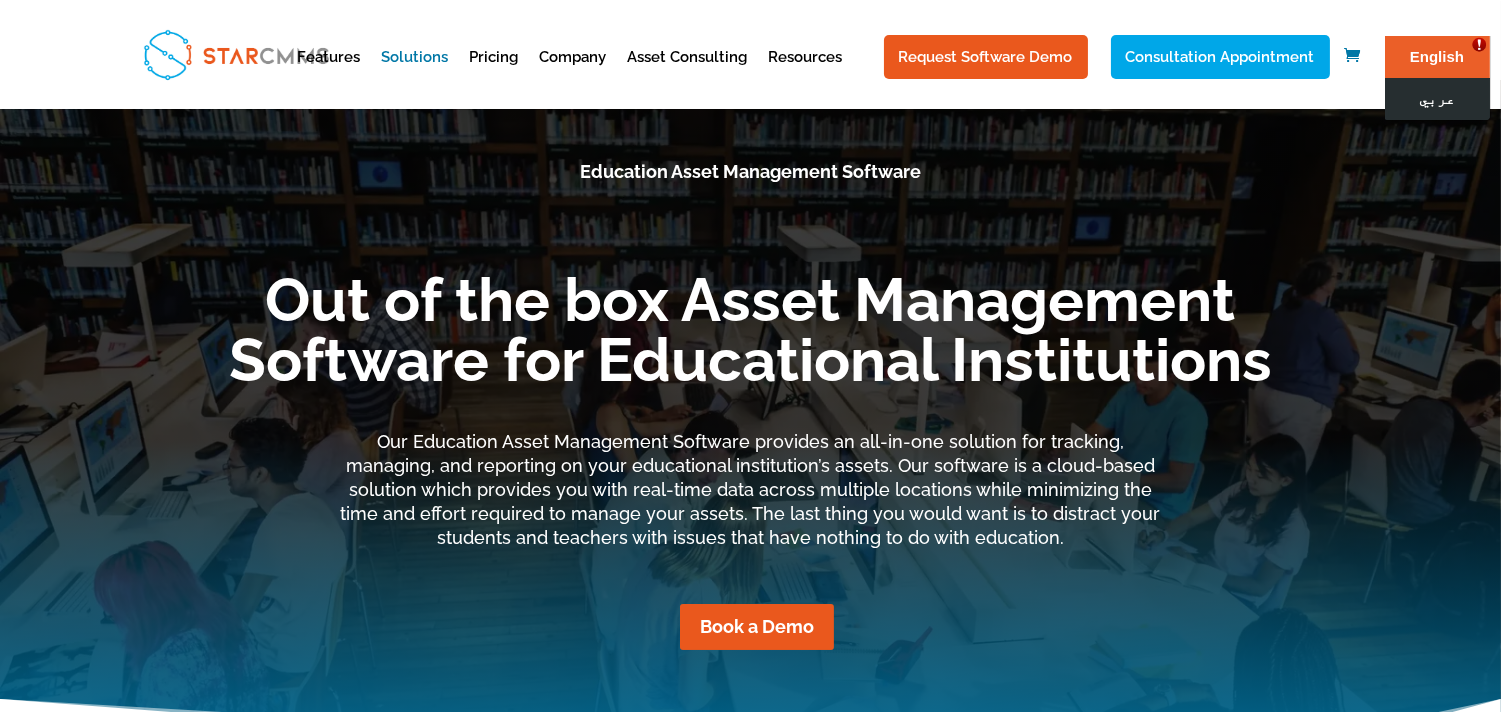 click on "عربي" at bounding box center [1436, 99] 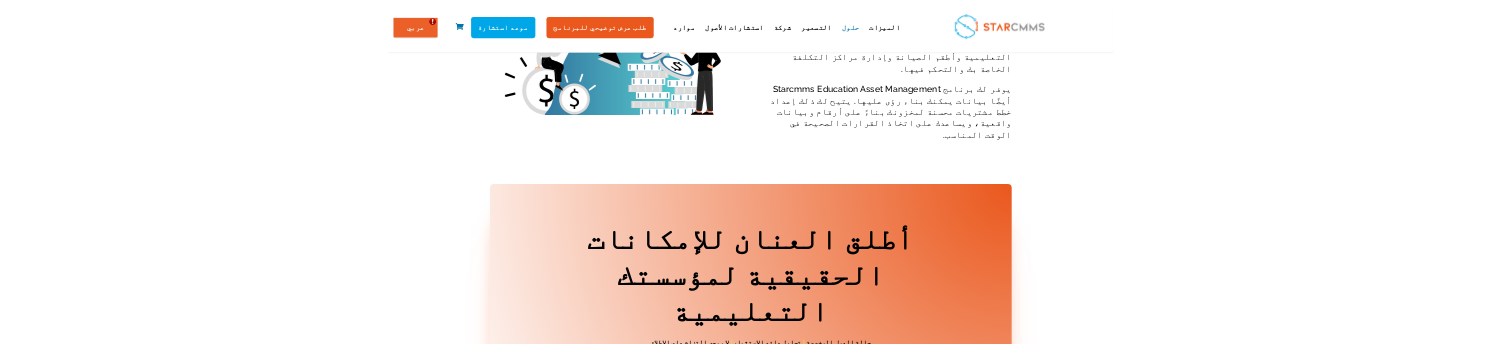 scroll, scrollTop: 2000, scrollLeft: 0, axis: vertical 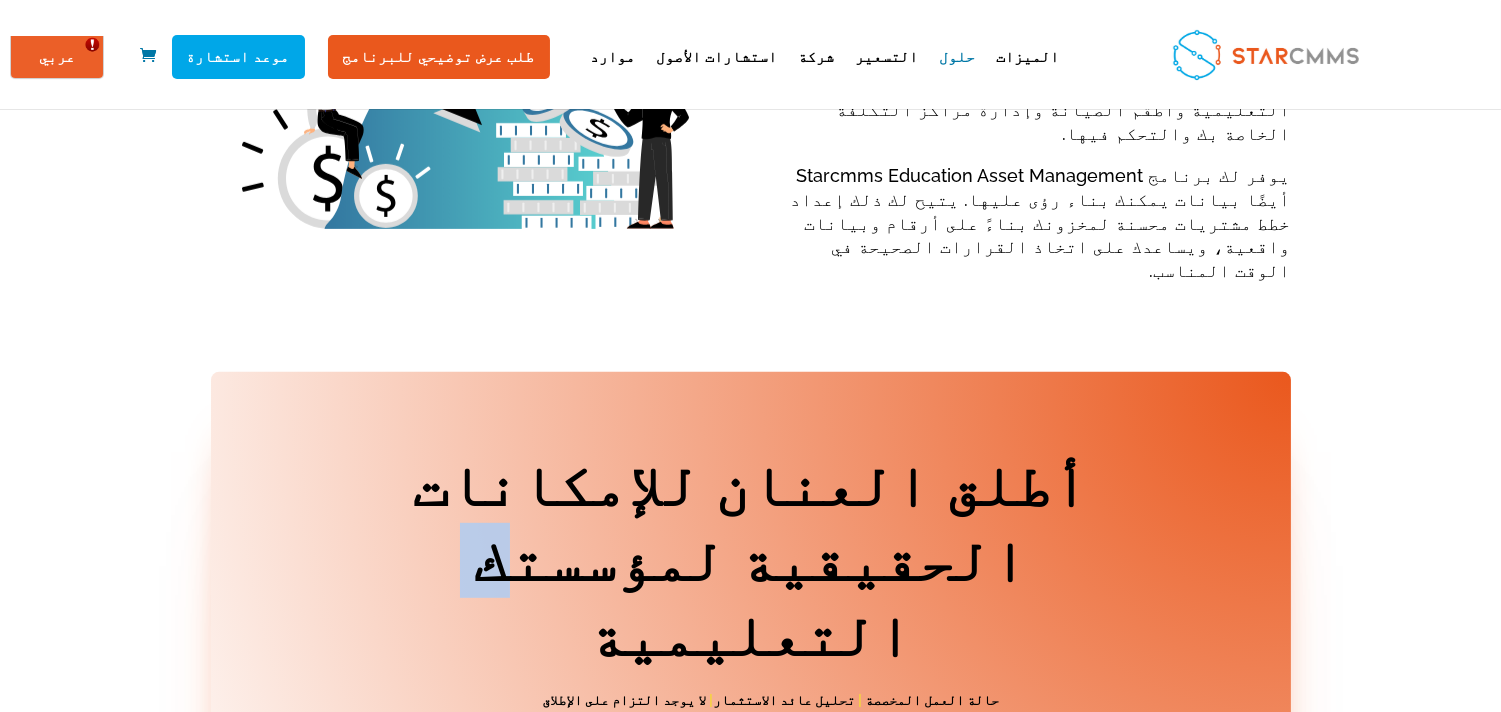 drag, startPoint x: 650, startPoint y: 354, endPoint x: 1116, endPoint y: 268, distance: 473.86917 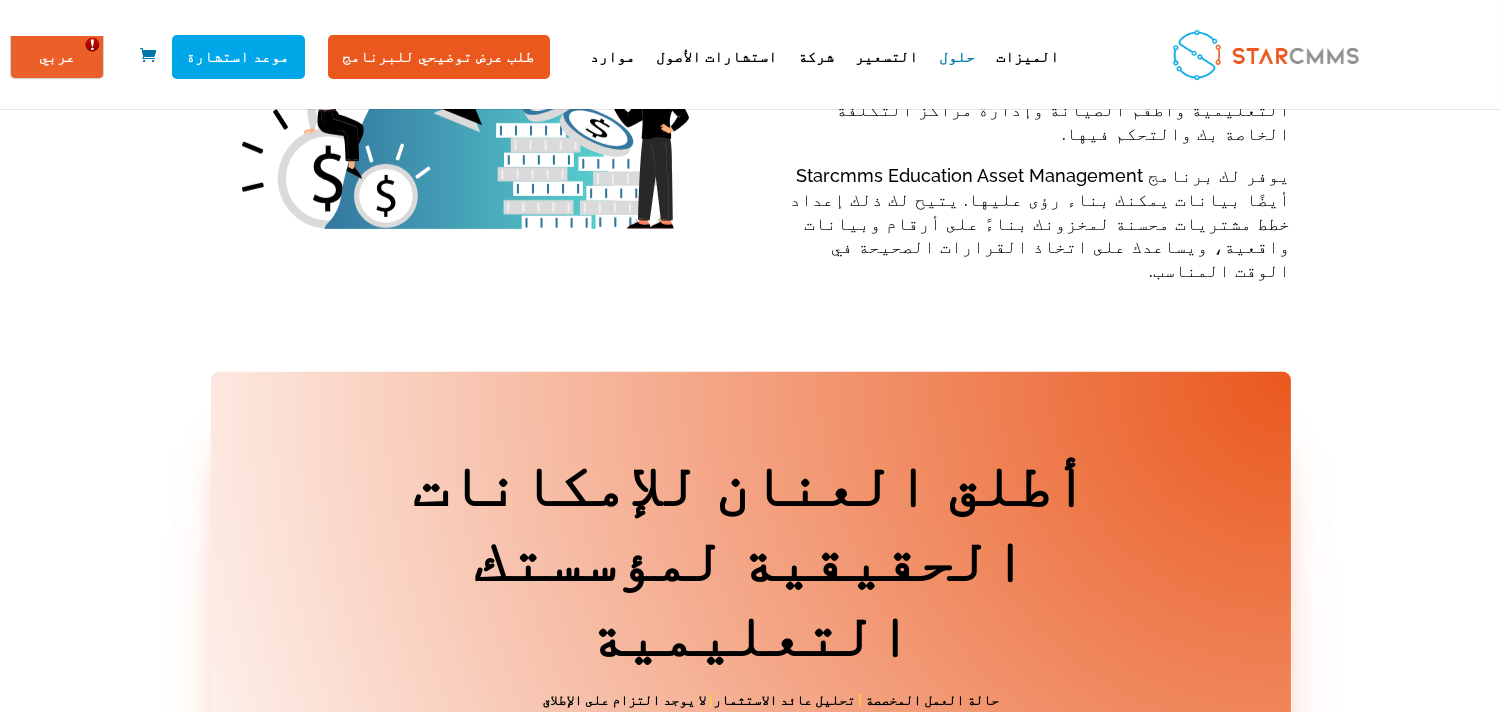 click on "أطلق العنان للإمكانات الحقيقية لمؤسستك التعليمية" at bounding box center [751, 565] 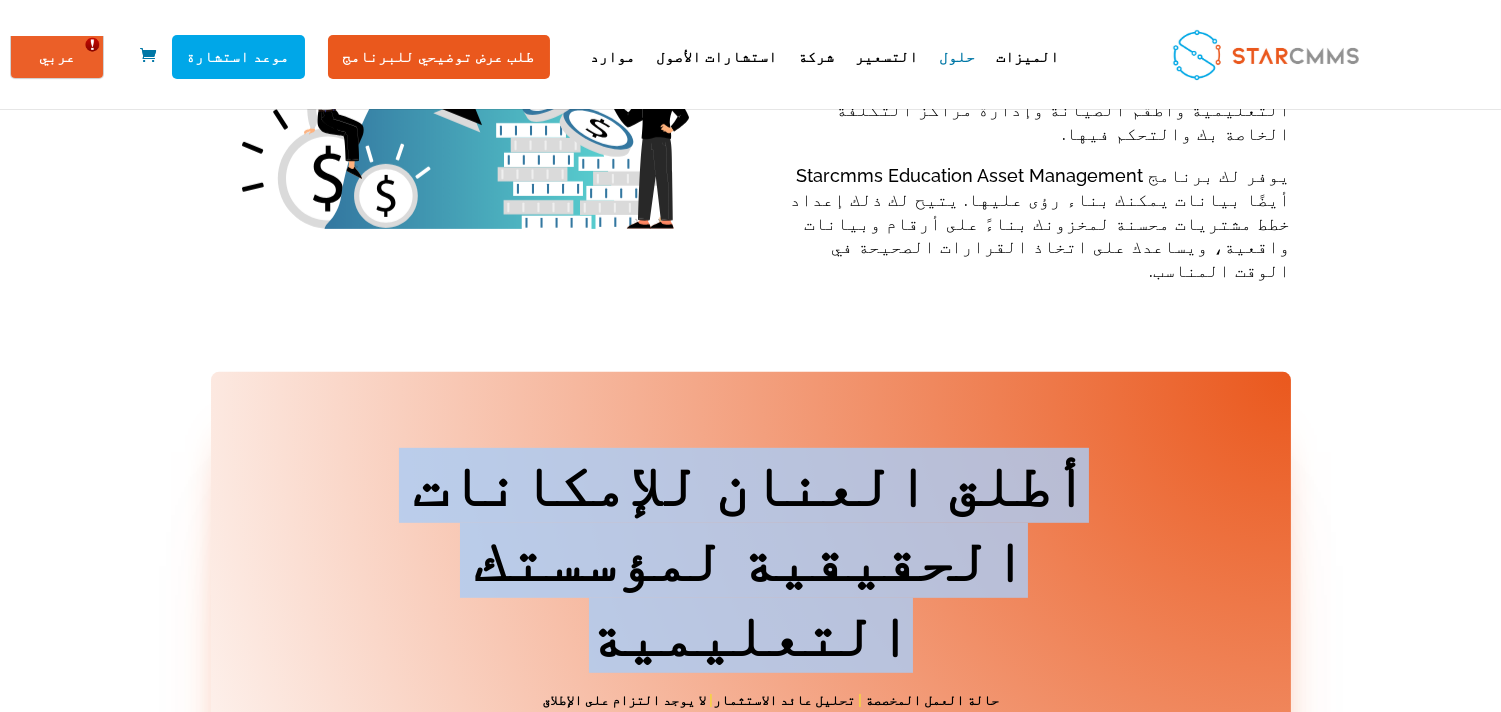 drag, startPoint x: 305, startPoint y: 250, endPoint x: 920, endPoint y: 334, distance: 620.7101 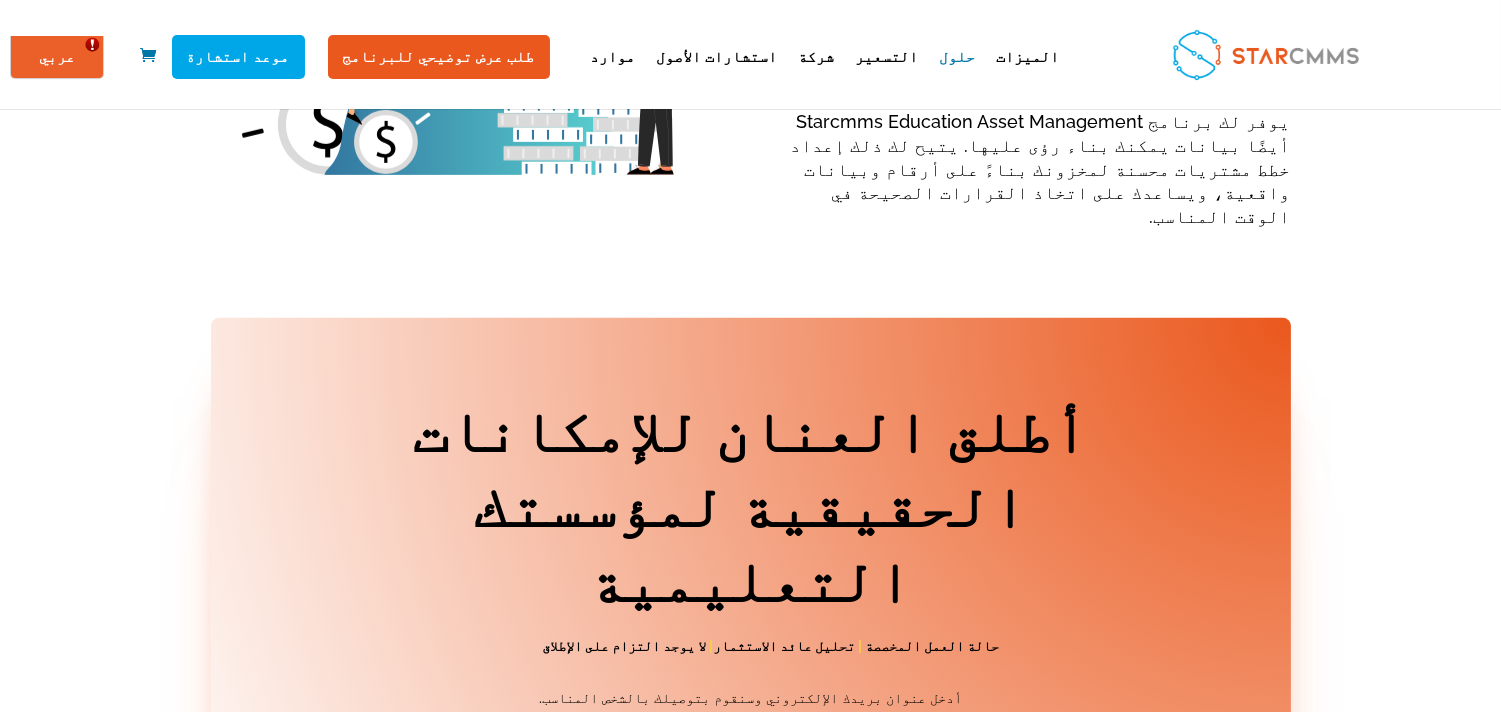scroll, scrollTop: 2000, scrollLeft: 0, axis: vertical 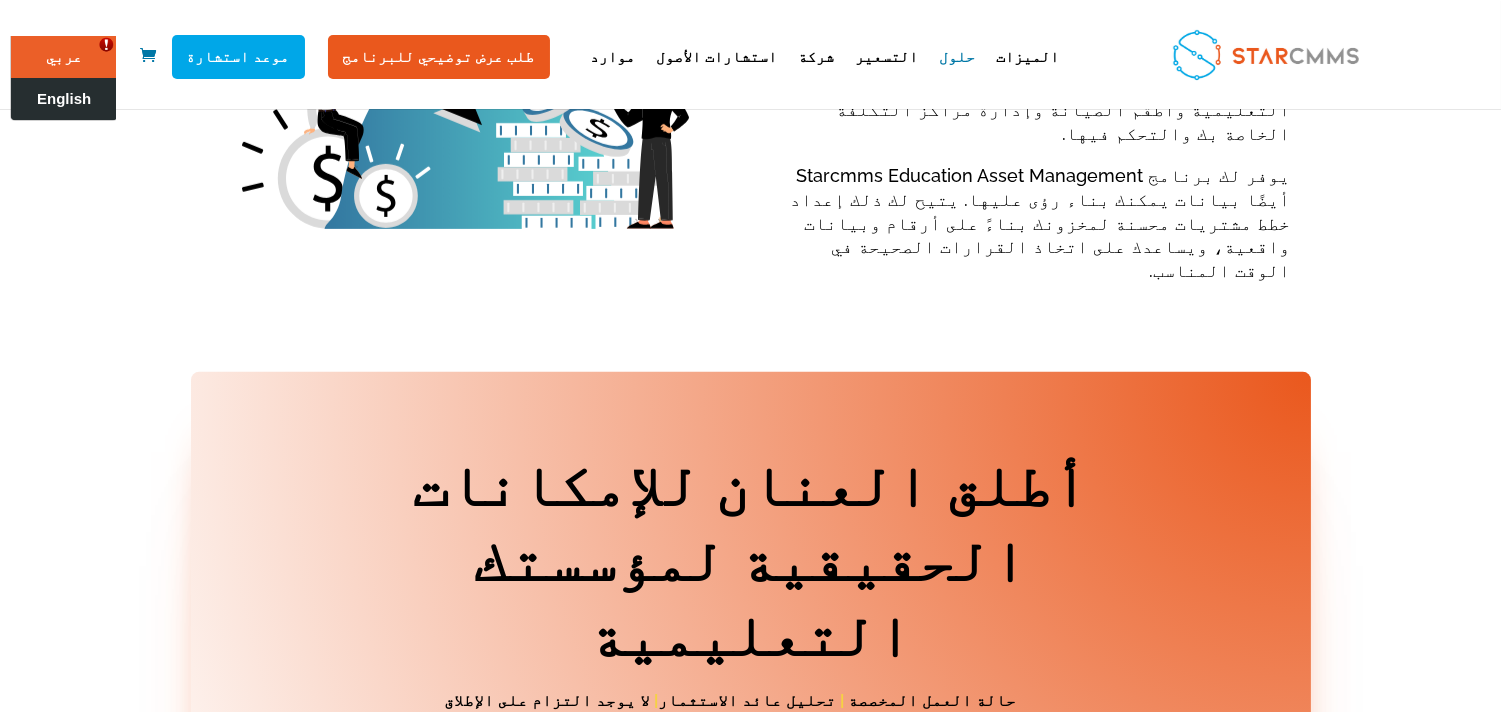 click on "English" at bounding box center [64, 99] 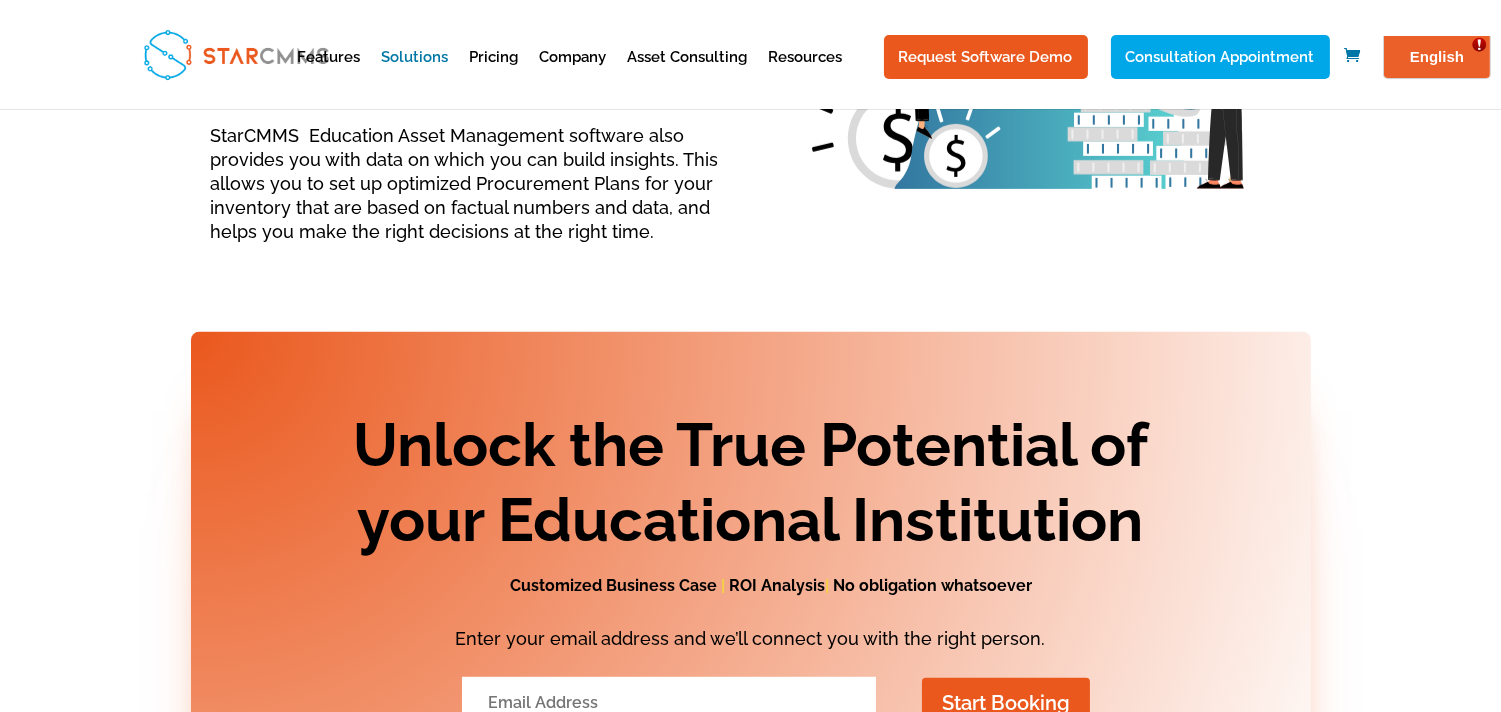scroll, scrollTop: 0, scrollLeft: 0, axis: both 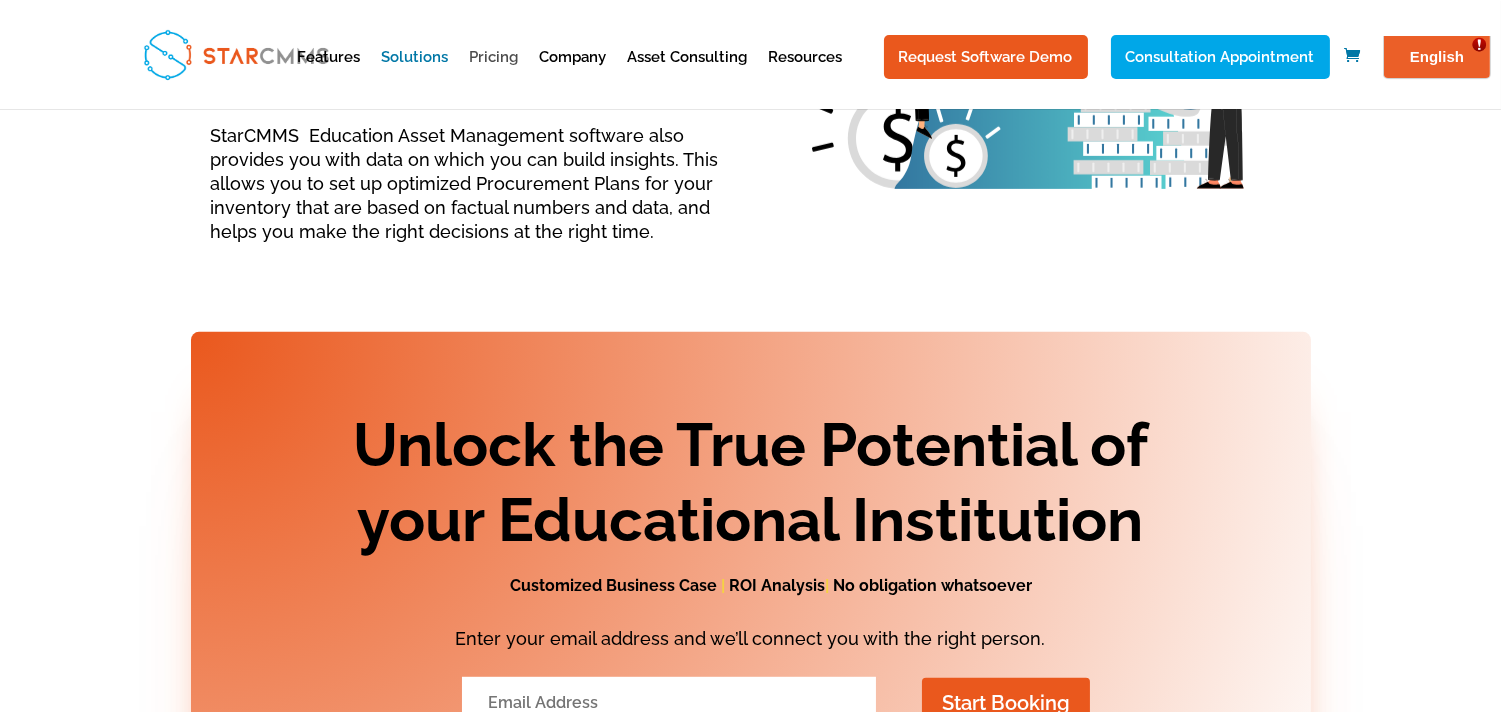 click on "Pricing" at bounding box center (494, 74) 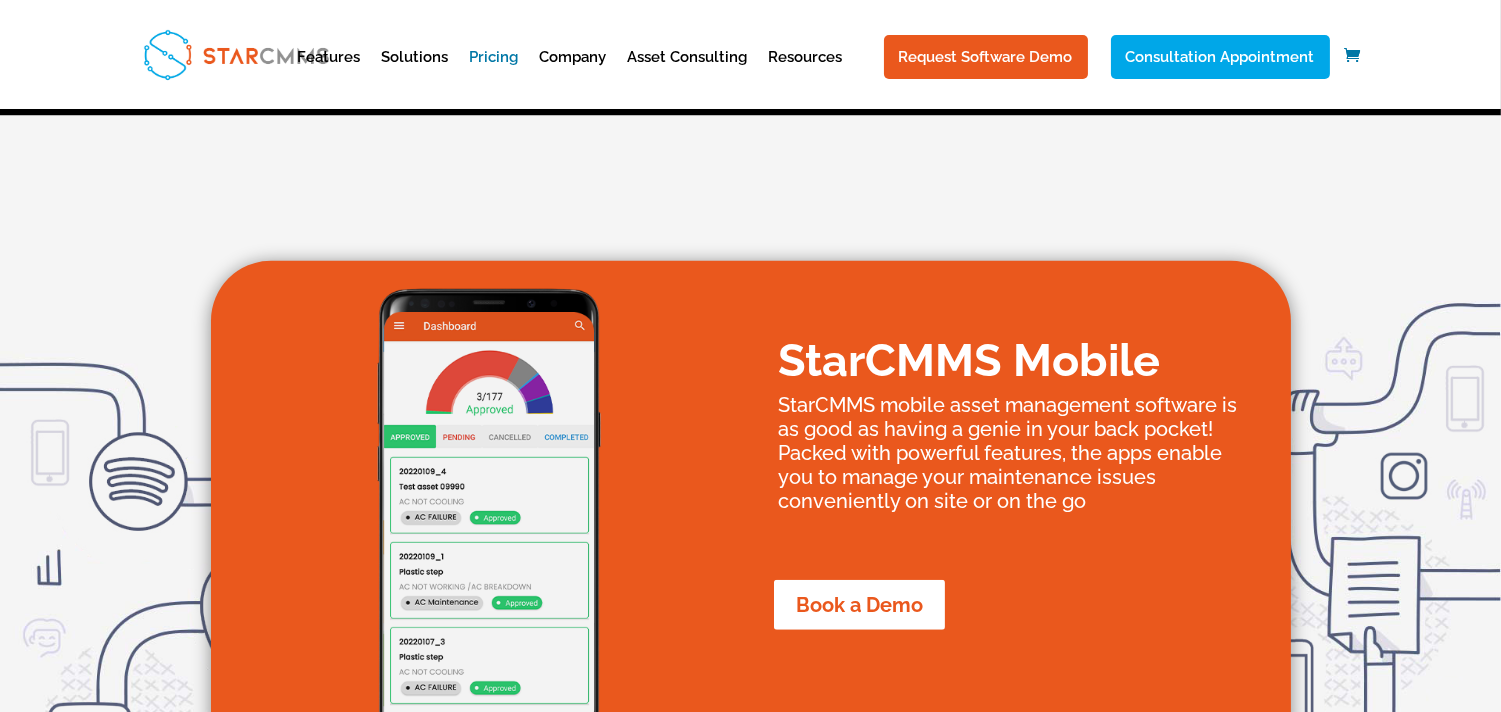 scroll, scrollTop: 2997, scrollLeft: 0, axis: vertical 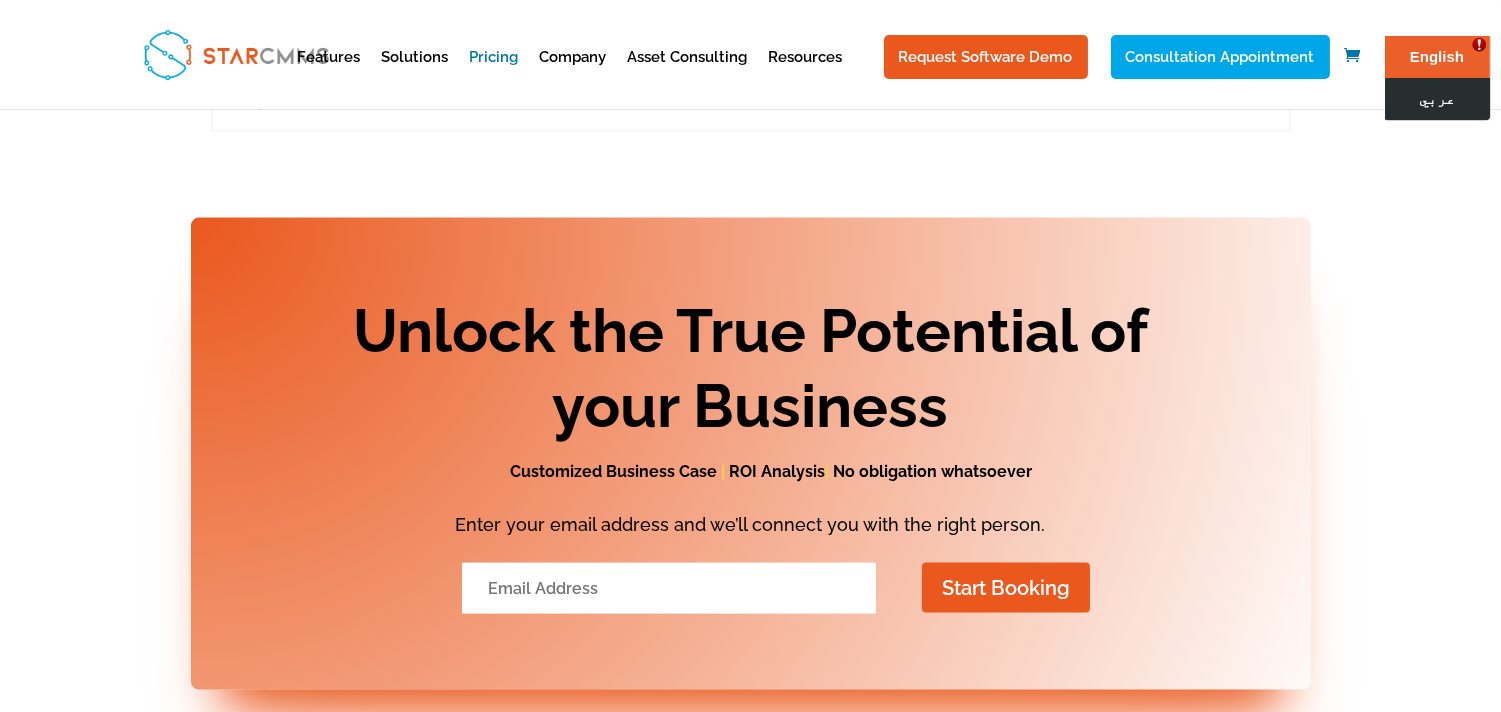 click on "عربي" at bounding box center [1436, 99] 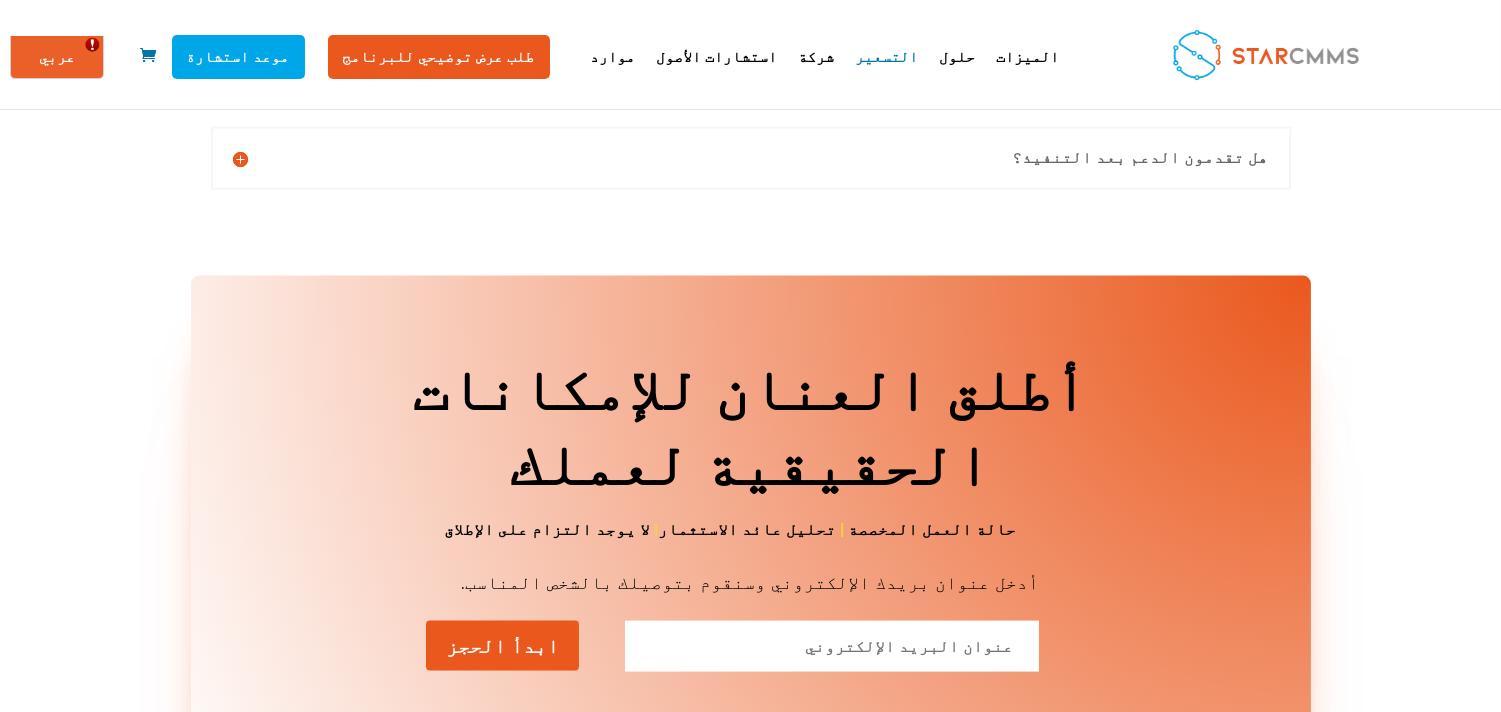 scroll, scrollTop: 0, scrollLeft: 0, axis: both 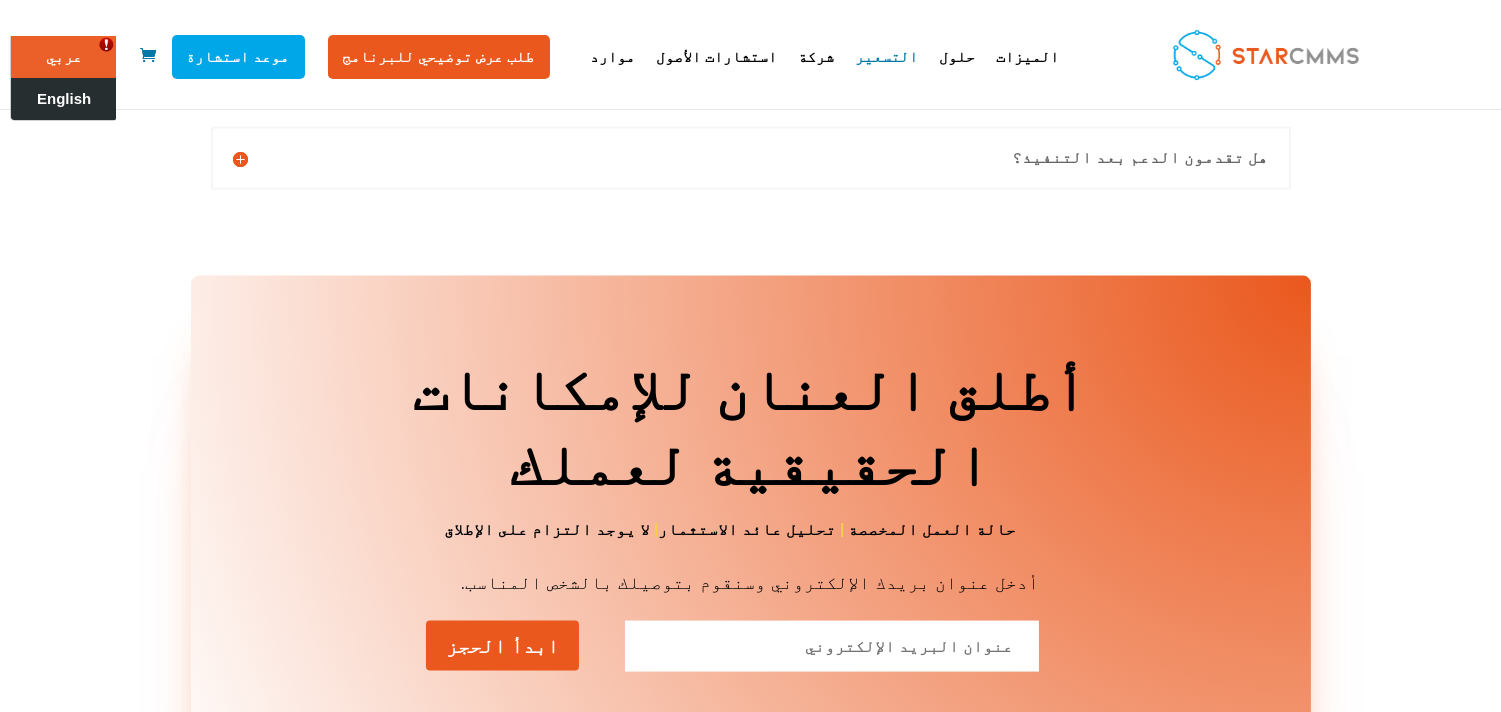click on "English" at bounding box center (64, 99) 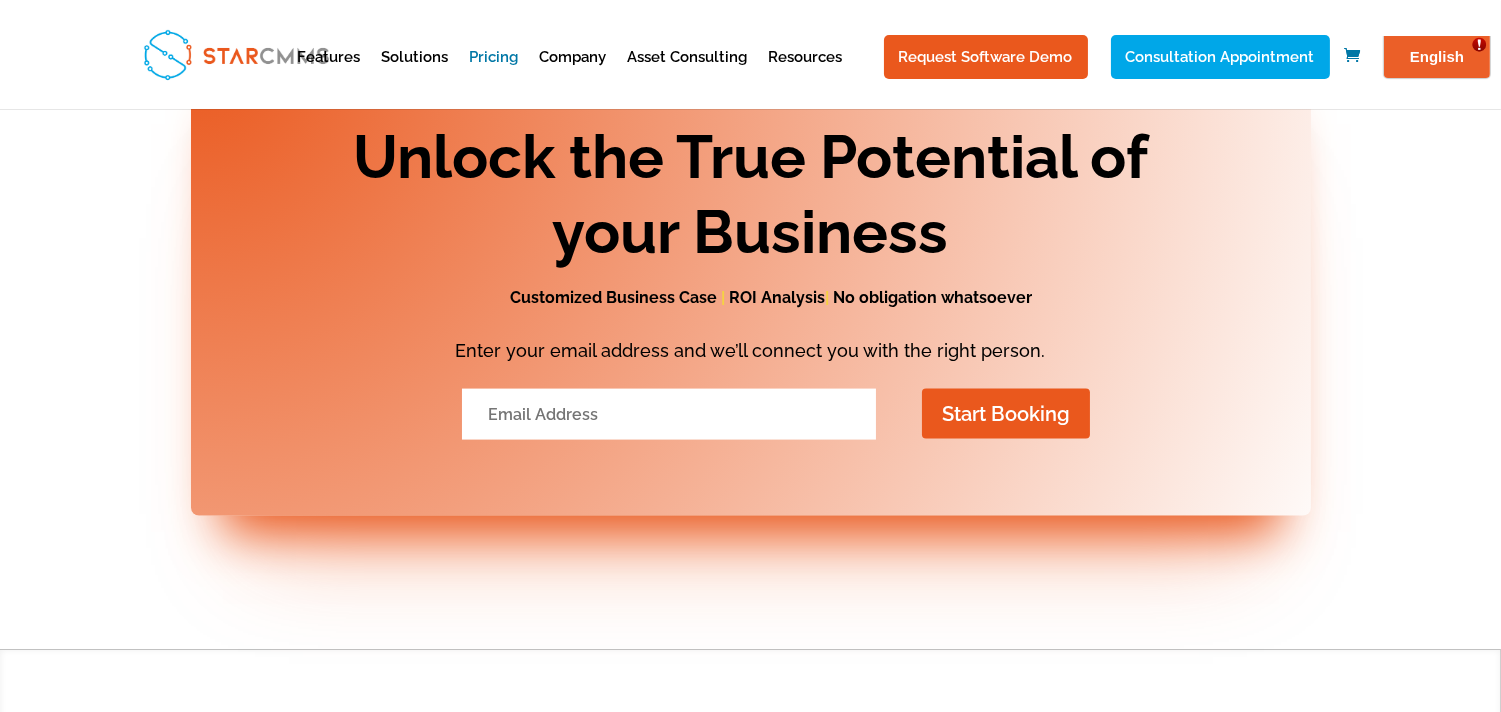 scroll, scrollTop: 0, scrollLeft: 0, axis: both 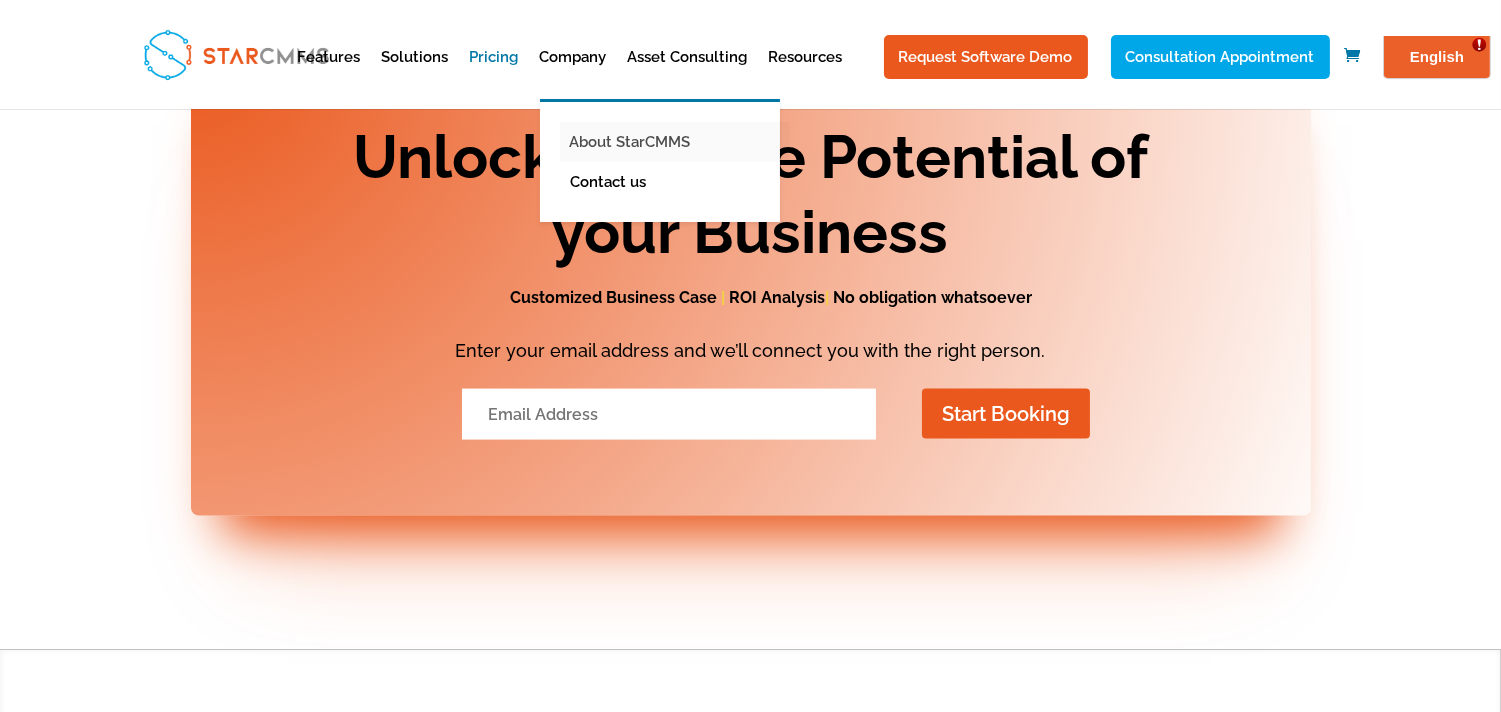 click on "About StarCMMS" at bounding box center (675, 142) 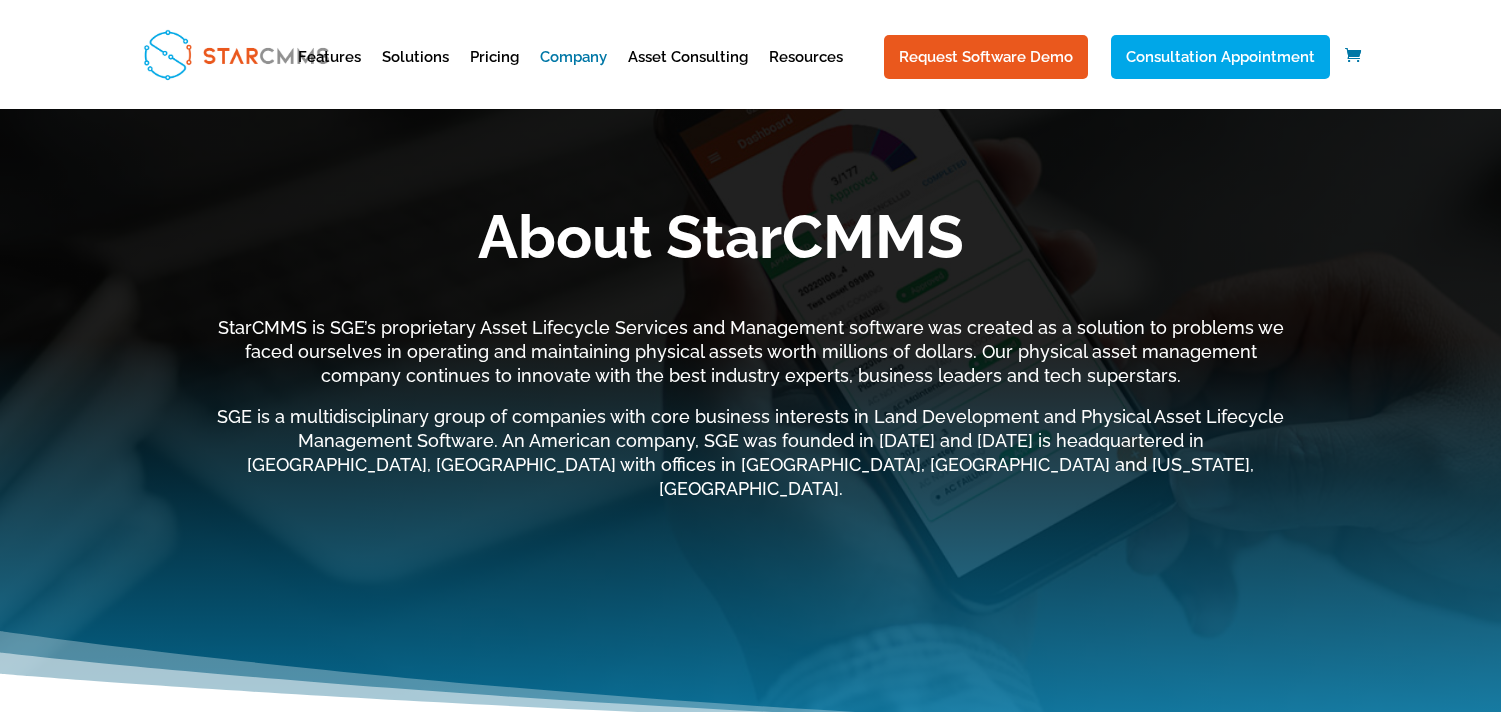 scroll, scrollTop: 0, scrollLeft: 0, axis: both 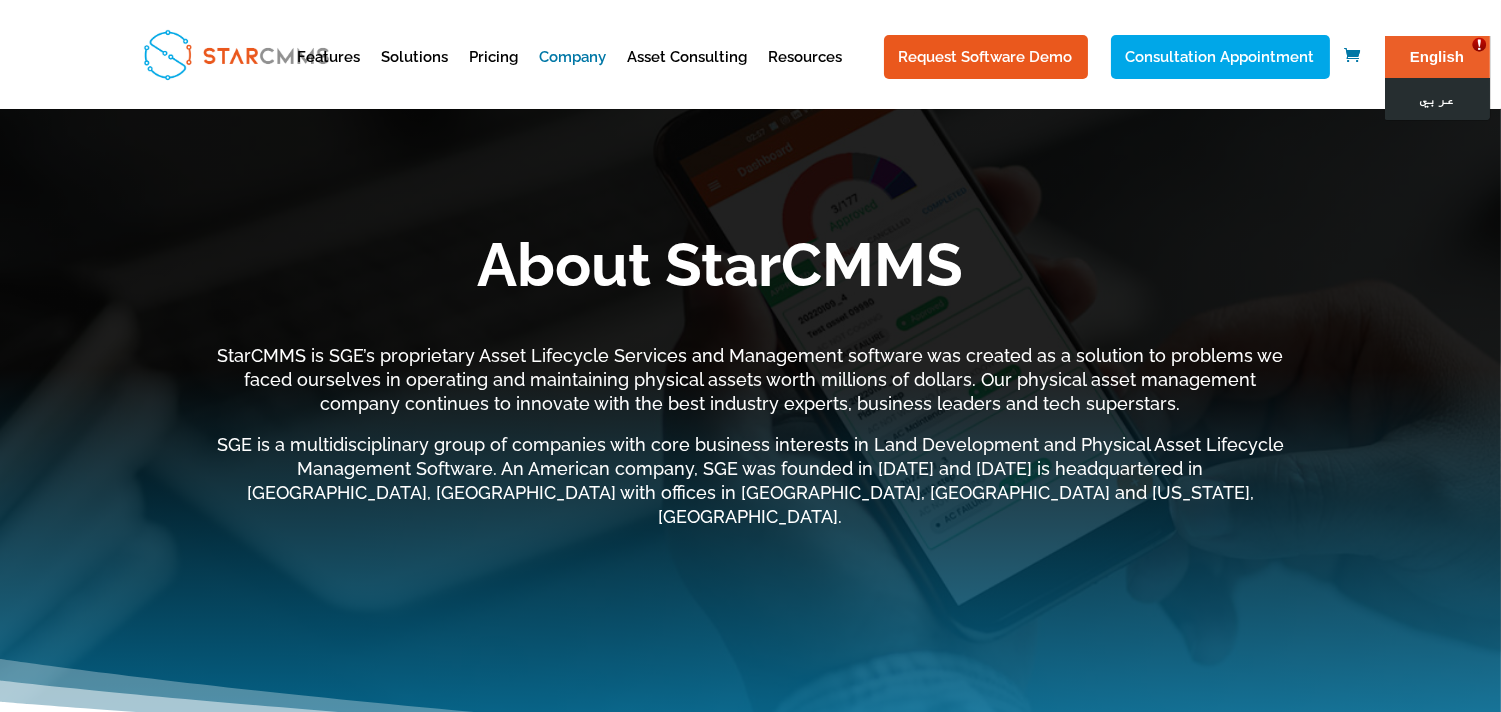 click on "عربي" at bounding box center [1436, 99] 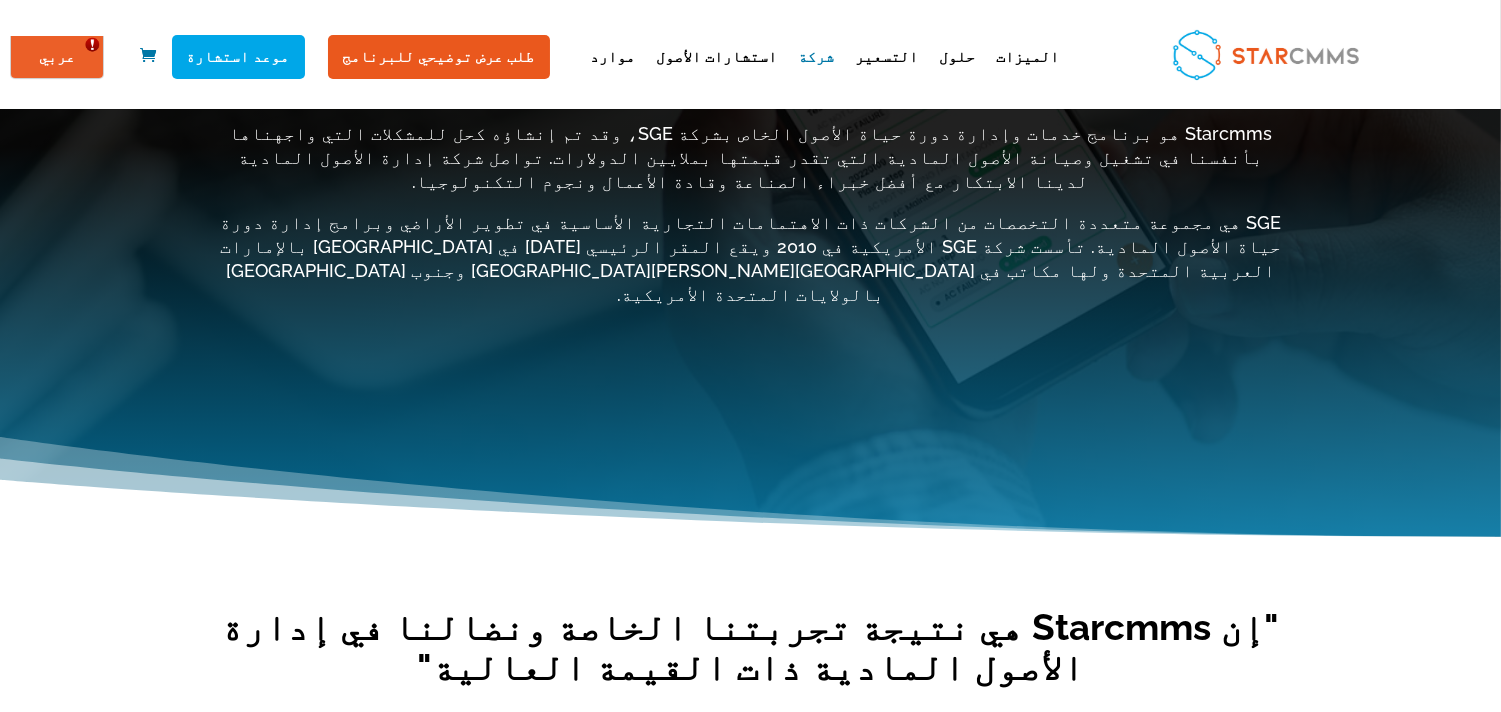 scroll, scrollTop: 333, scrollLeft: 0, axis: vertical 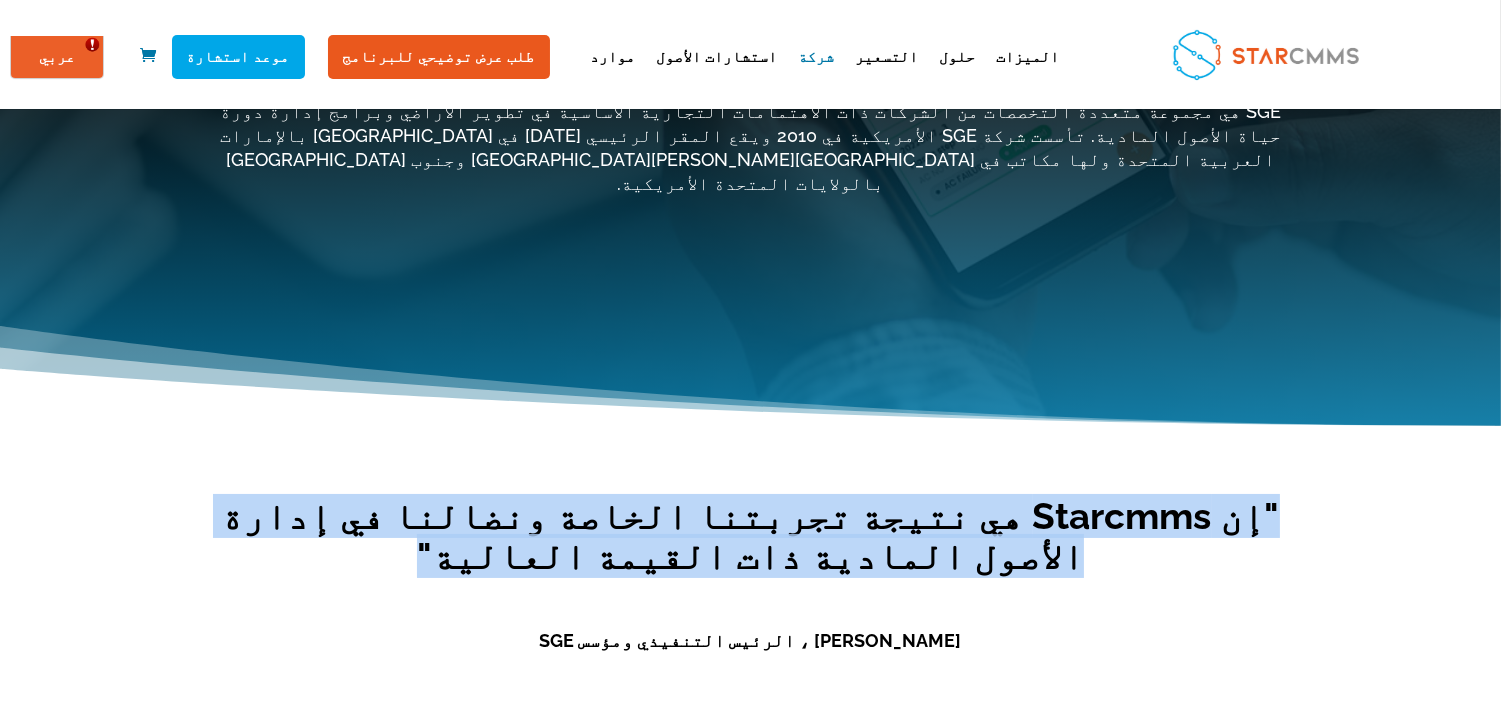 drag, startPoint x: 206, startPoint y: 436, endPoint x: 821, endPoint y: 490, distance: 617.36615 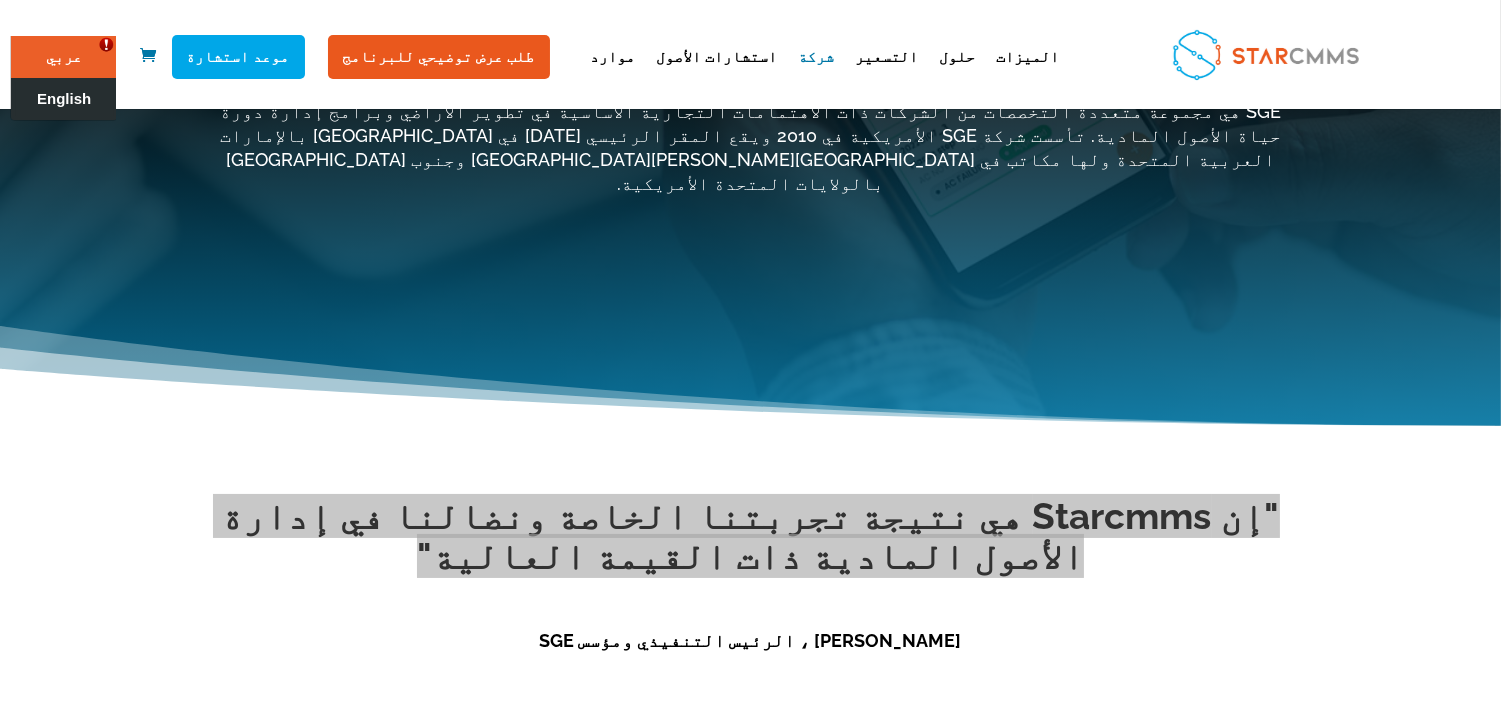 click on "English" at bounding box center (64, 99) 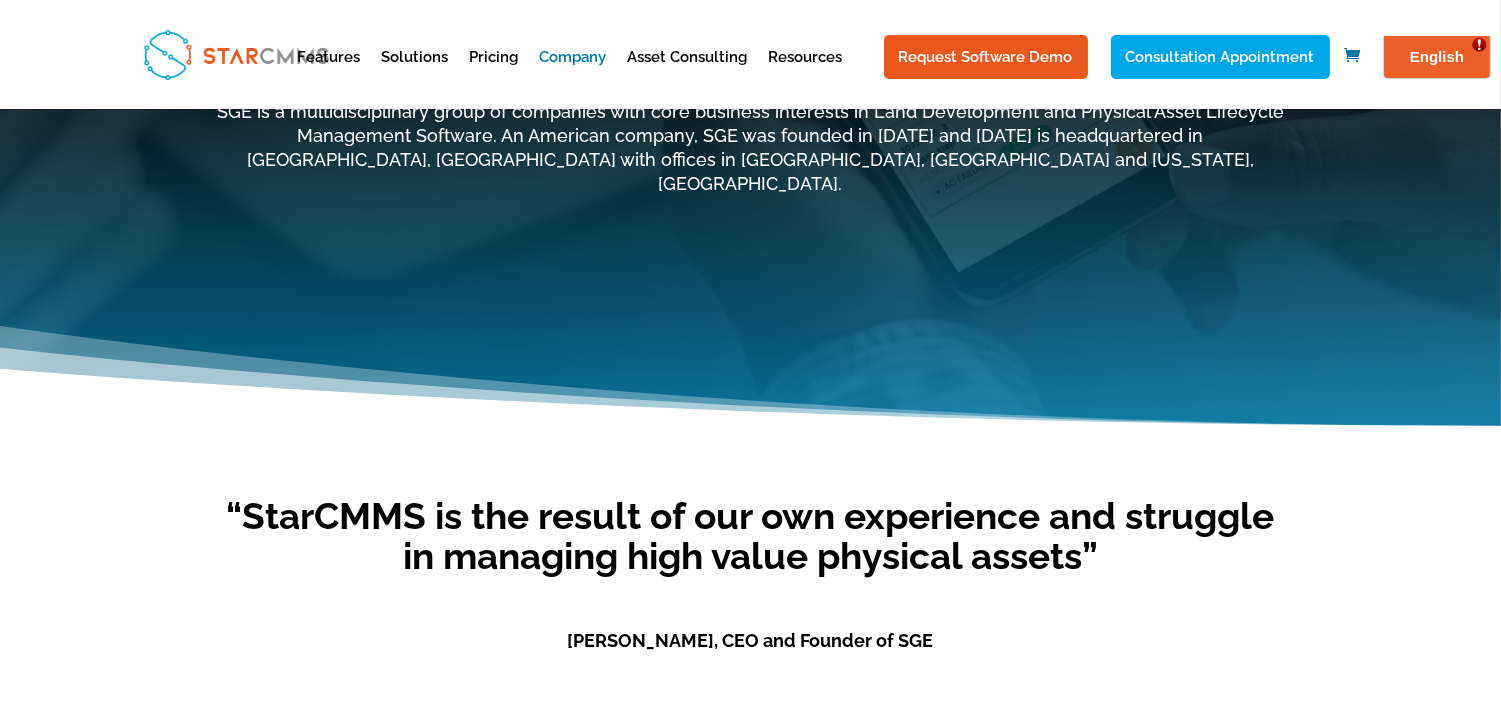 scroll, scrollTop: 0, scrollLeft: 0, axis: both 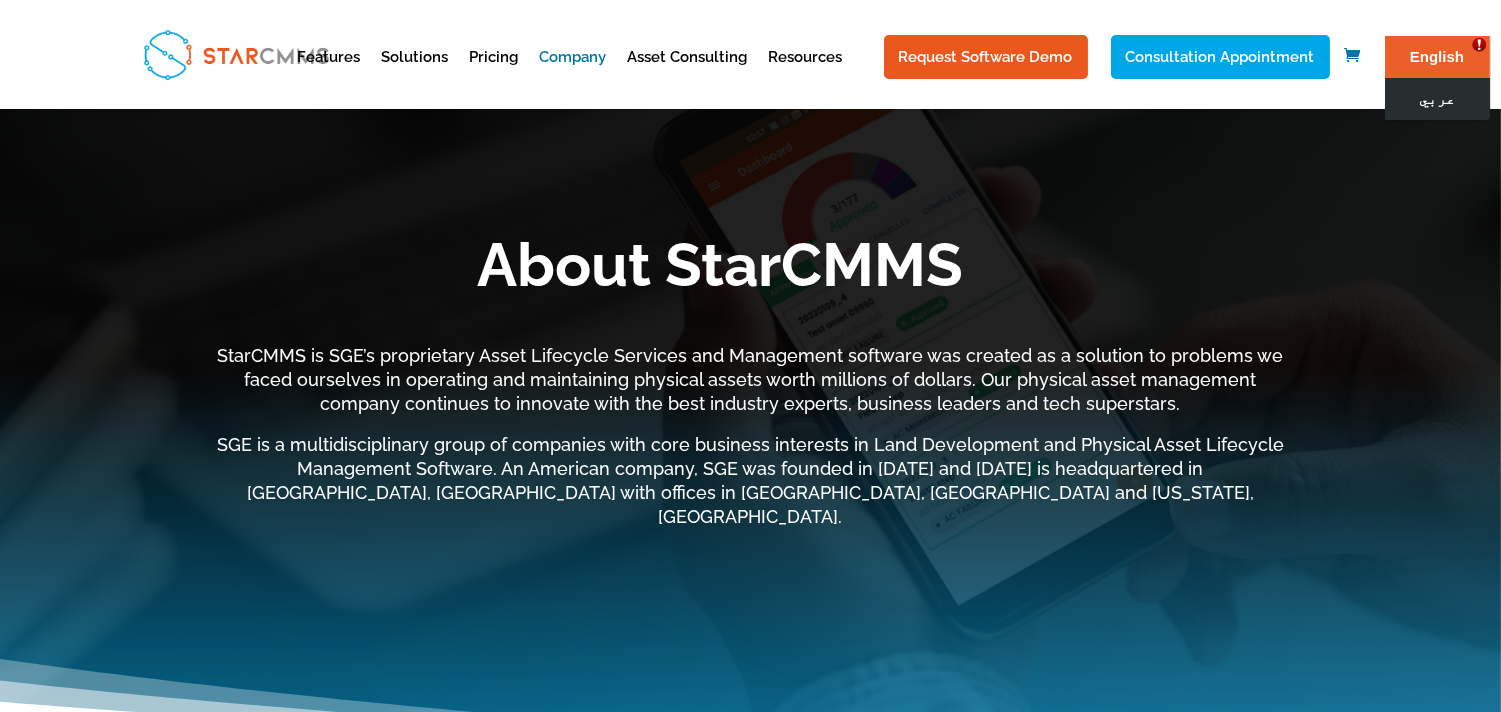 click on "عربي" at bounding box center [1436, 99] 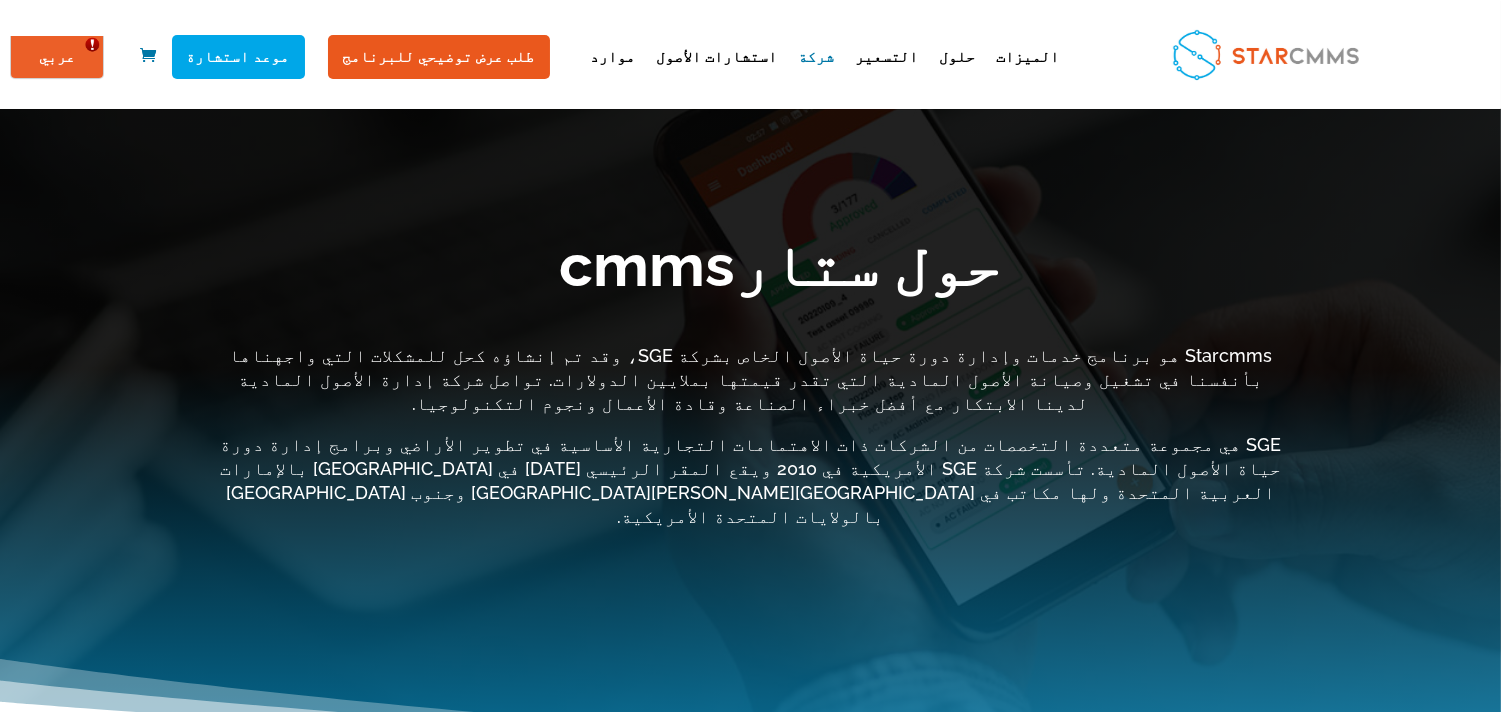 scroll, scrollTop: 0, scrollLeft: 0, axis: both 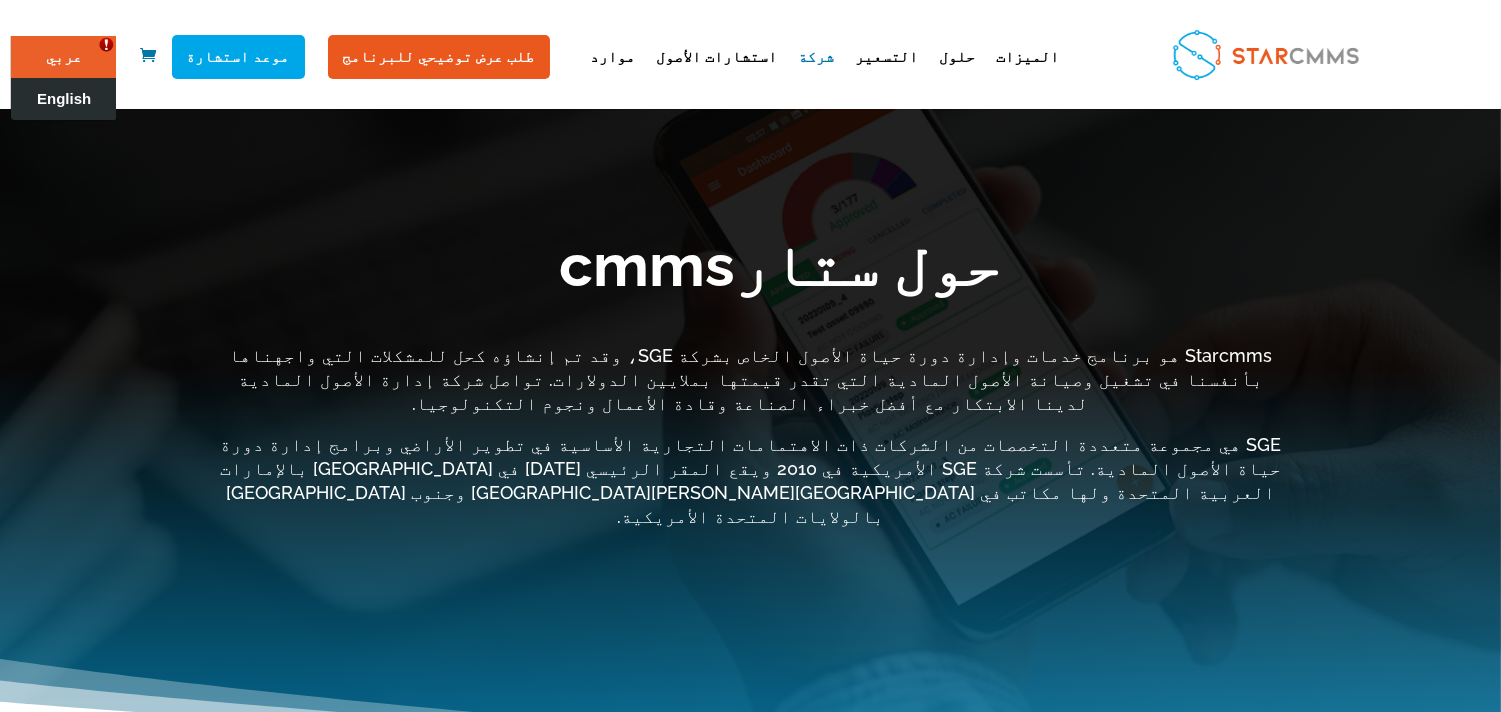 click on "English" at bounding box center (64, 99) 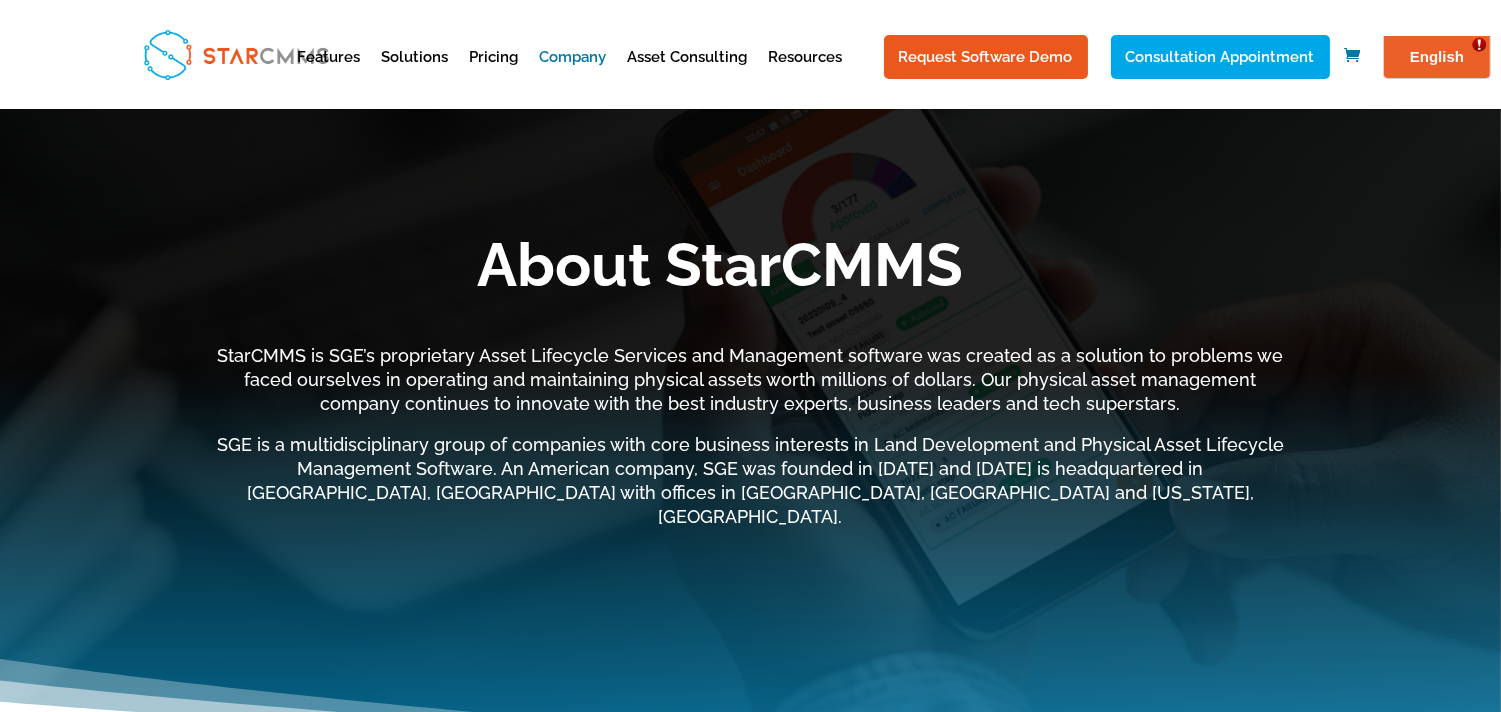 scroll, scrollTop: 0, scrollLeft: 0, axis: both 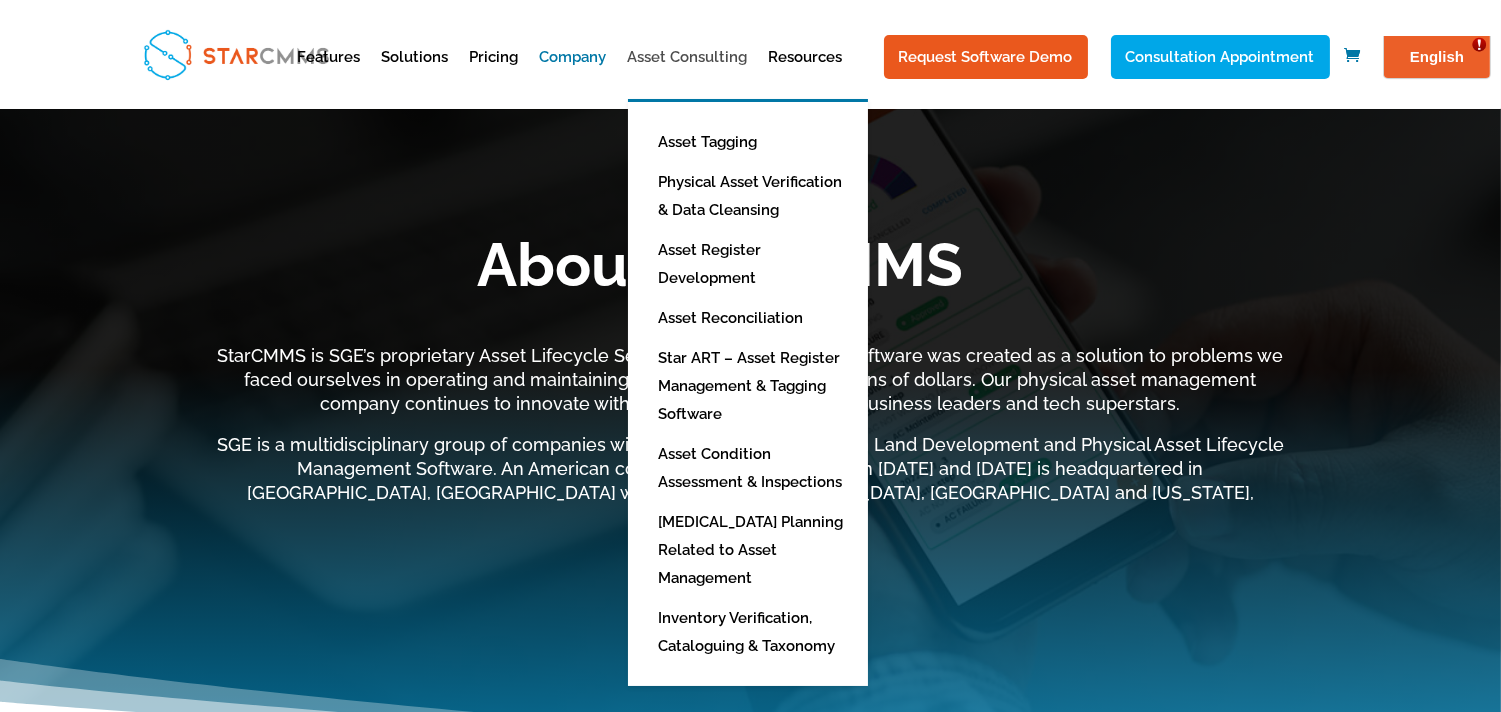 click on "Asset Consulting" at bounding box center (688, 74) 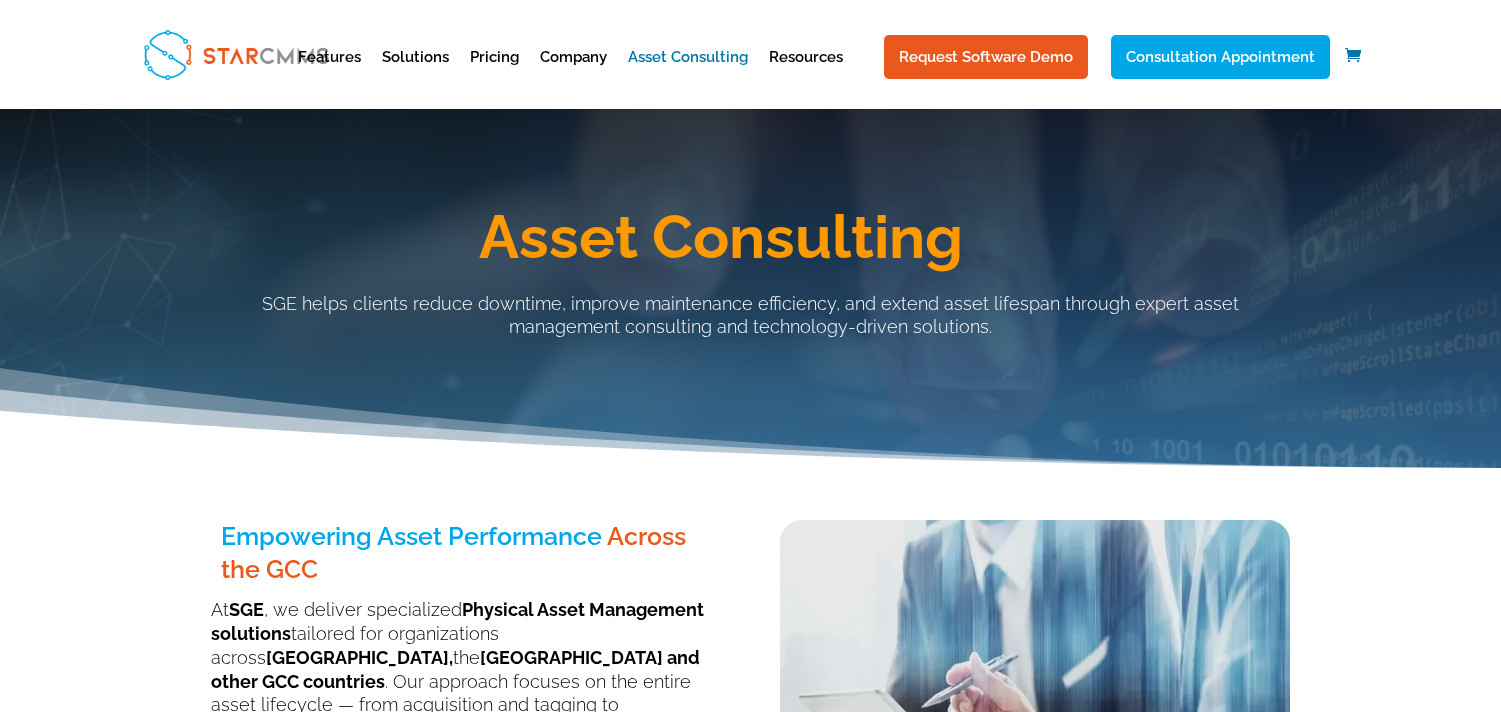 scroll, scrollTop: 0, scrollLeft: 0, axis: both 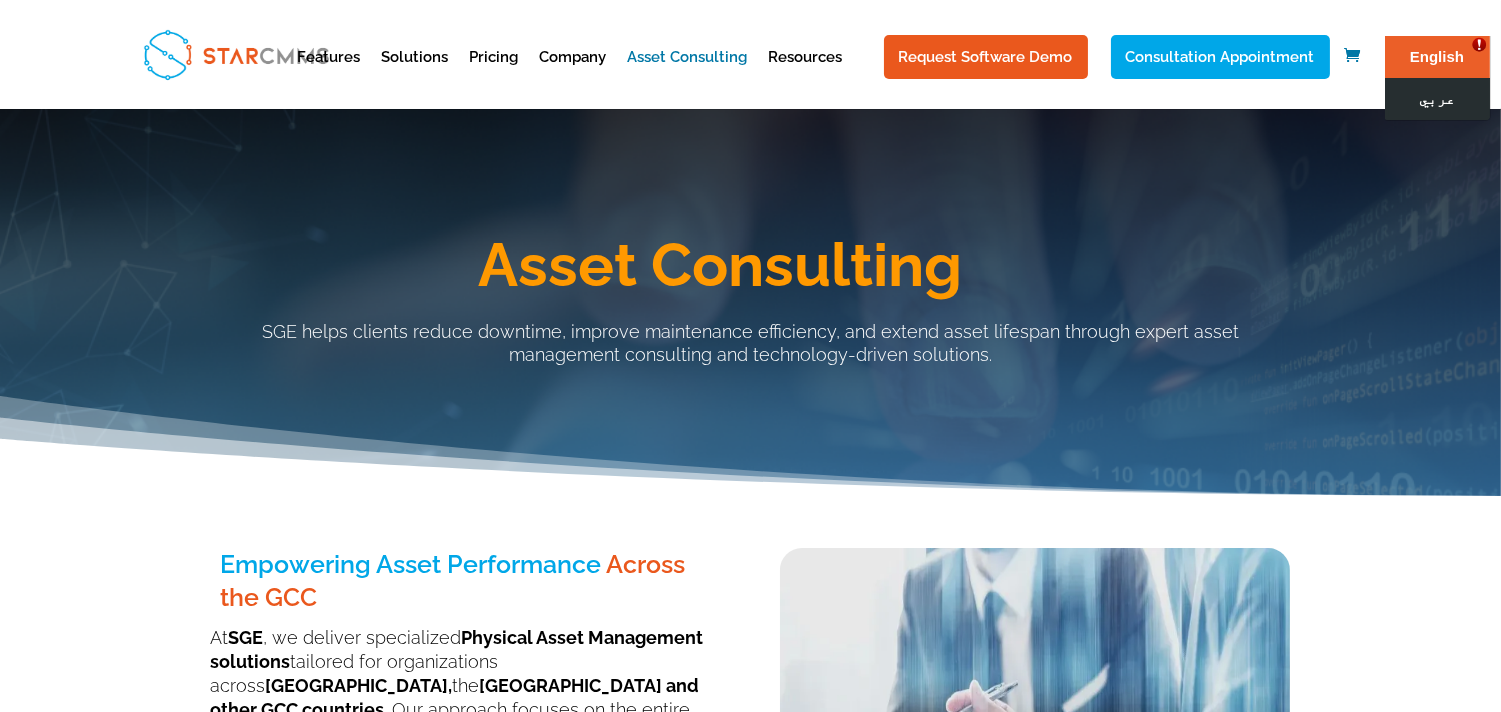 click on "عربي" at bounding box center [1436, 99] 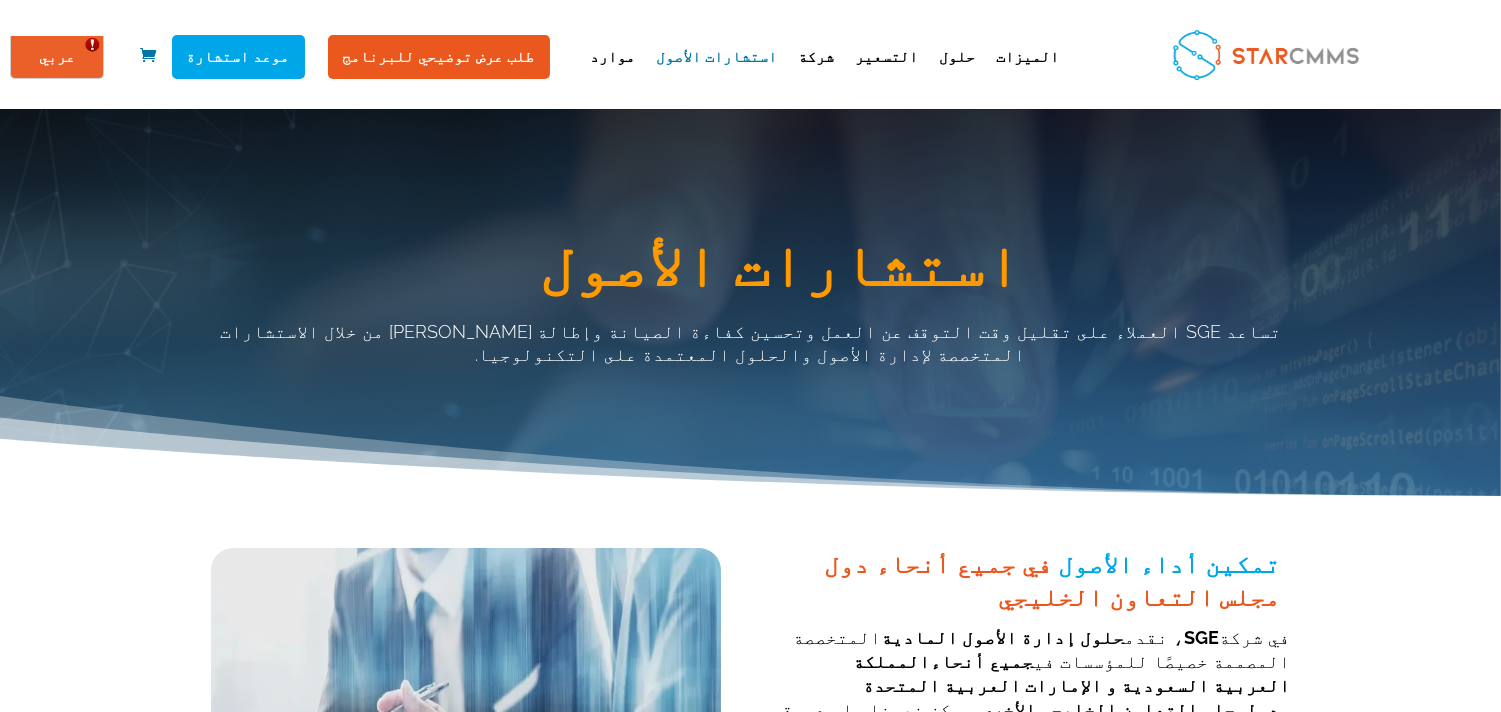 scroll, scrollTop: 0, scrollLeft: 0, axis: both 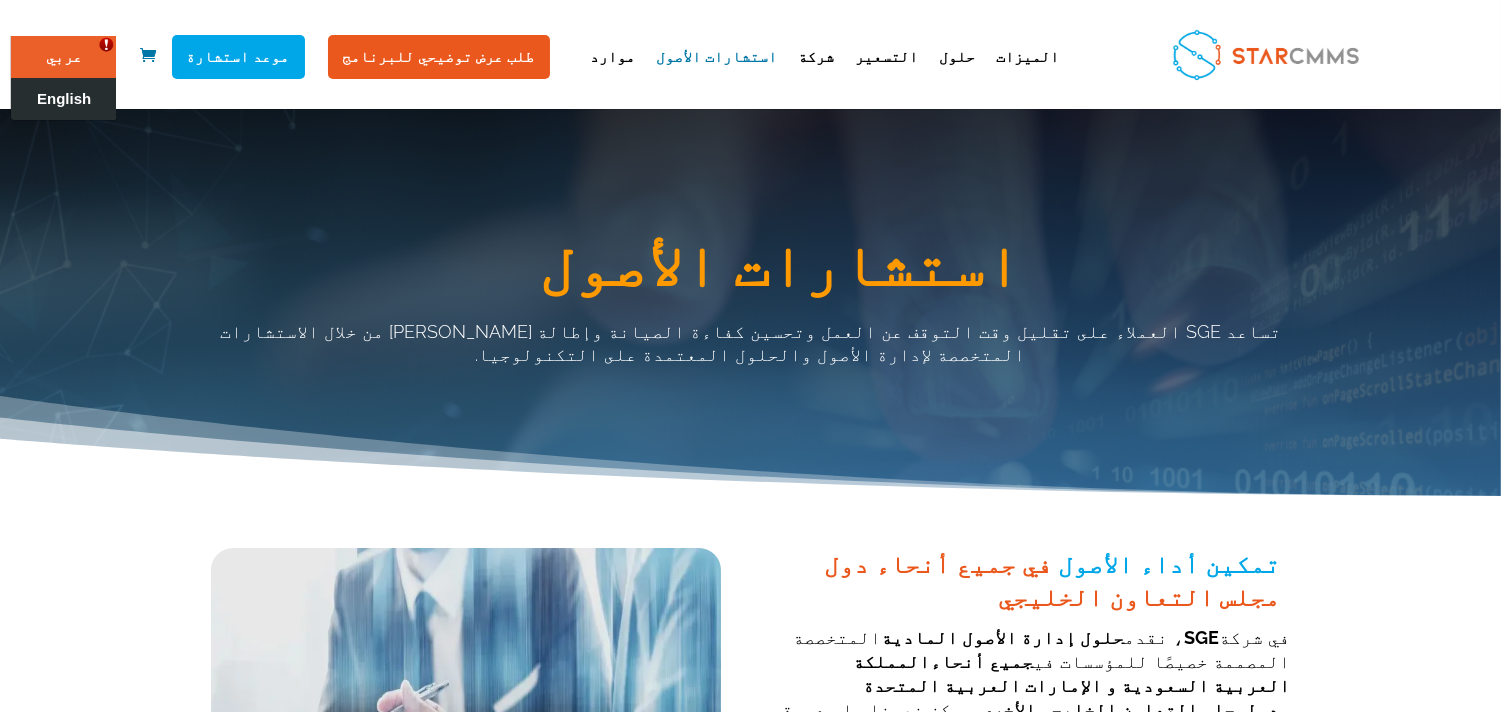 click on "English" at bounding box center [64, 99] 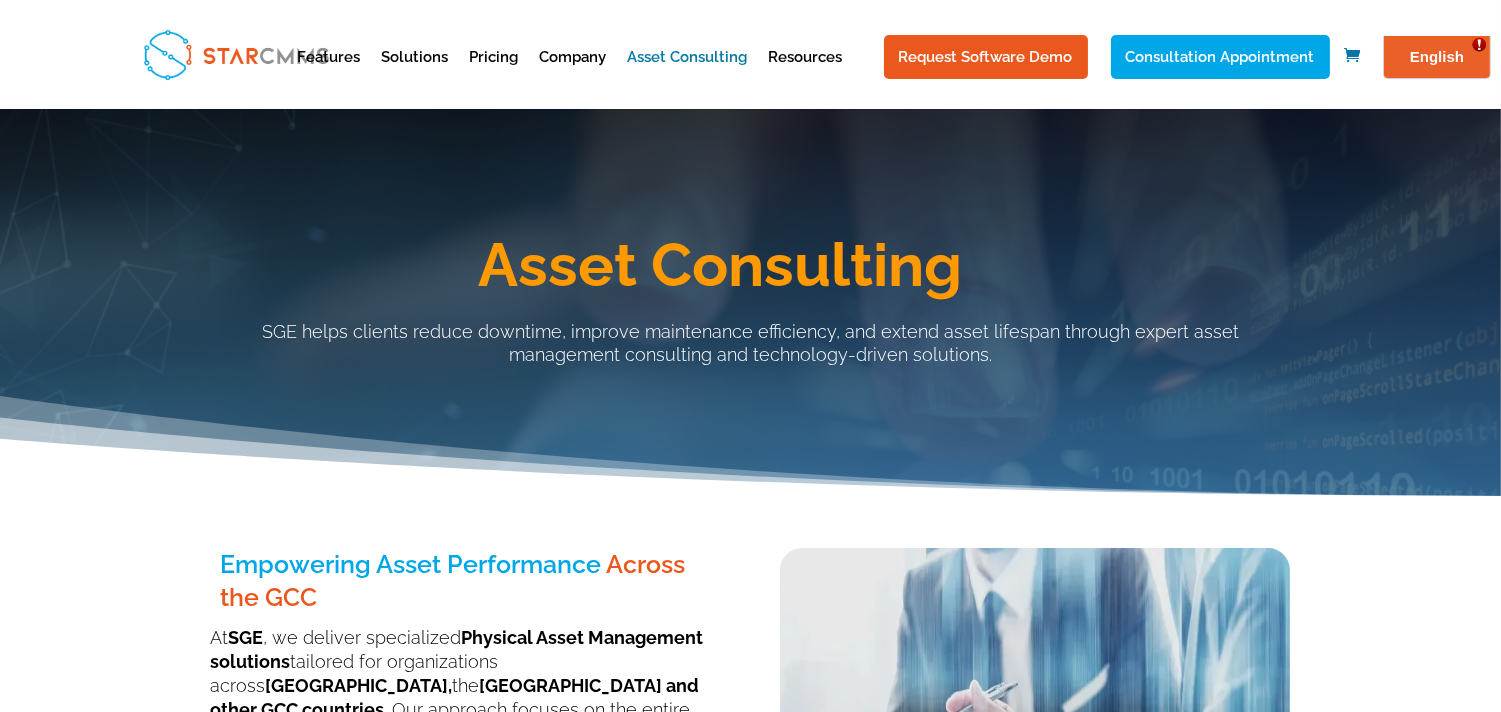 scroll, scrollTop: 0, scrollLeft: 0, axis: both 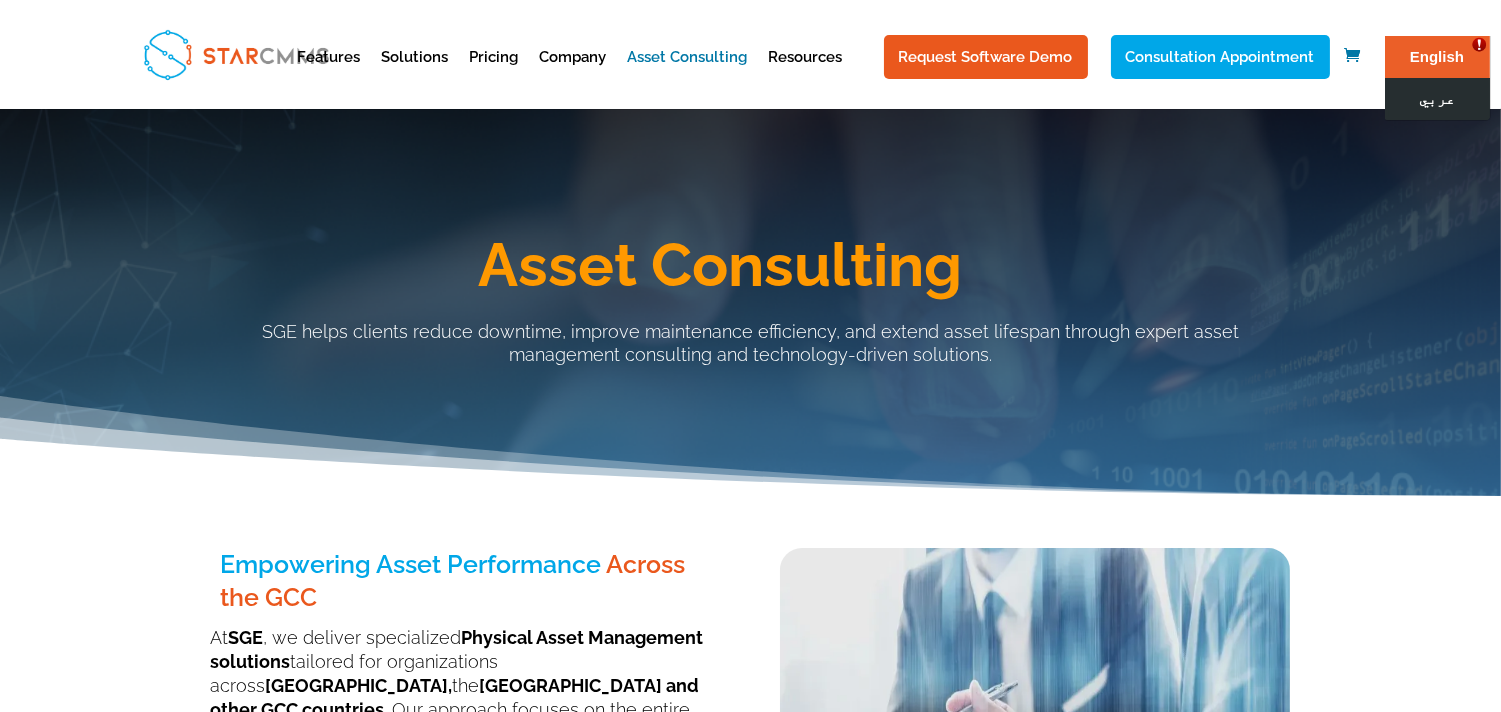 click on "عربي" at bounding box center [1436, 99] 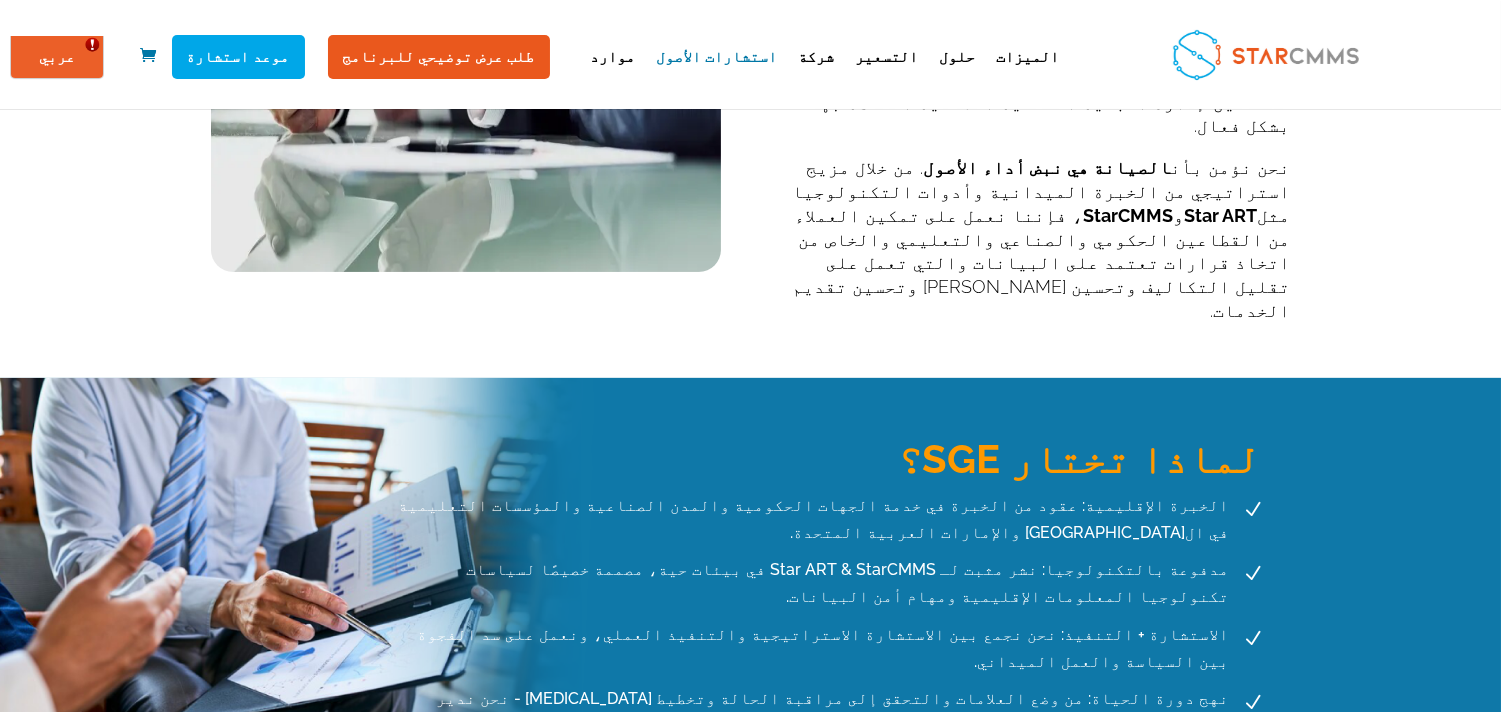 scroll, scrollTop: 777, scrollLeft: 0, axis: vertical 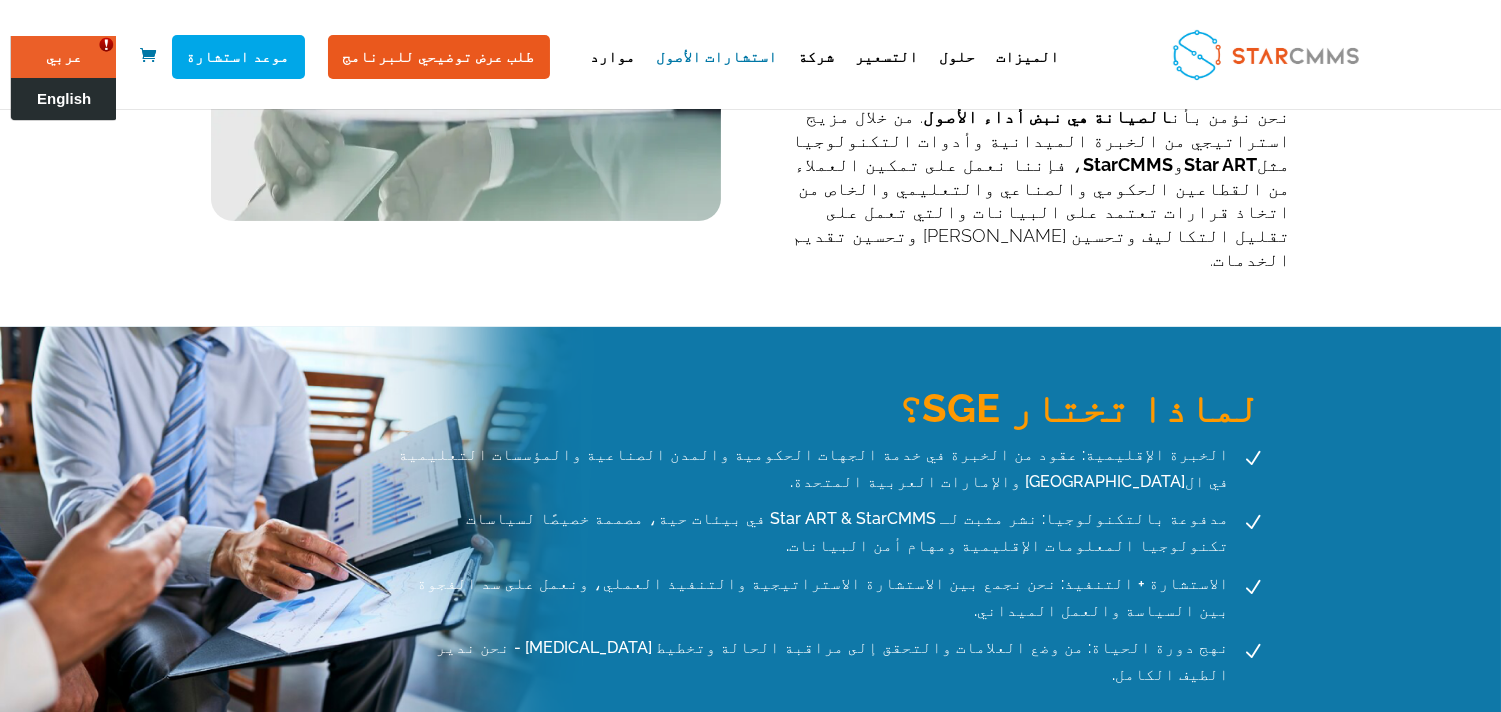 click on "English" at bounding box center [64, 99] 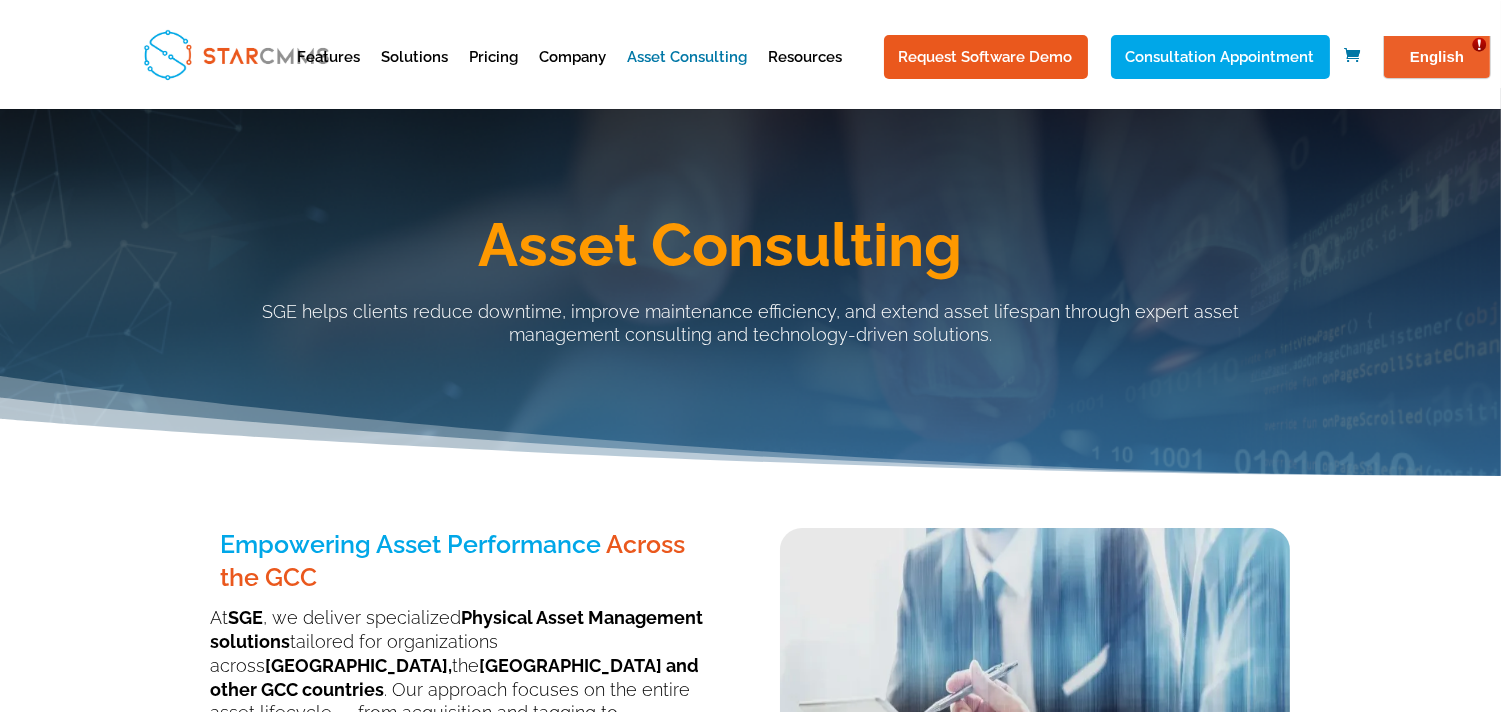 scroll, scrollTop: 0, scrollLeft: 0, axis: both 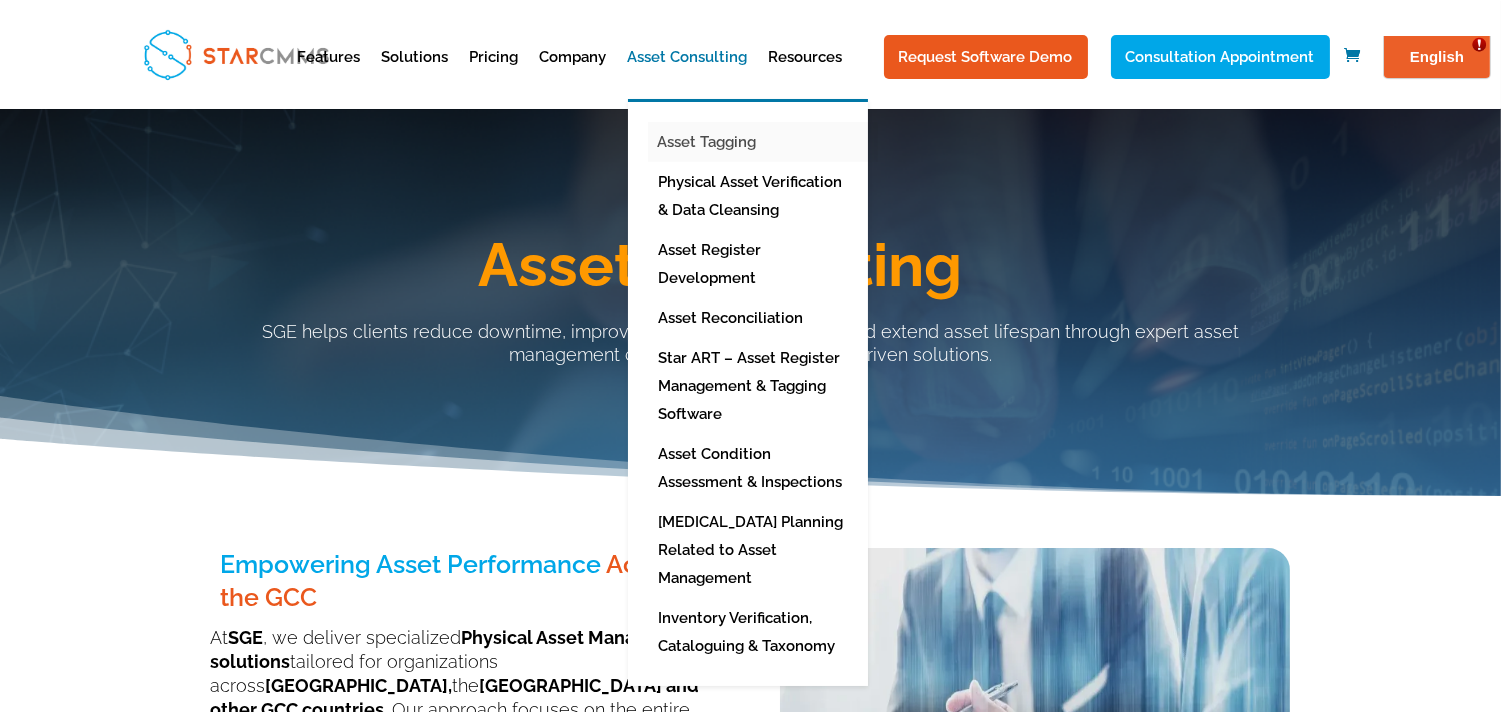 click on "Asset Tagging" at bounding box center (763, 142) 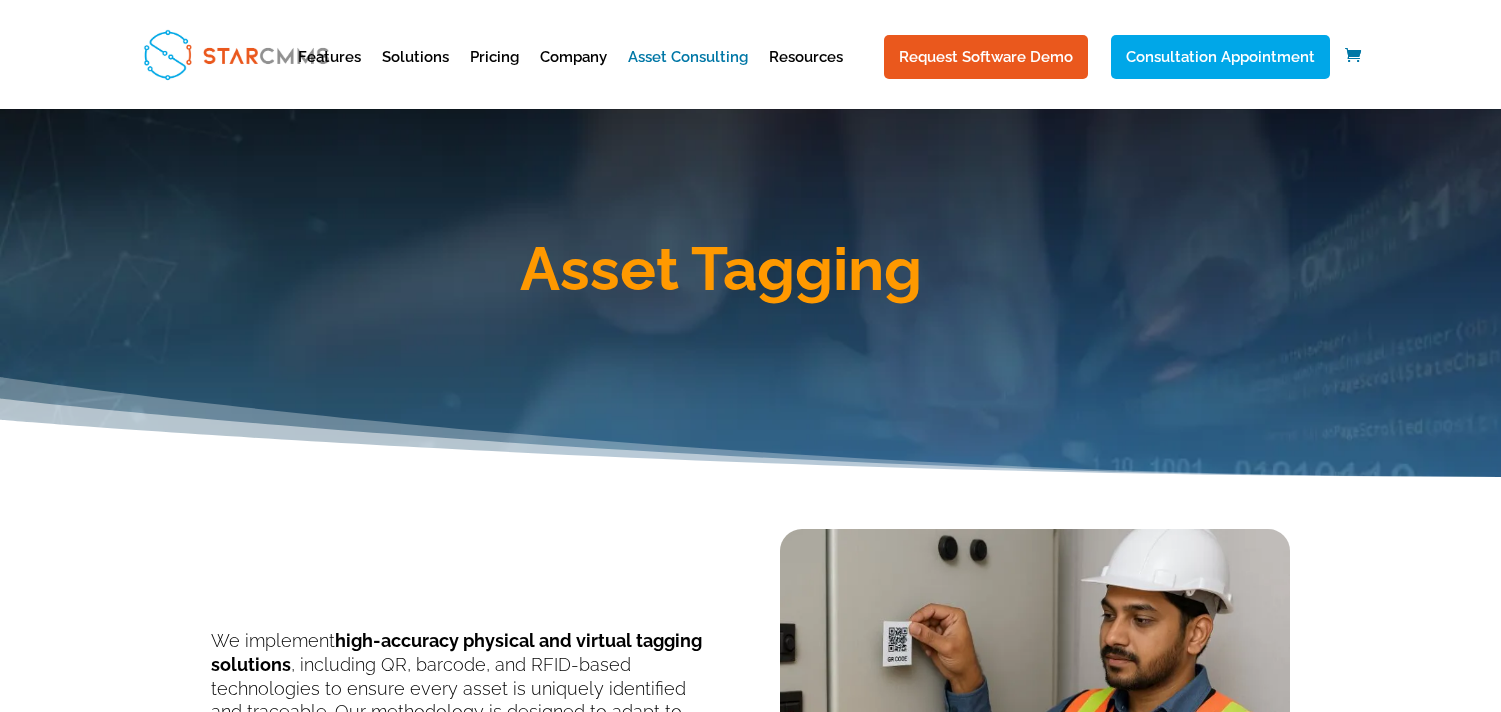 scroll, scrollTop: 0, scrollLeft: 0, axis: both 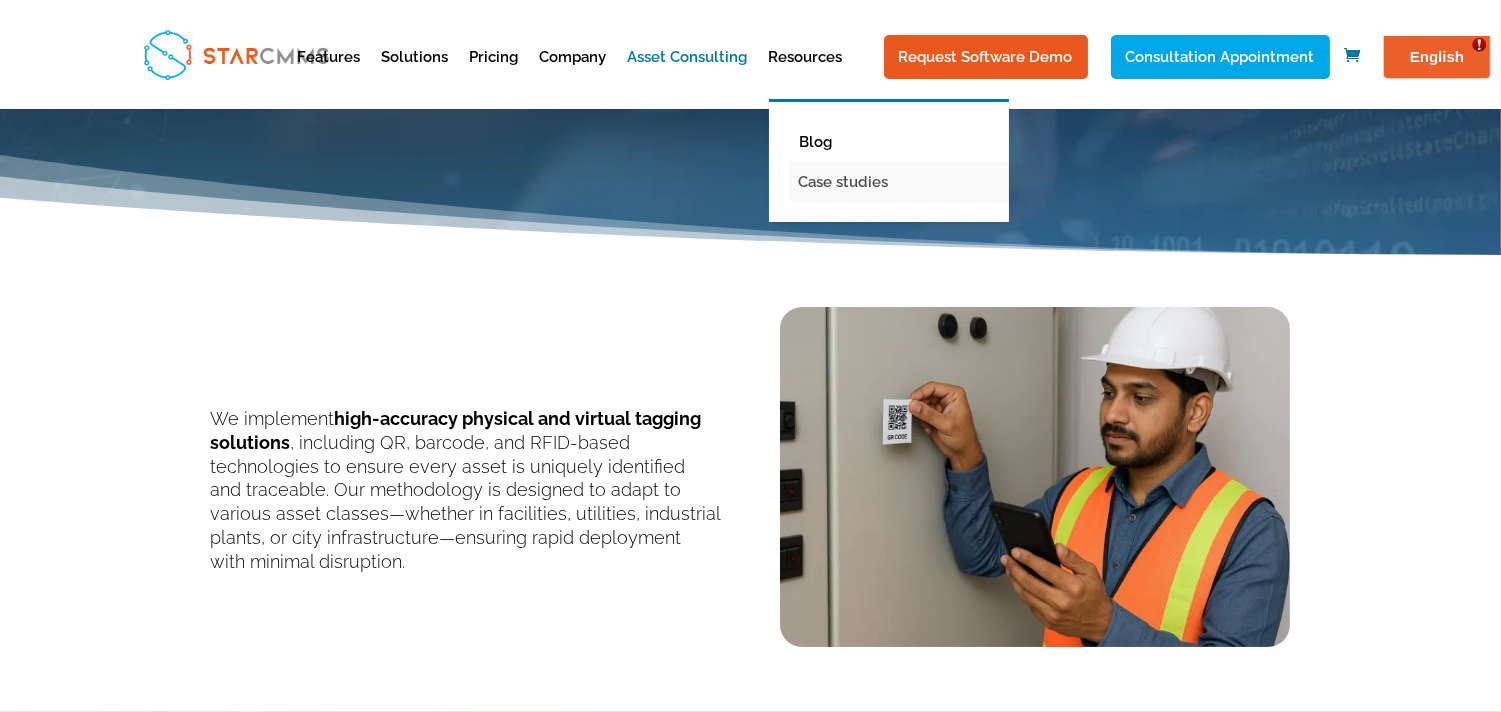 click on "Case studies" at bounding box center [904, 182] 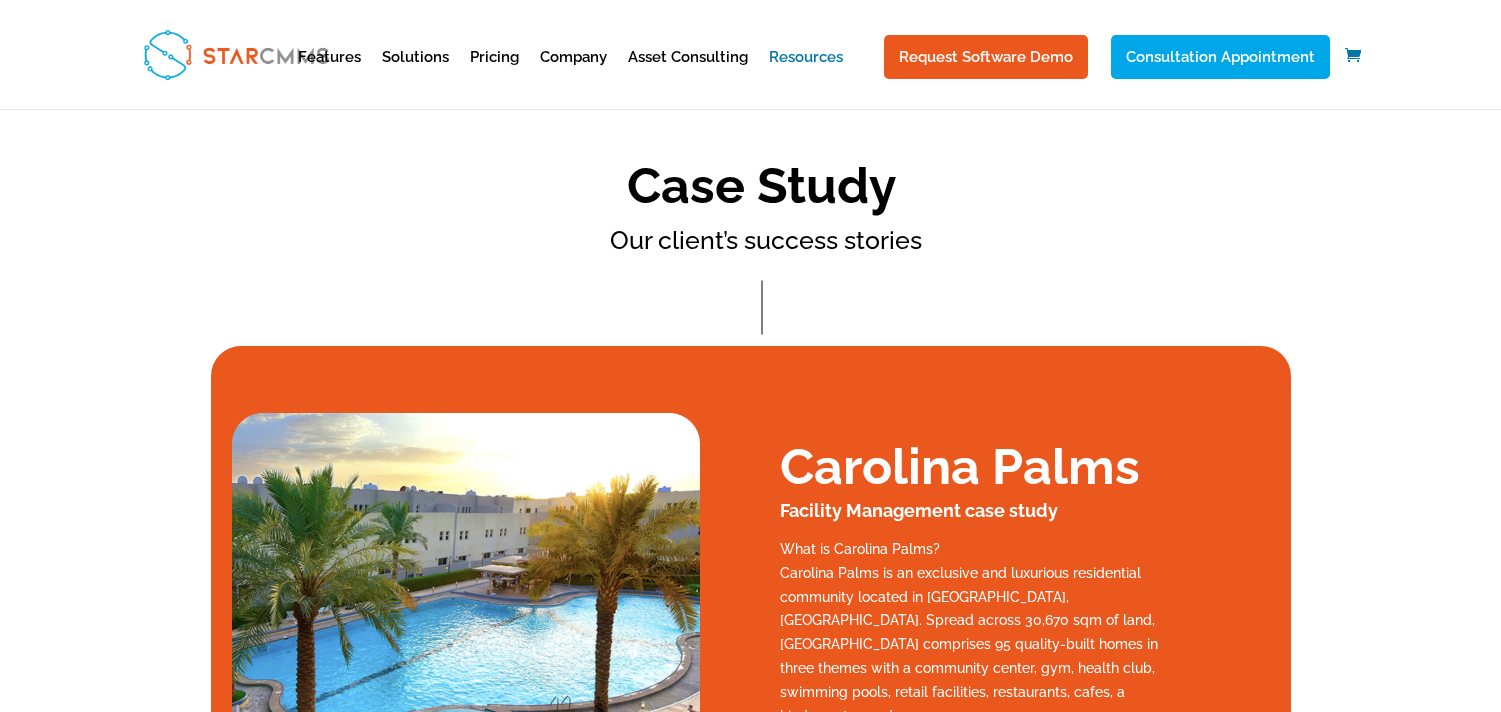 scroll, scrollTop: 0, scrollLeft: 0, axis: both 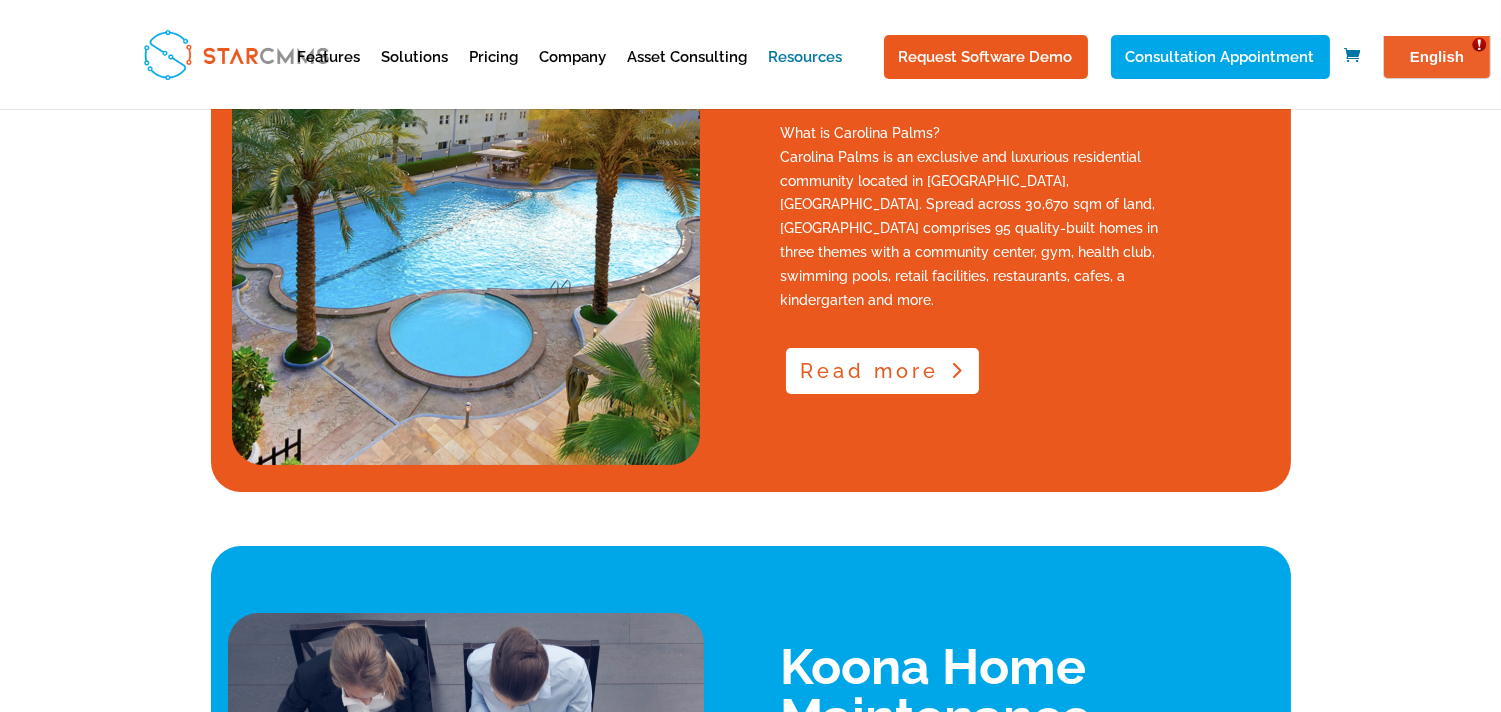 click on "Read more" at bounding box center (882, 371) 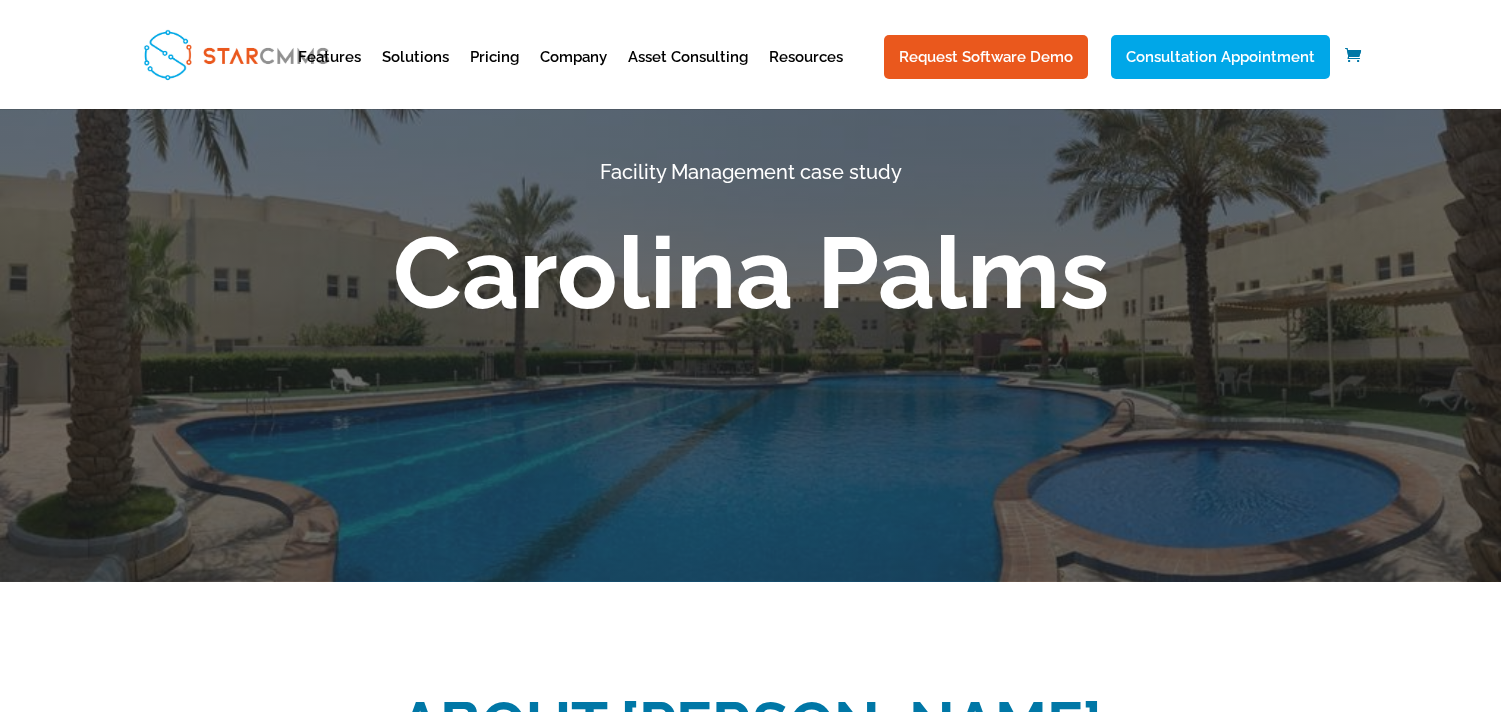 scroll, scrollTop: 0, scrollLeft: 0, axis: both 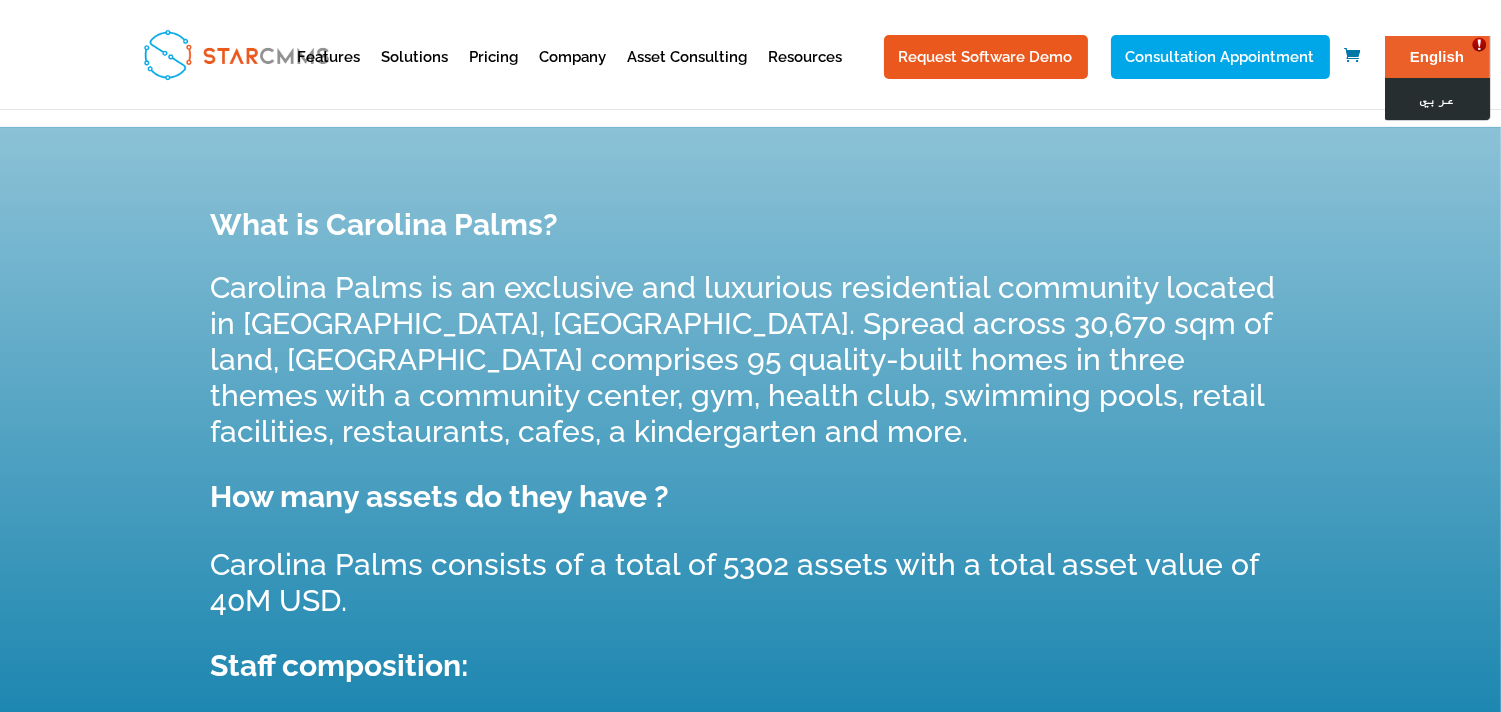 click on "عربي" at bounding box center (1436, 99) 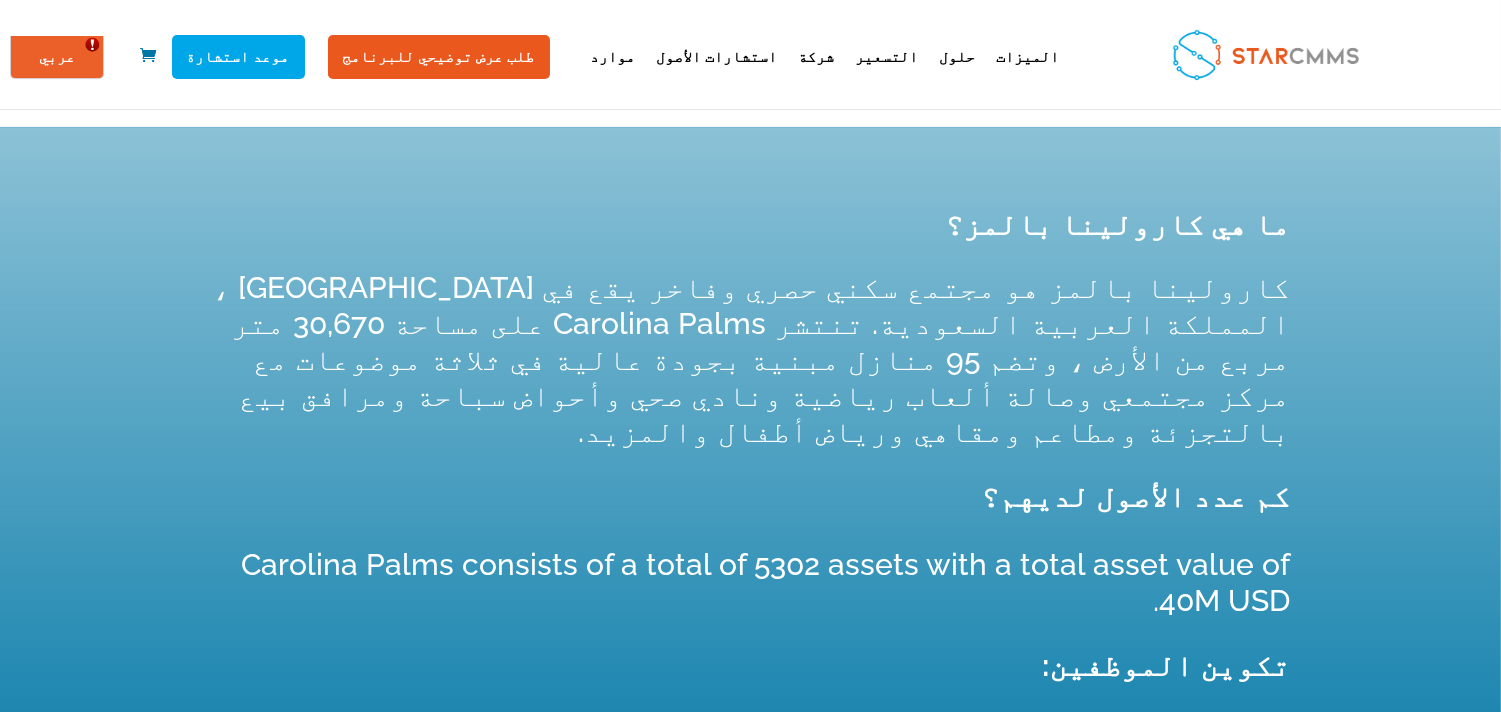 scroll, scrollTop: 0, scrollLeft: 0, axis: both 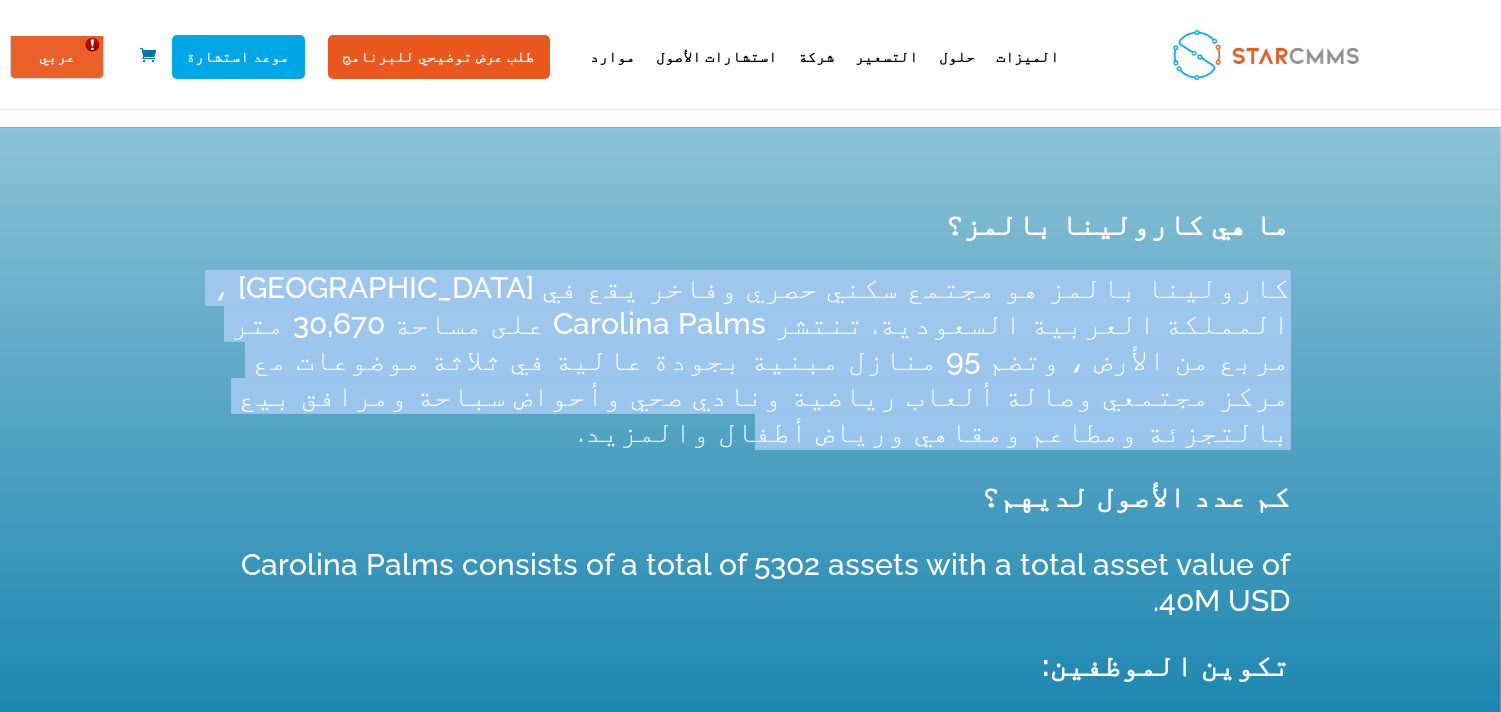 drag, startPoint x: 203, startPoint y: 274, endPoint x: 433, endPoint y: 405, distance: 264.6904 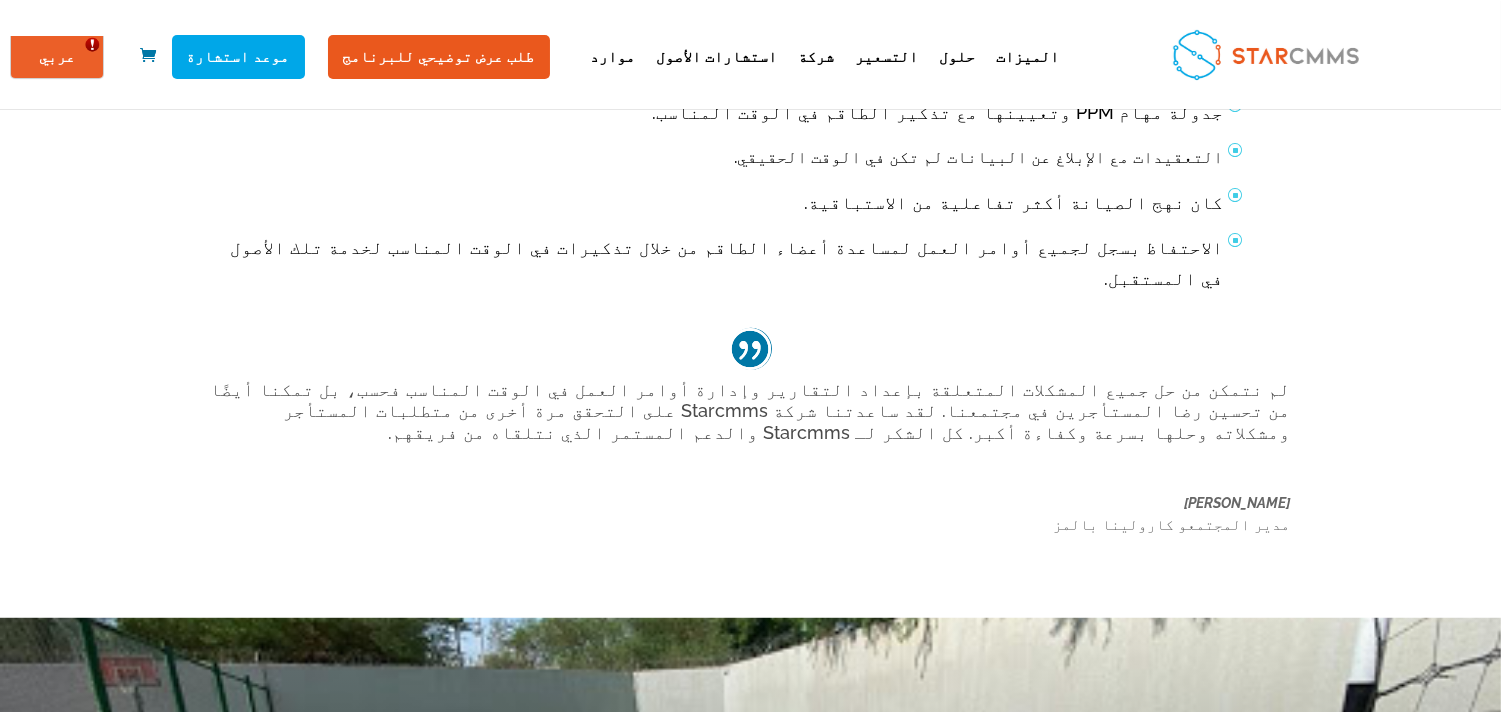 scroll, scrollTop: 2333, scrollLeft: 0, axis: vertical 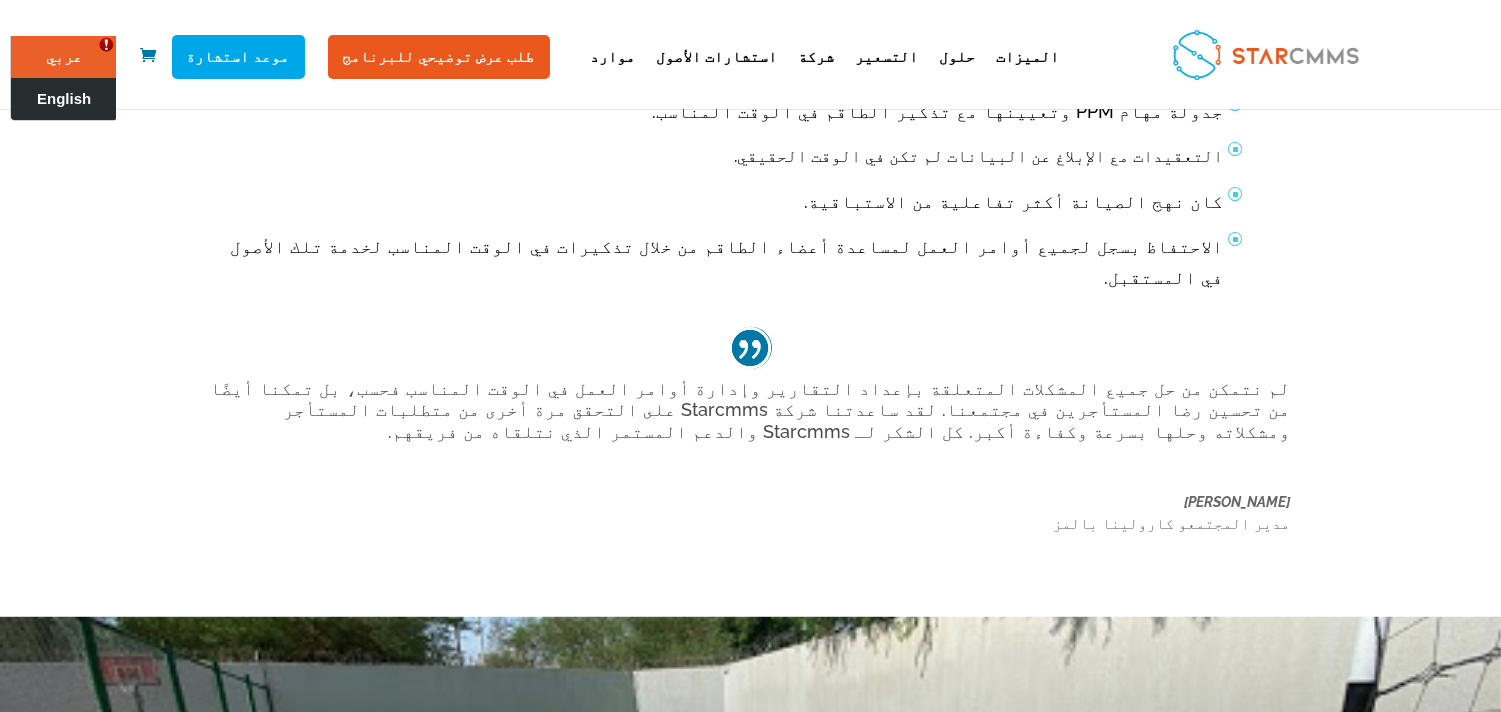 click on "English" at bounding box center [64, 99] 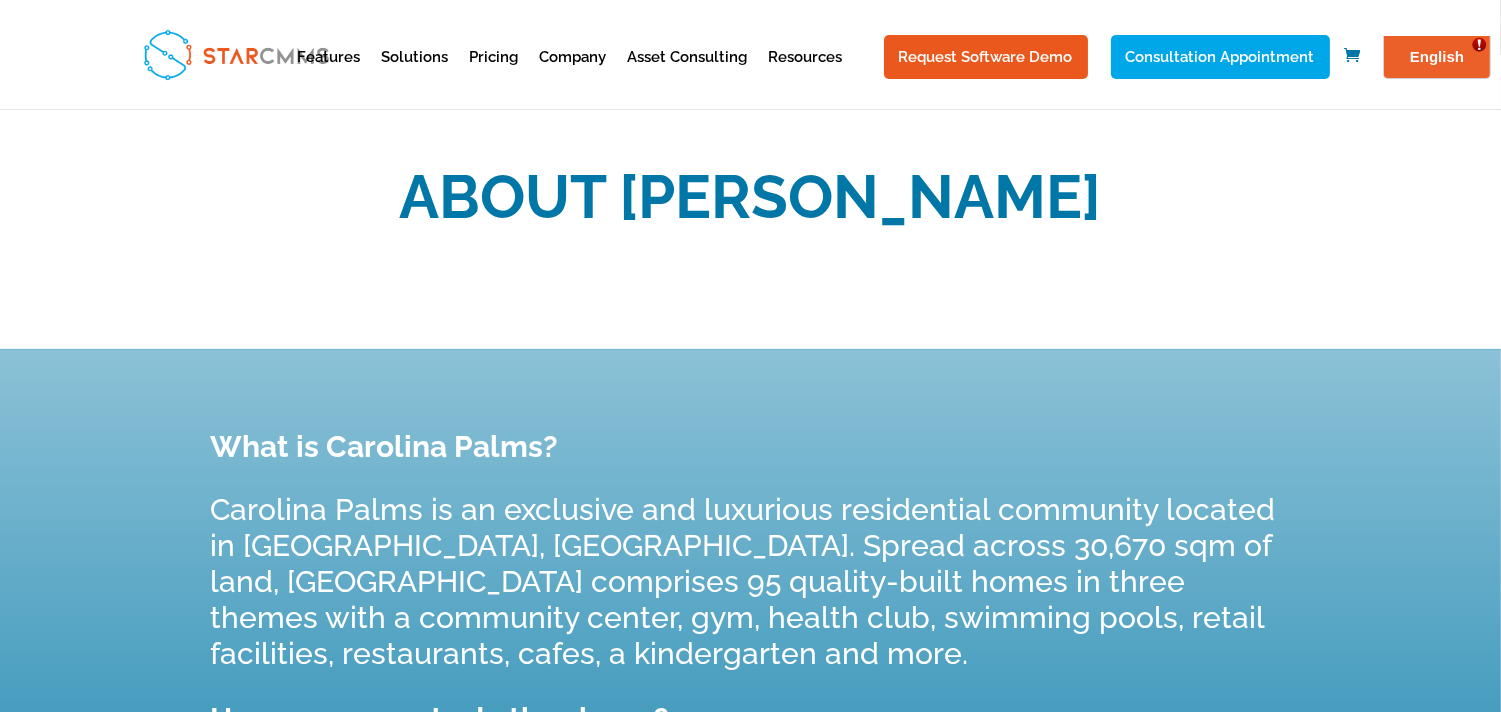 scroll, scrollTop: 666, scrollLeft: 0, axis: vertical 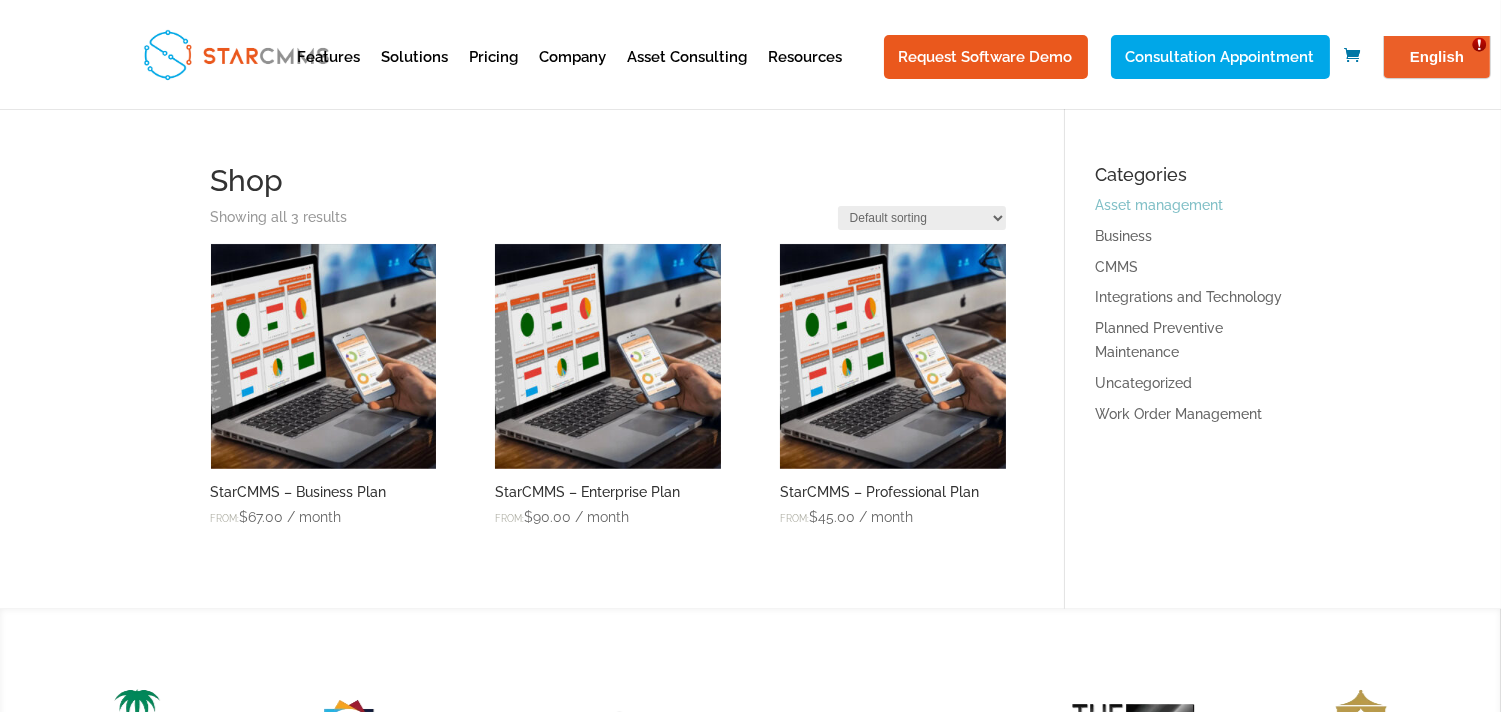 click on "Asset management" at bounding box center [1159, 205] 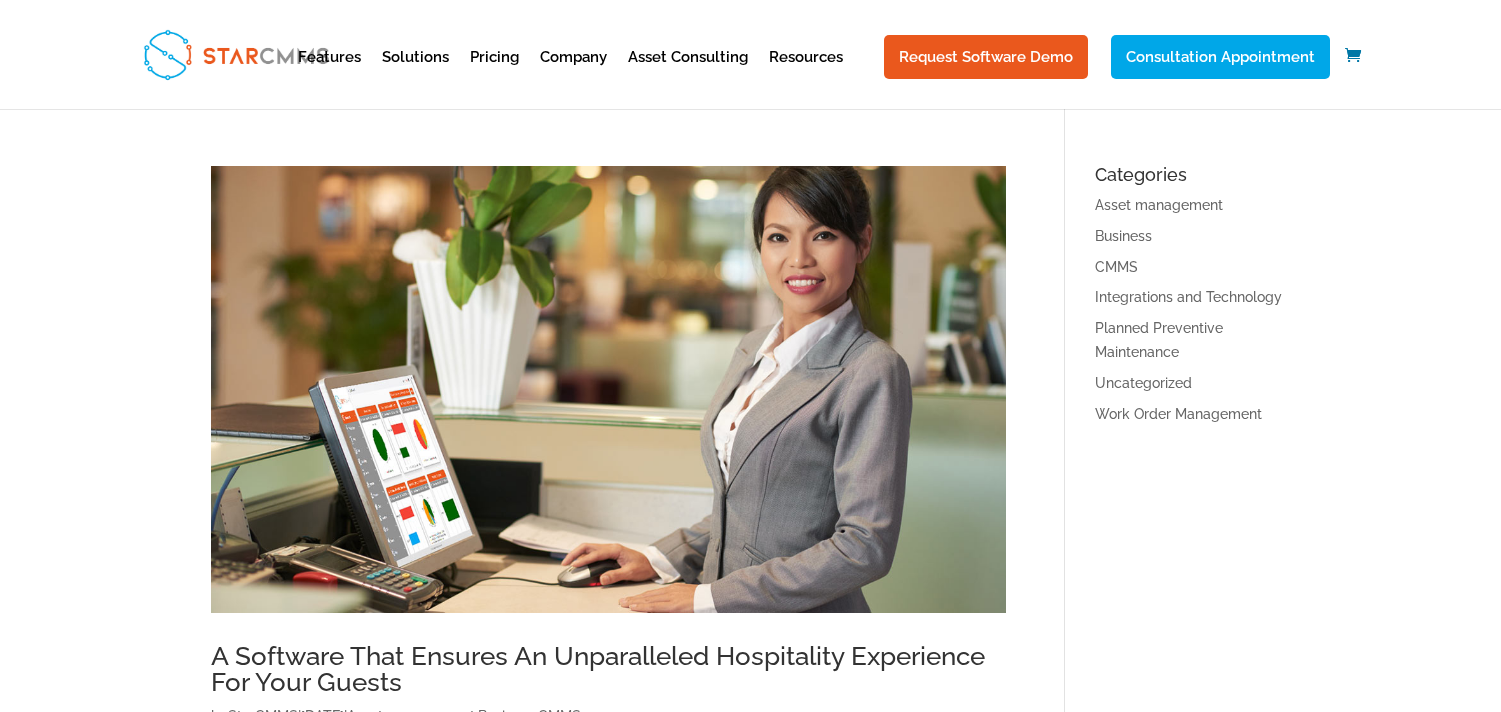 scroll, scrollTop: 0, scrollLeft: 0, axis: both 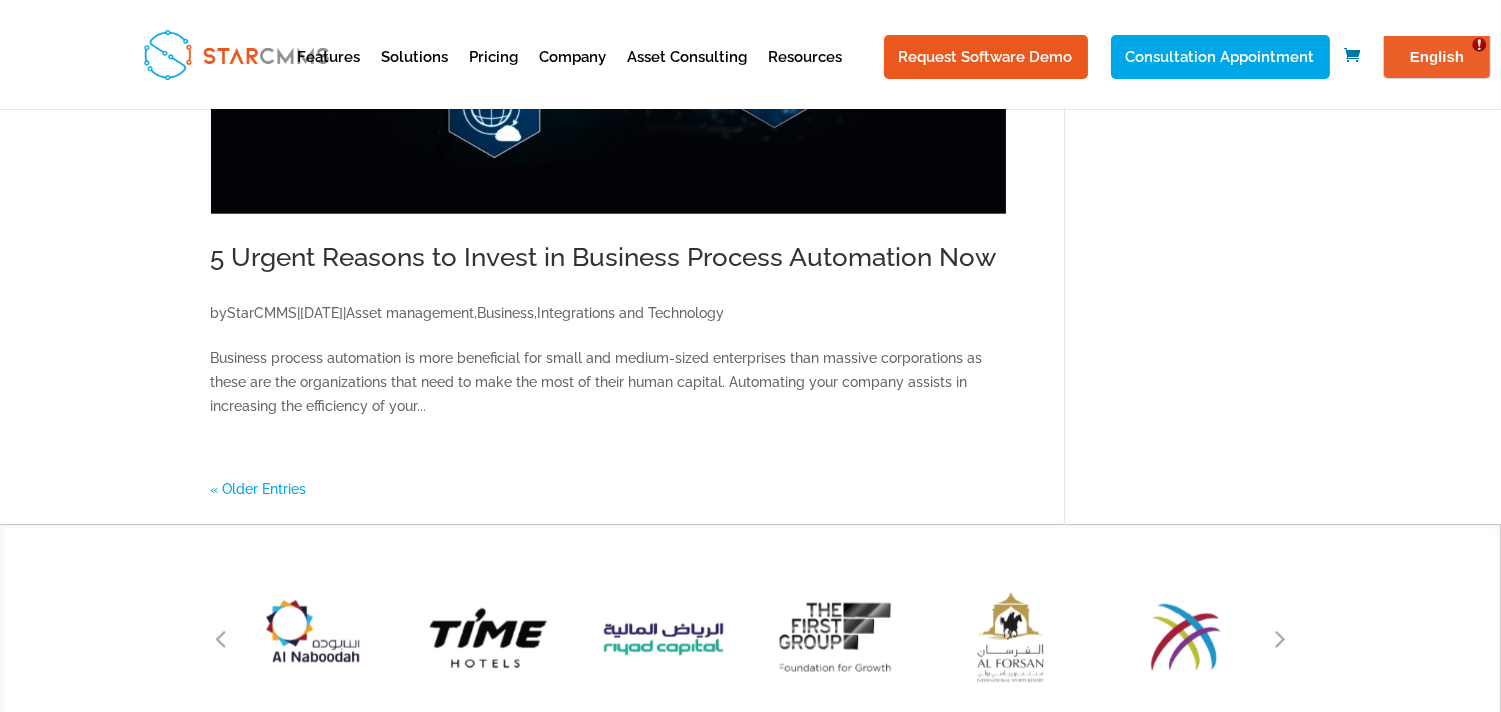 click on "« Older Entries" at bounding box center [259, 489] 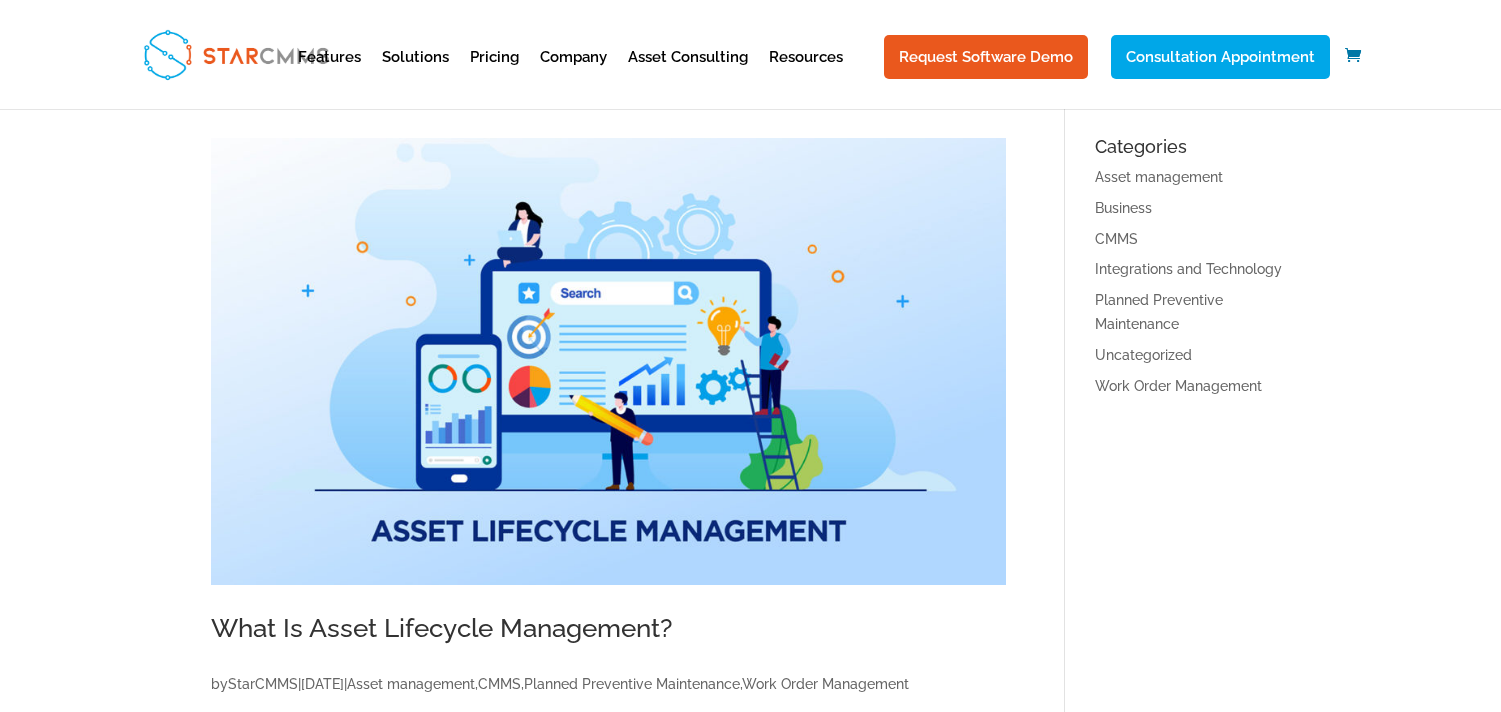 scroll, scrollTop: 530, scrollLeft: 0, axis: vertical 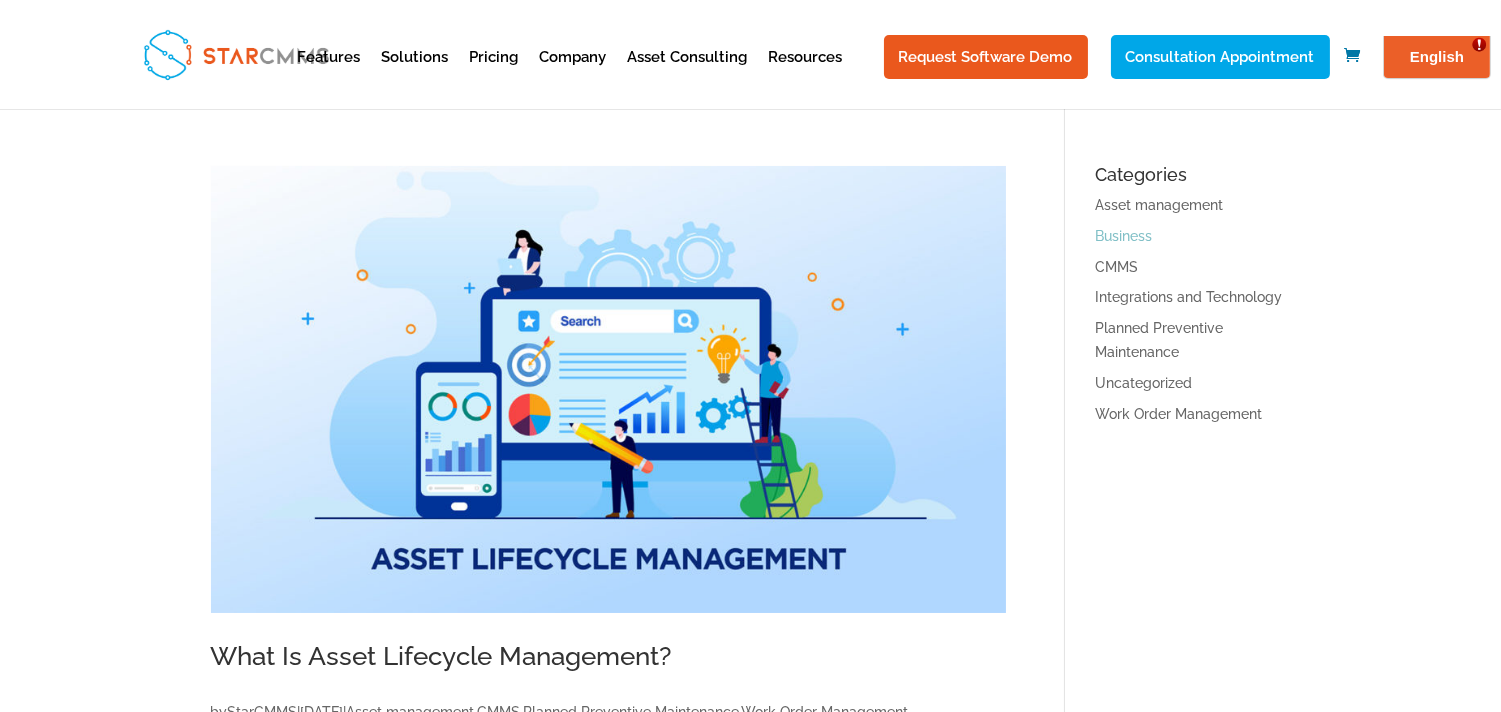 click on "Business" at bounding box center (1123, 236) 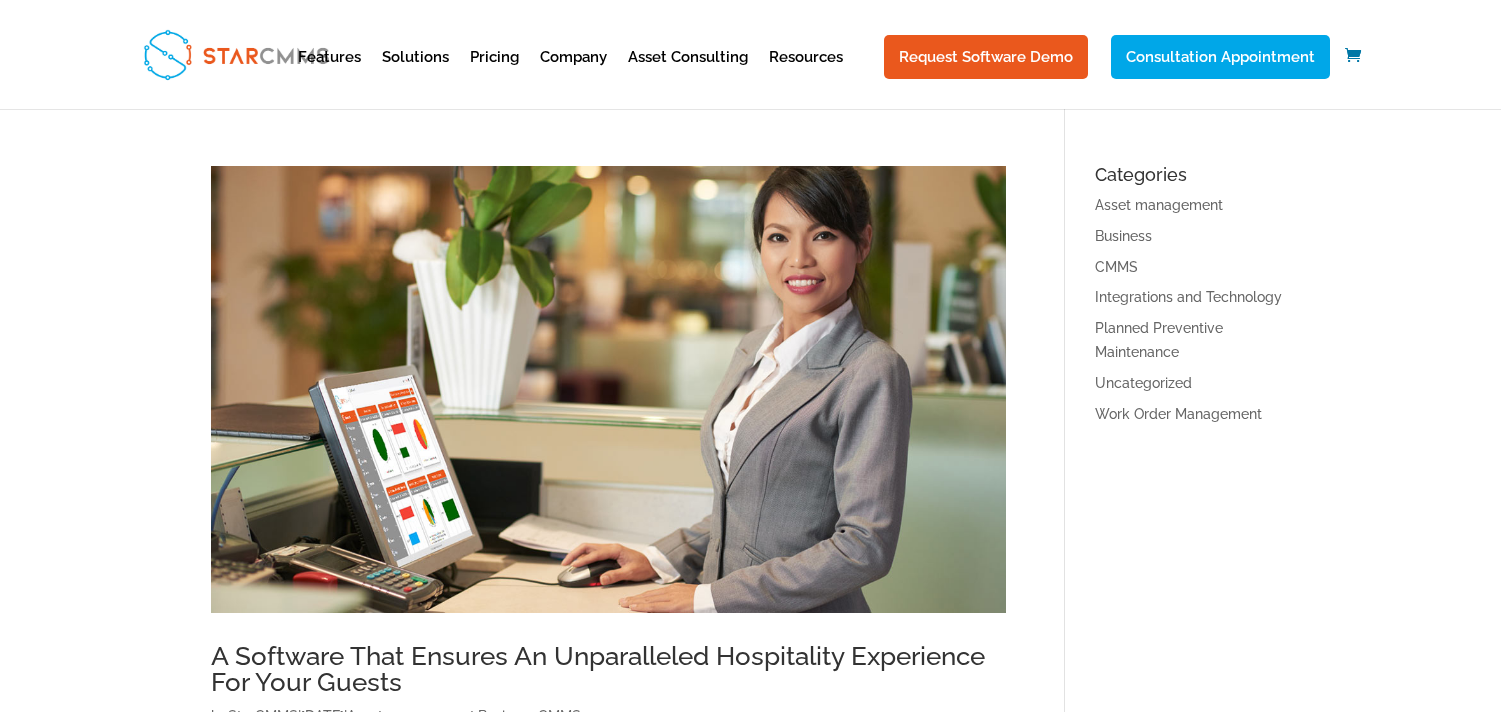 scroll, scrollTop: 0, scrollLeft: 0, axis: both 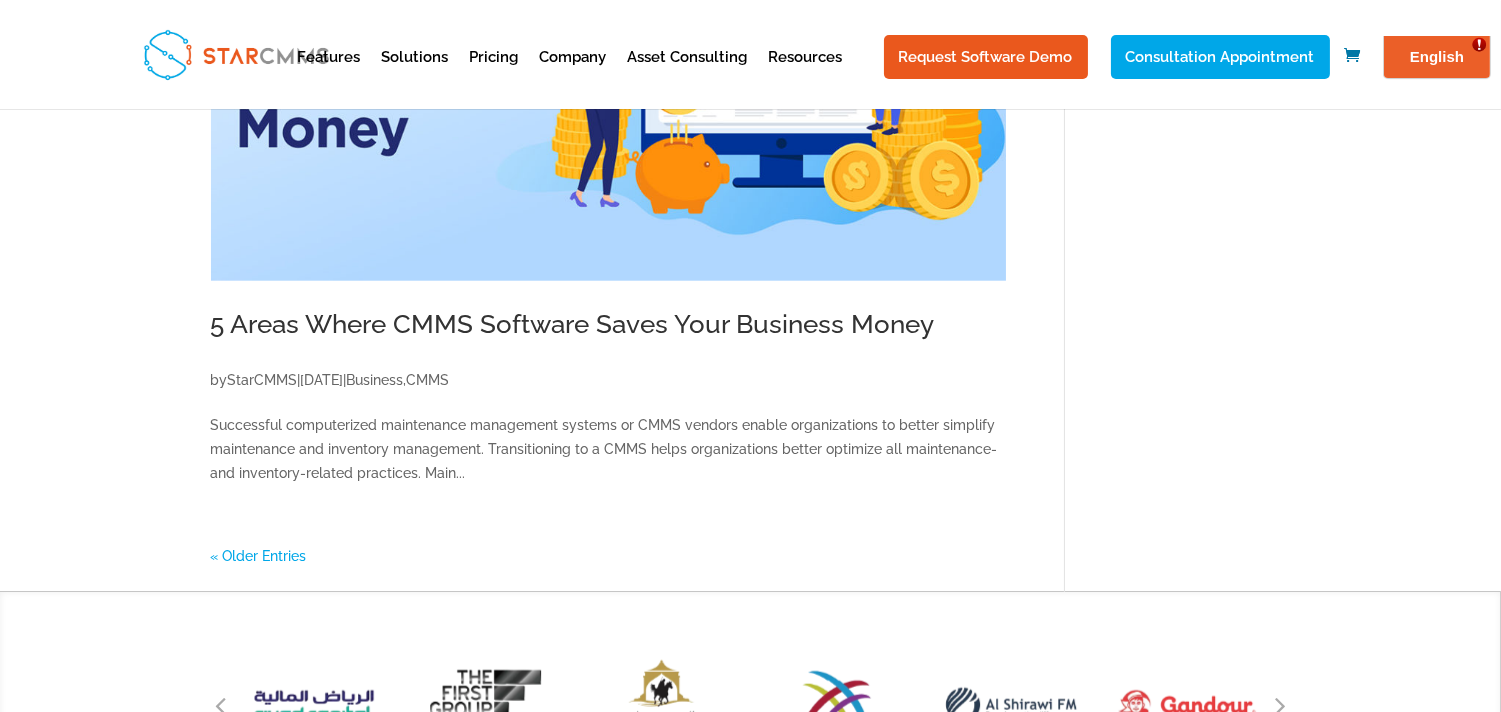 click on "« Older Entries" at bounding box center (259, 556) 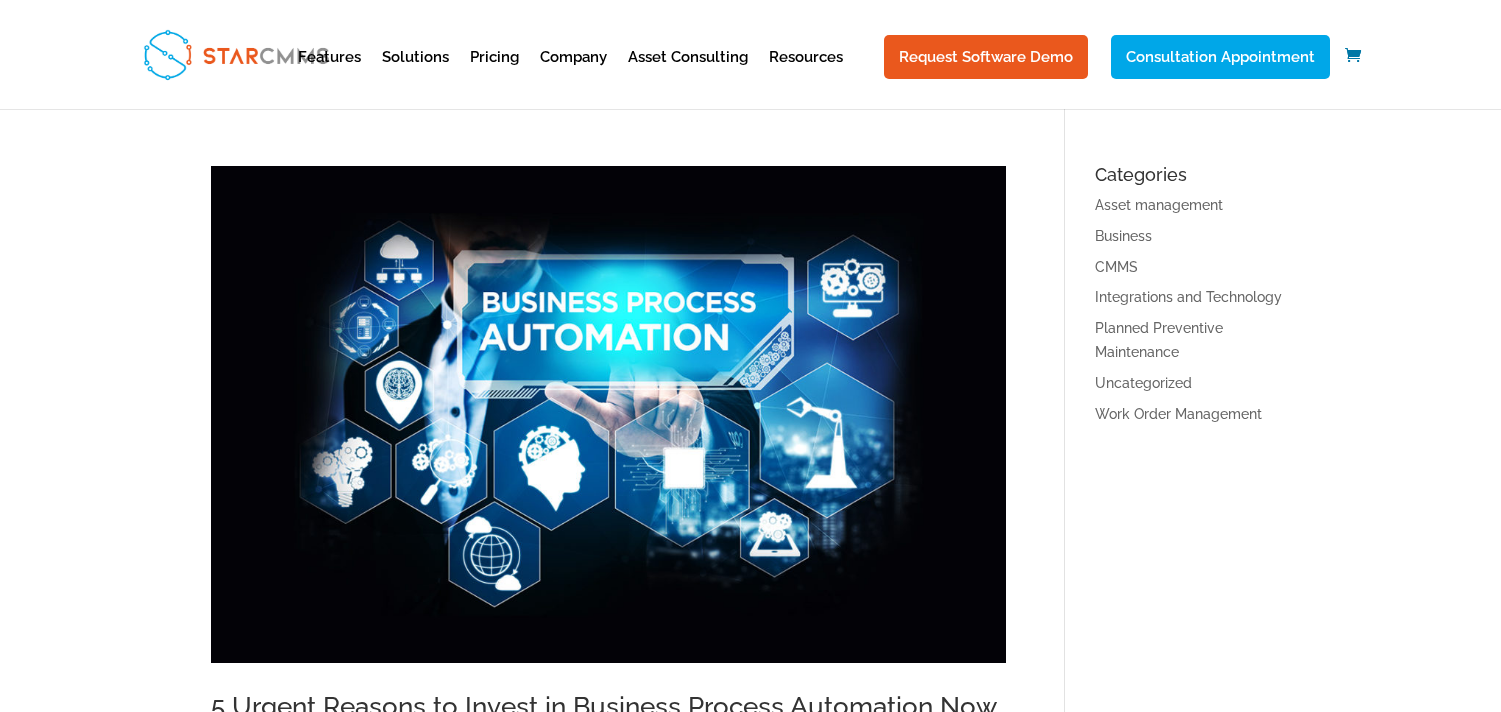 scroll, scrollTop: 0, scrollLeft: 0, axis: both 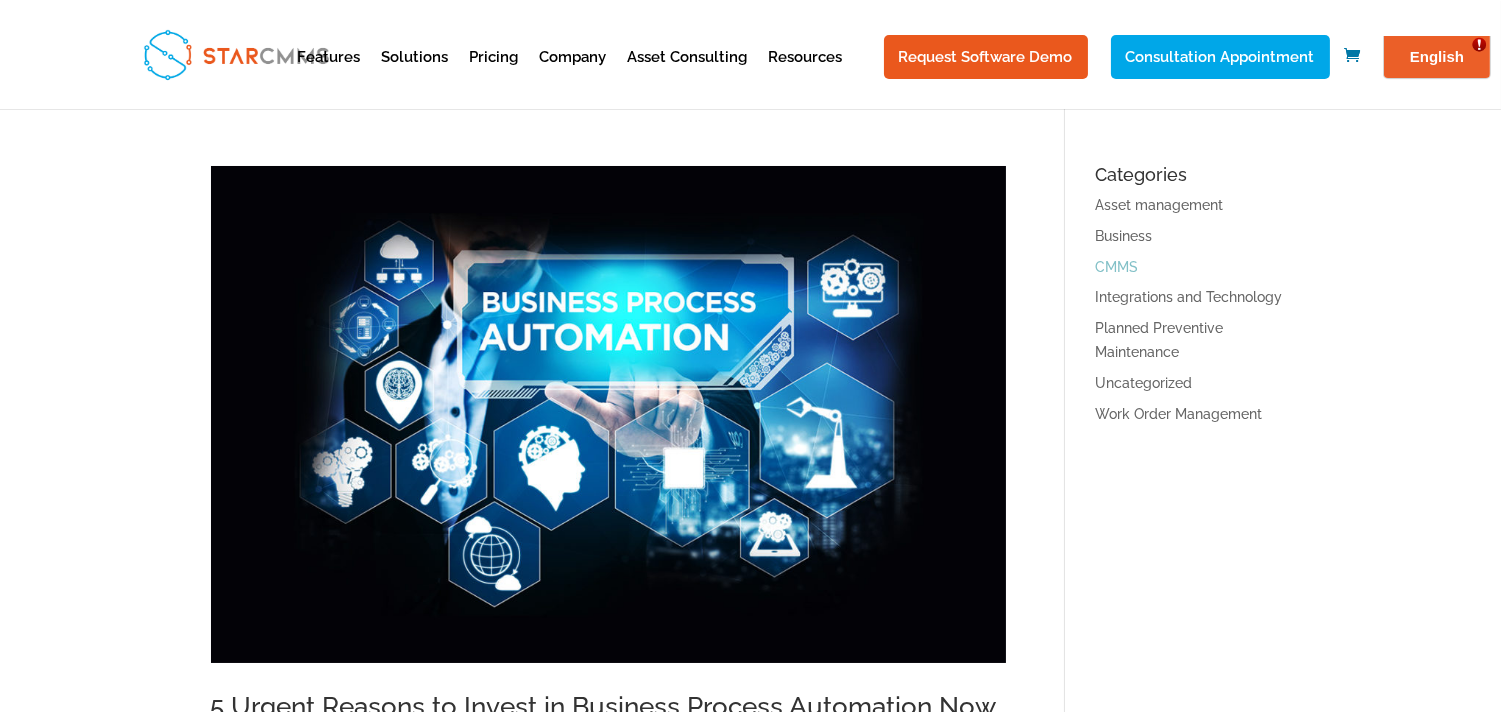 click on "CMMS" at bounding box center [1116, 267] 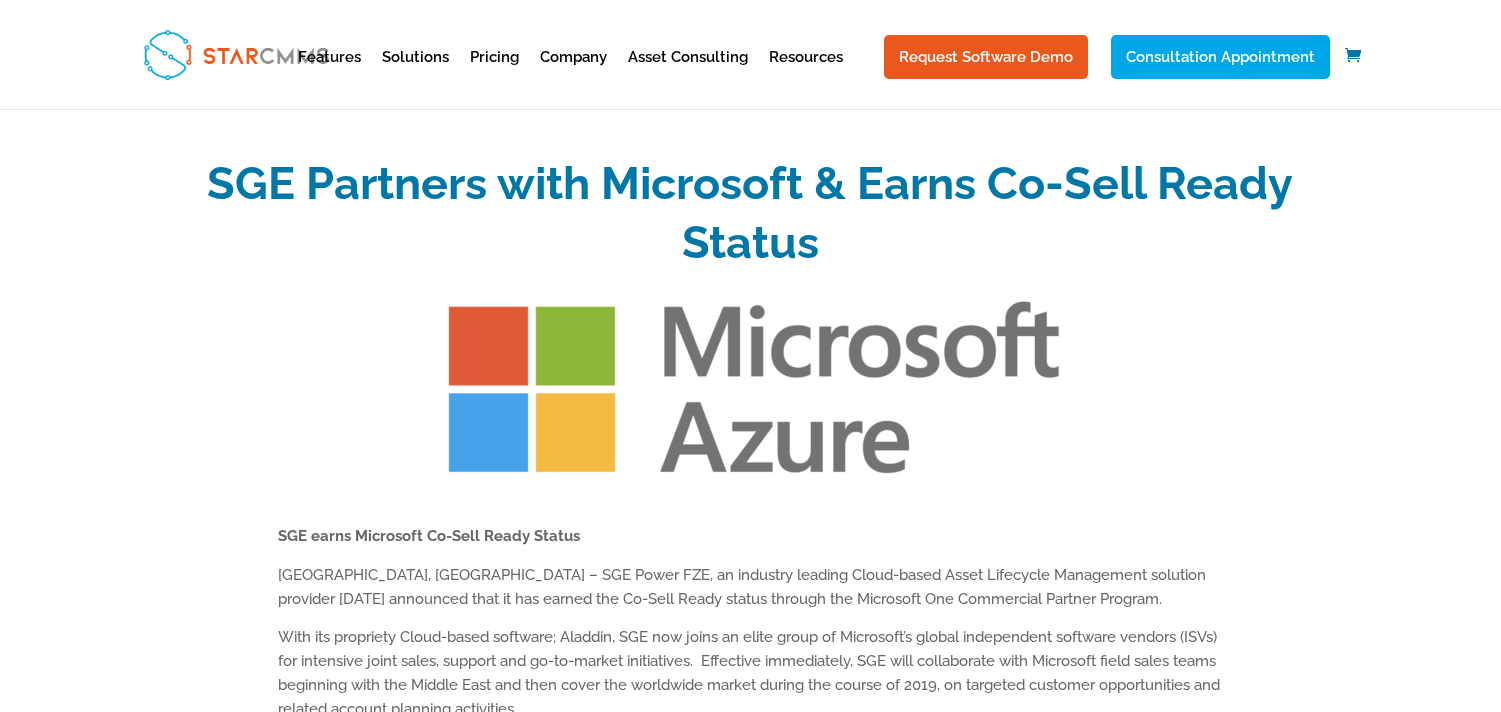 scroll, scrollTop: 0, scrollLeft: 0, axis: both 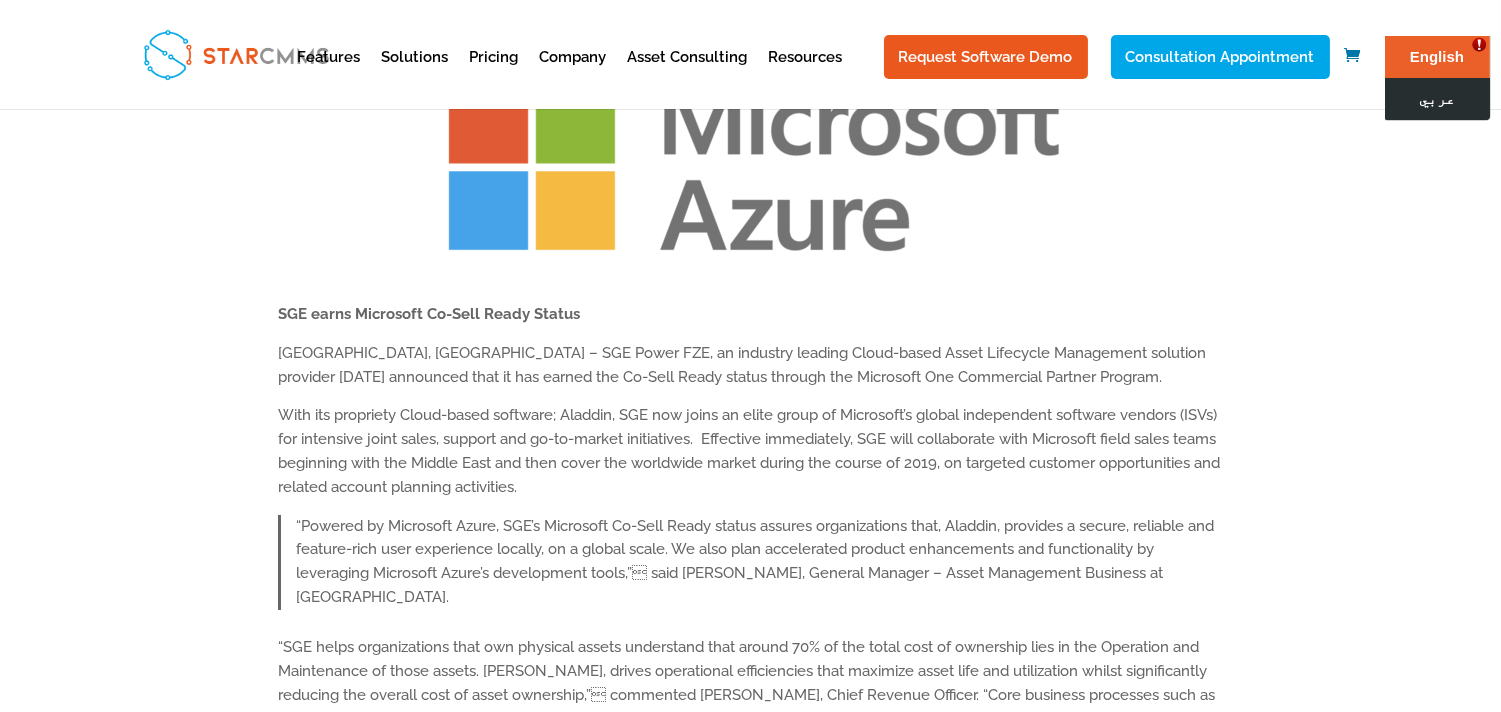 click on "عربي" at bounding box center [1436, 99] 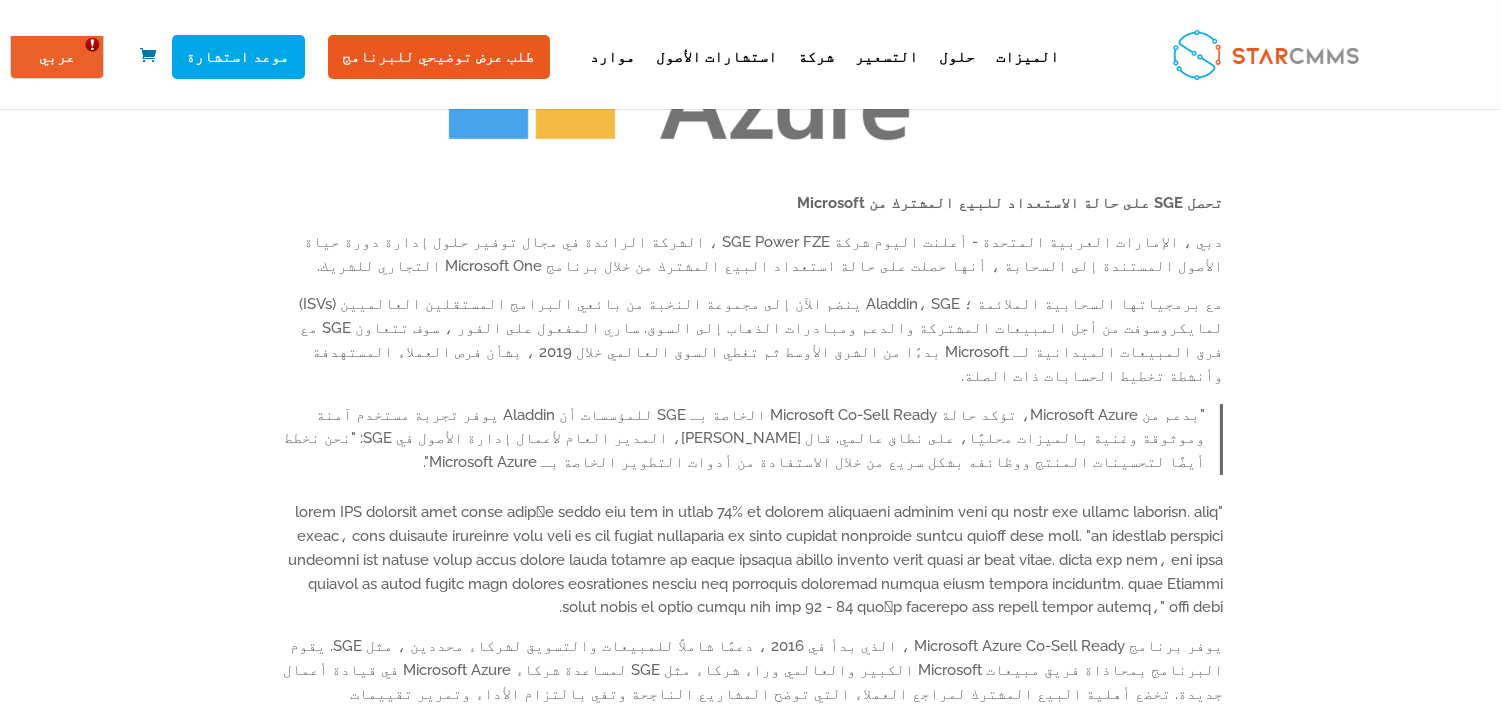 scroll, scrollTop: 222, scrollLeft: 0, axis: vertical 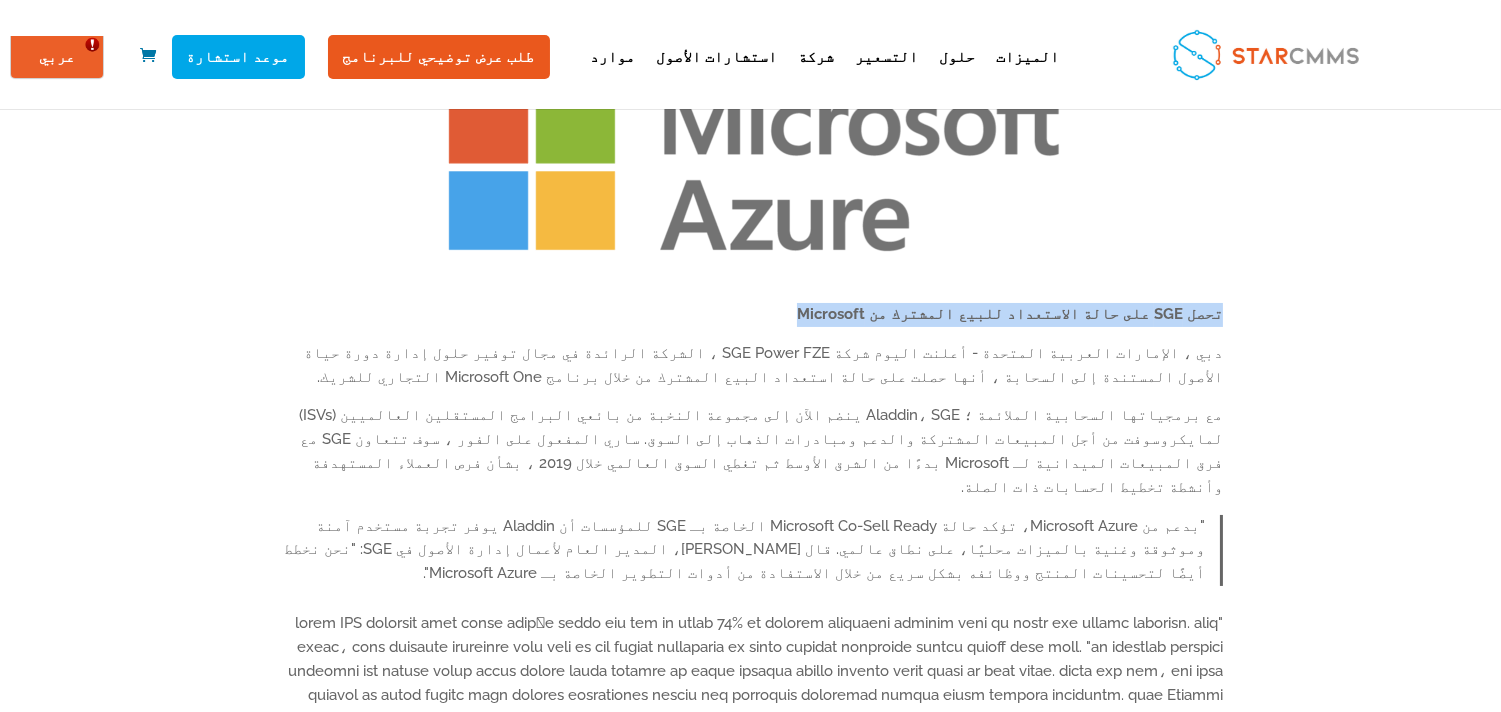 drag, startPoint x: 258, startPoint y: 254, endPoint x: 604, endPoint y: 258, distance: 346.02313 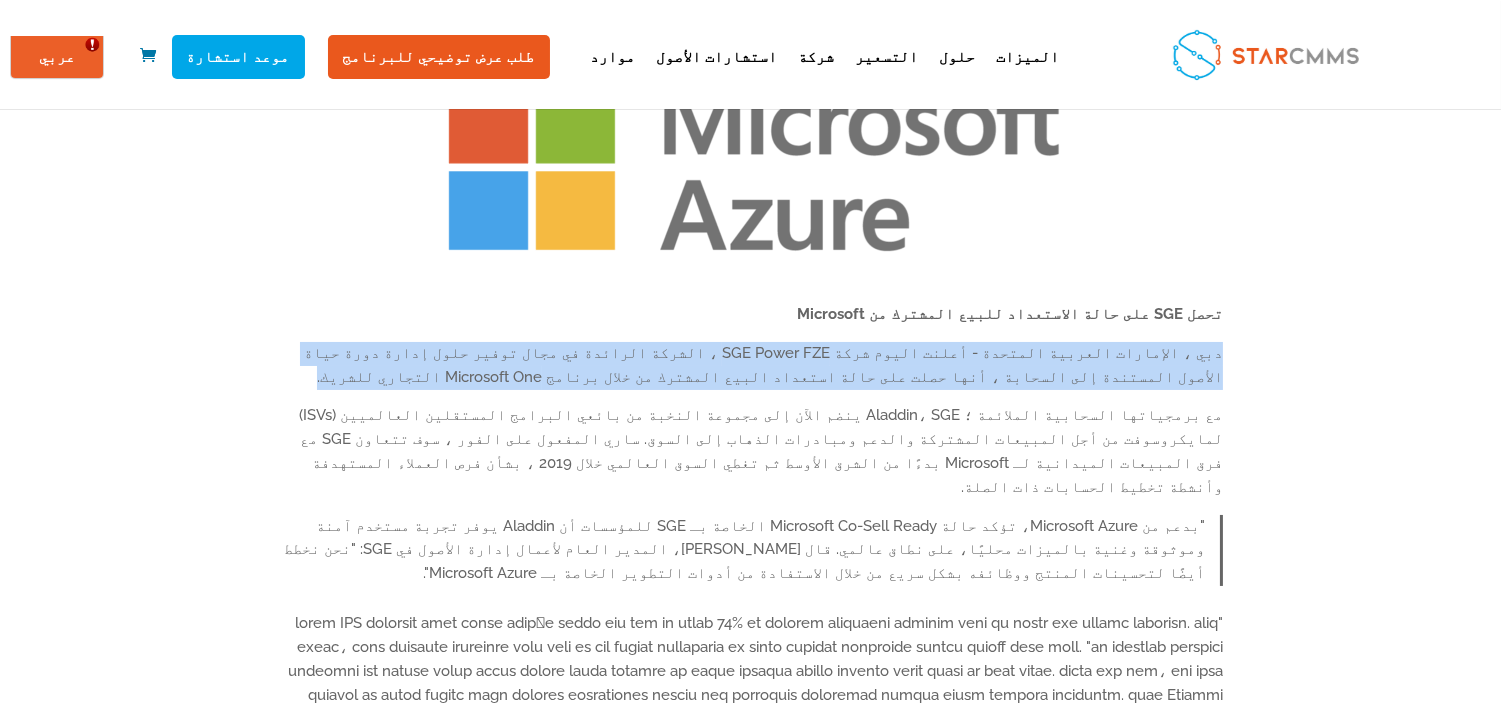 drag, startPoint x: 268, startPoint y: 285, endPoint x: 593, endPoint y: 312, distance: 326.1196 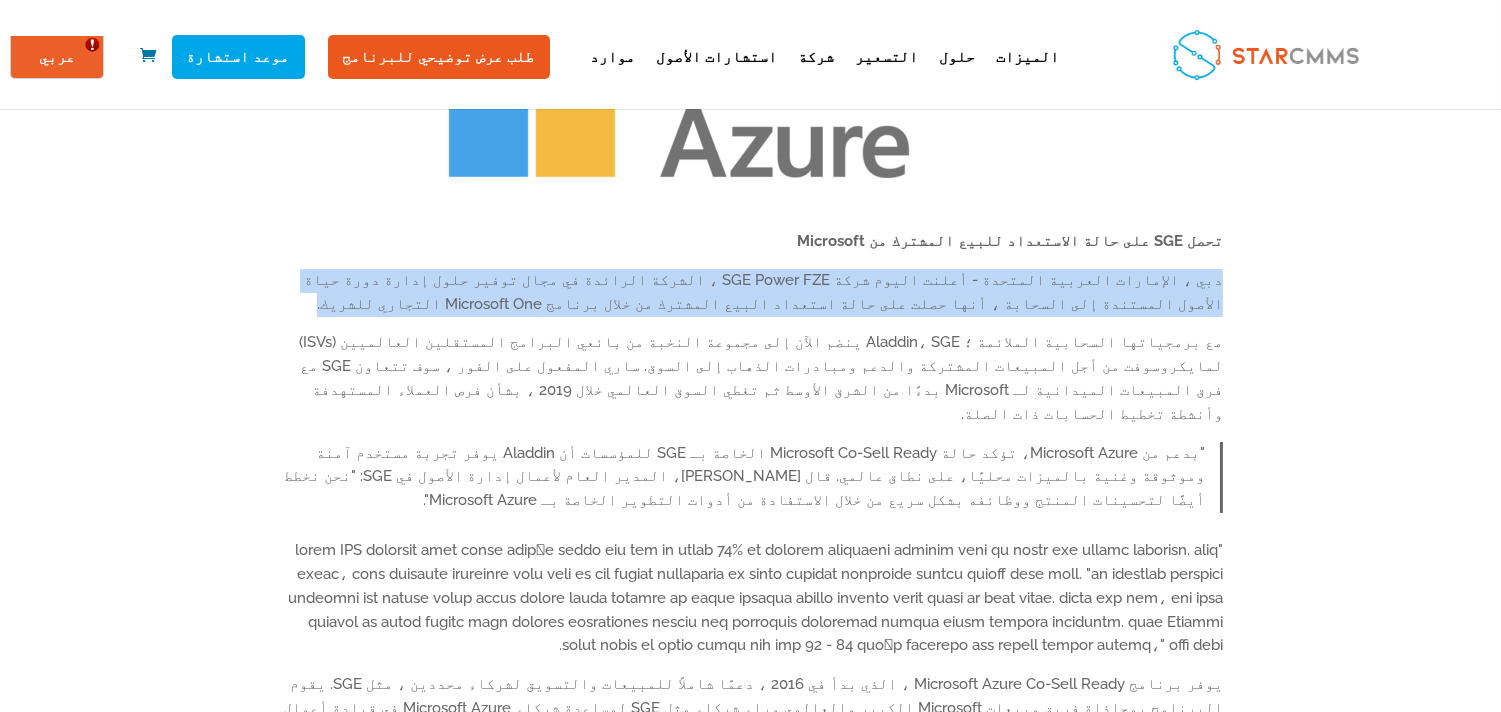 scroll, scrollTop: 333, scrollLeft: 0, axis: vertical 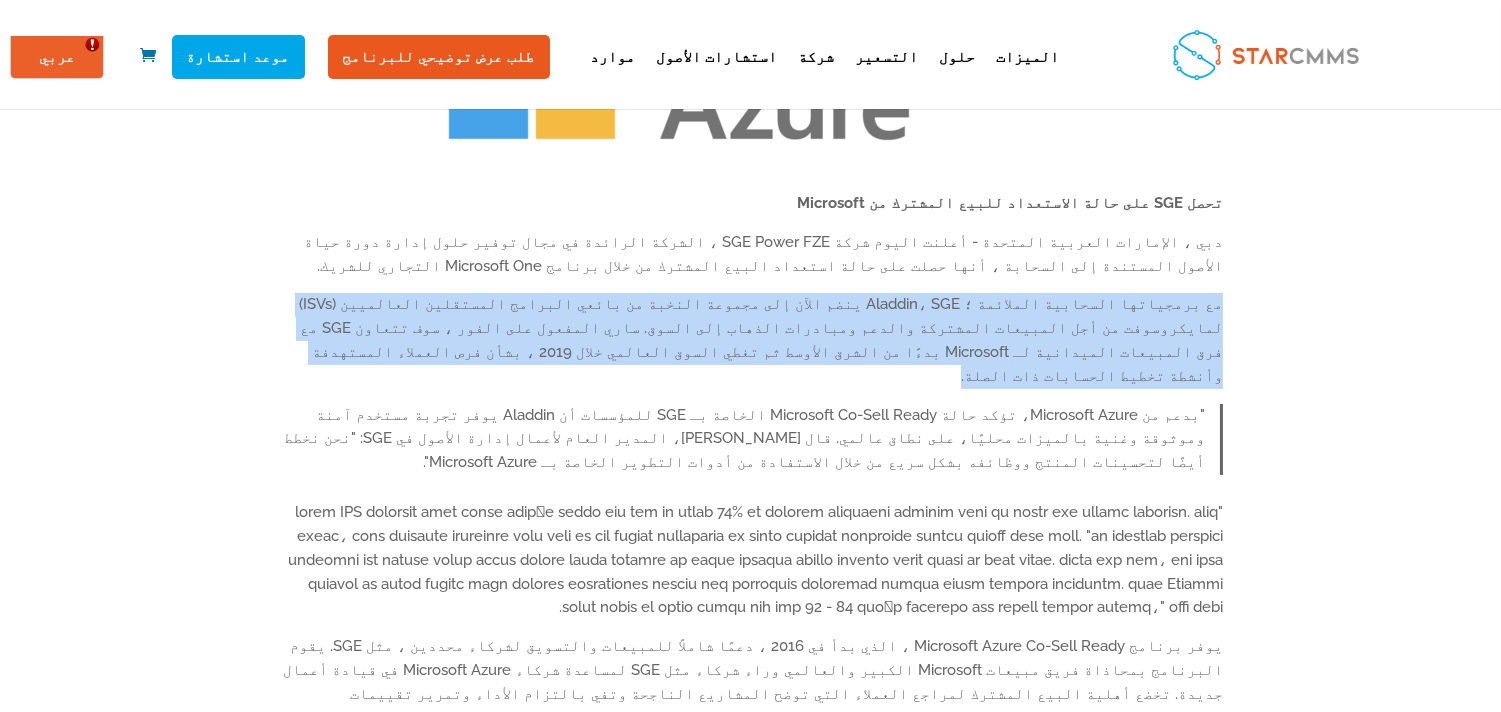 drag, startPoint x: 270, startPoint y: 241, endPoint x: 467, endPoint y: 295, distance: 204.26698 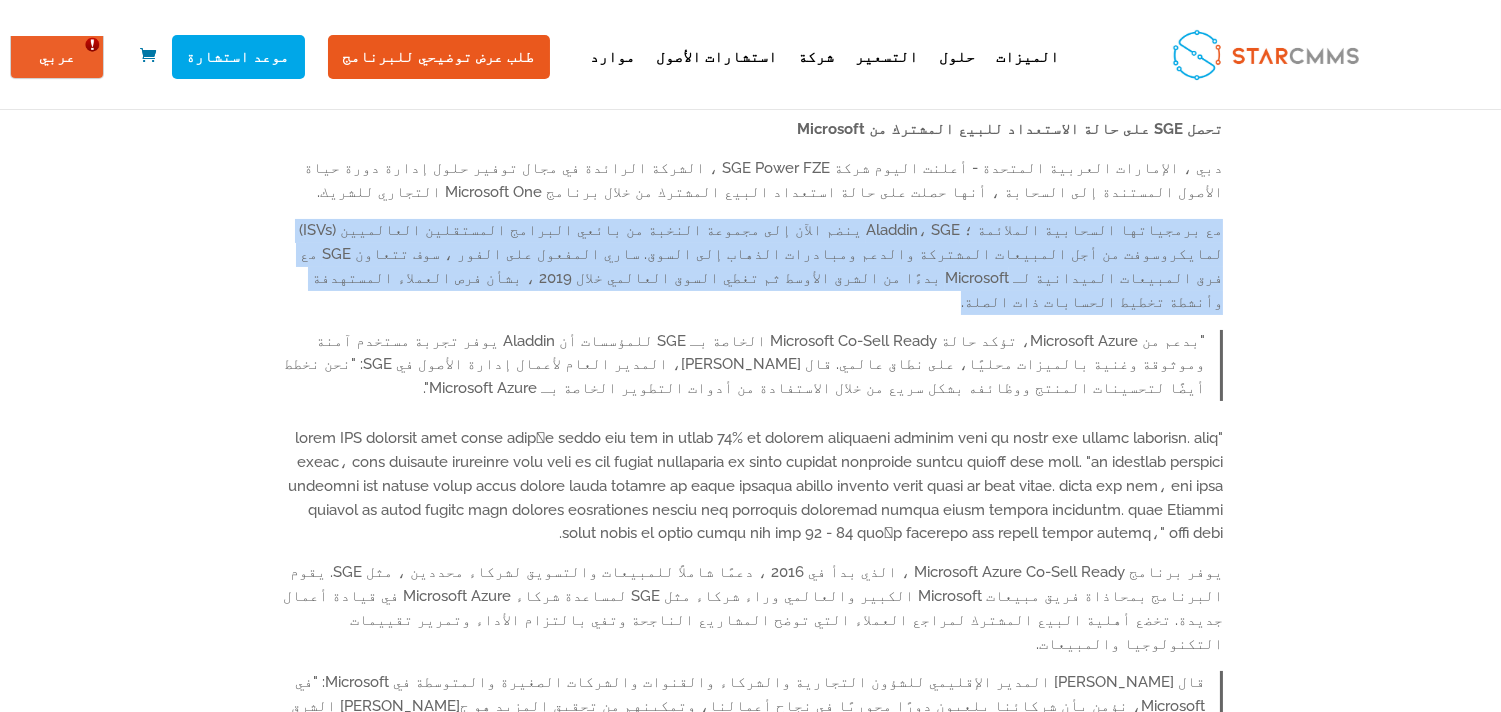 scroll, scrollTop: 444, scrollLeft: 0, axis: vertical 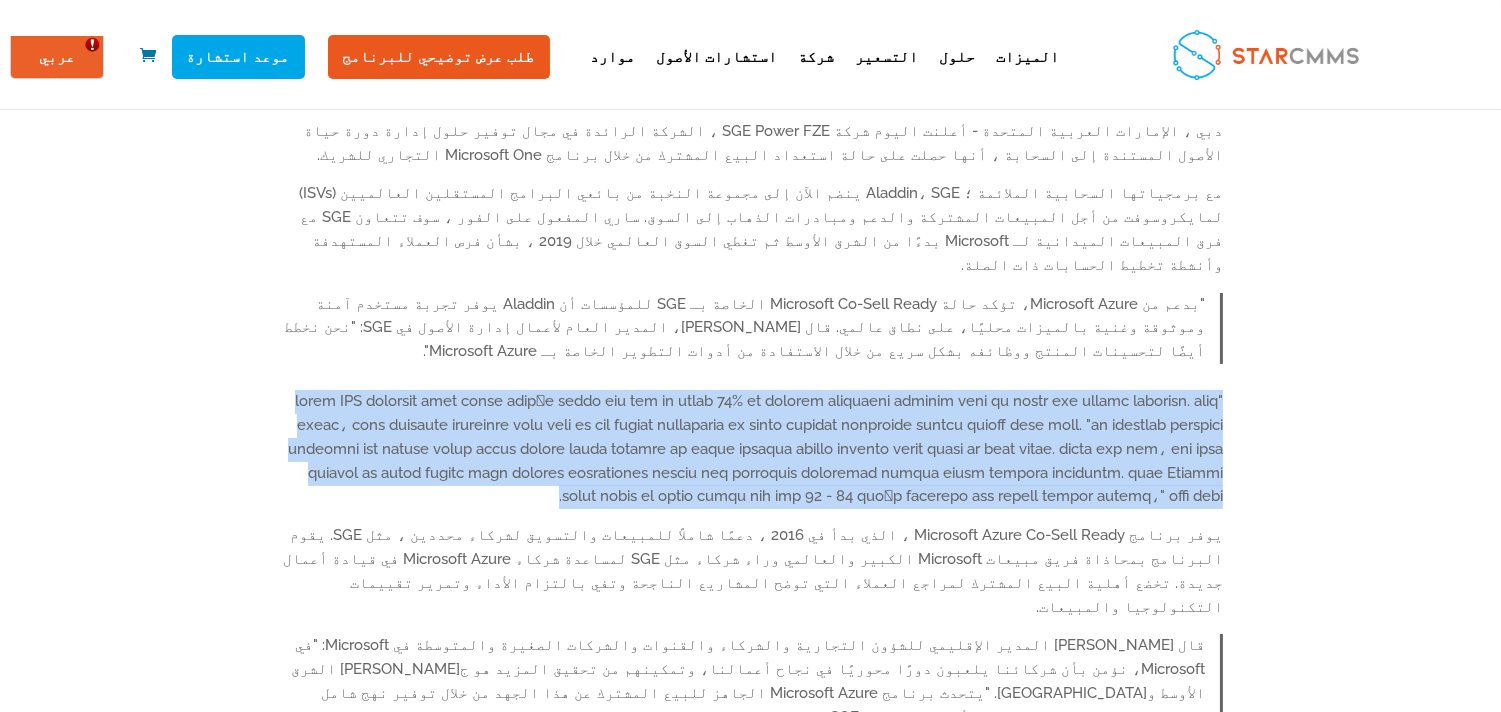 drag, startPoint x: 258, startPoint y: 304, endPoint x: 741, endPoint y: 406, distance: 493.6527 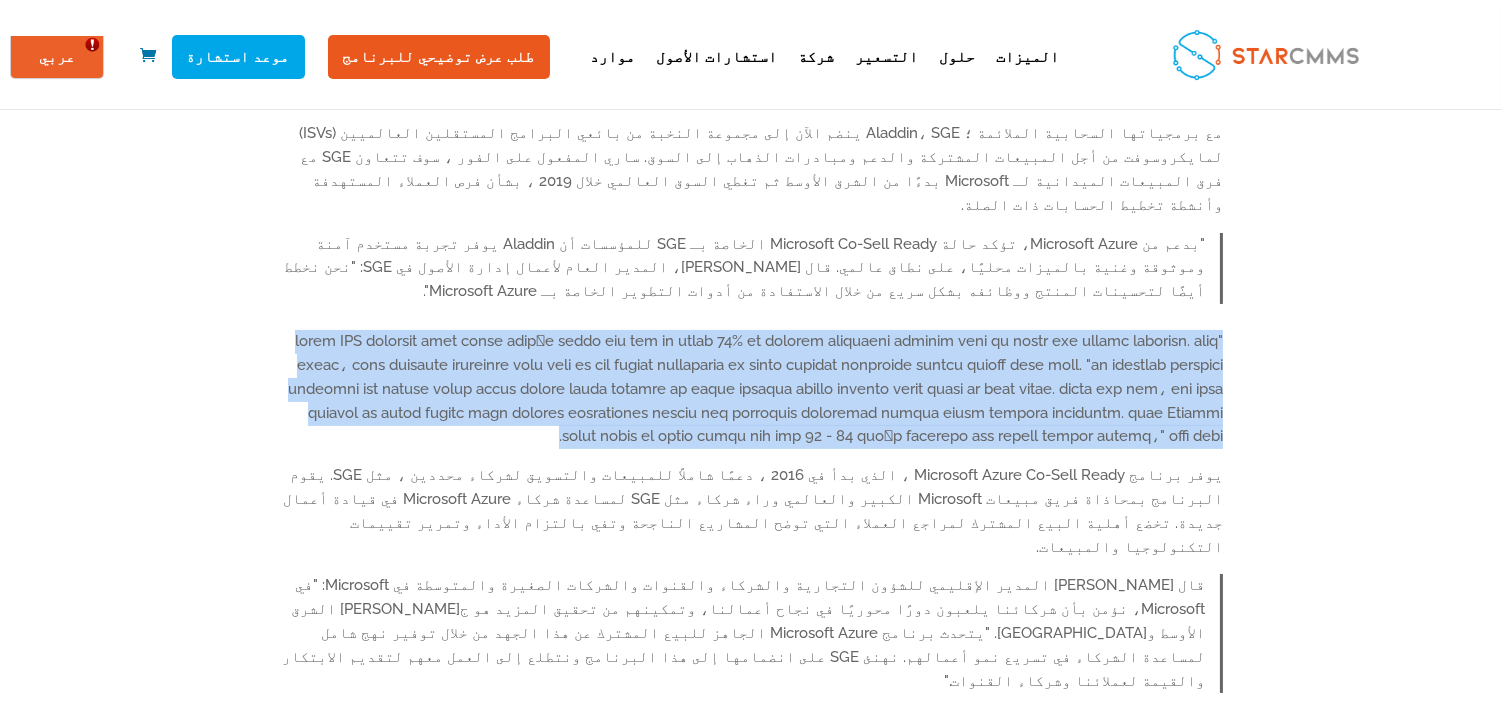 scroll, scrollTop: 555, scrollLeft: 0, axis: vertical 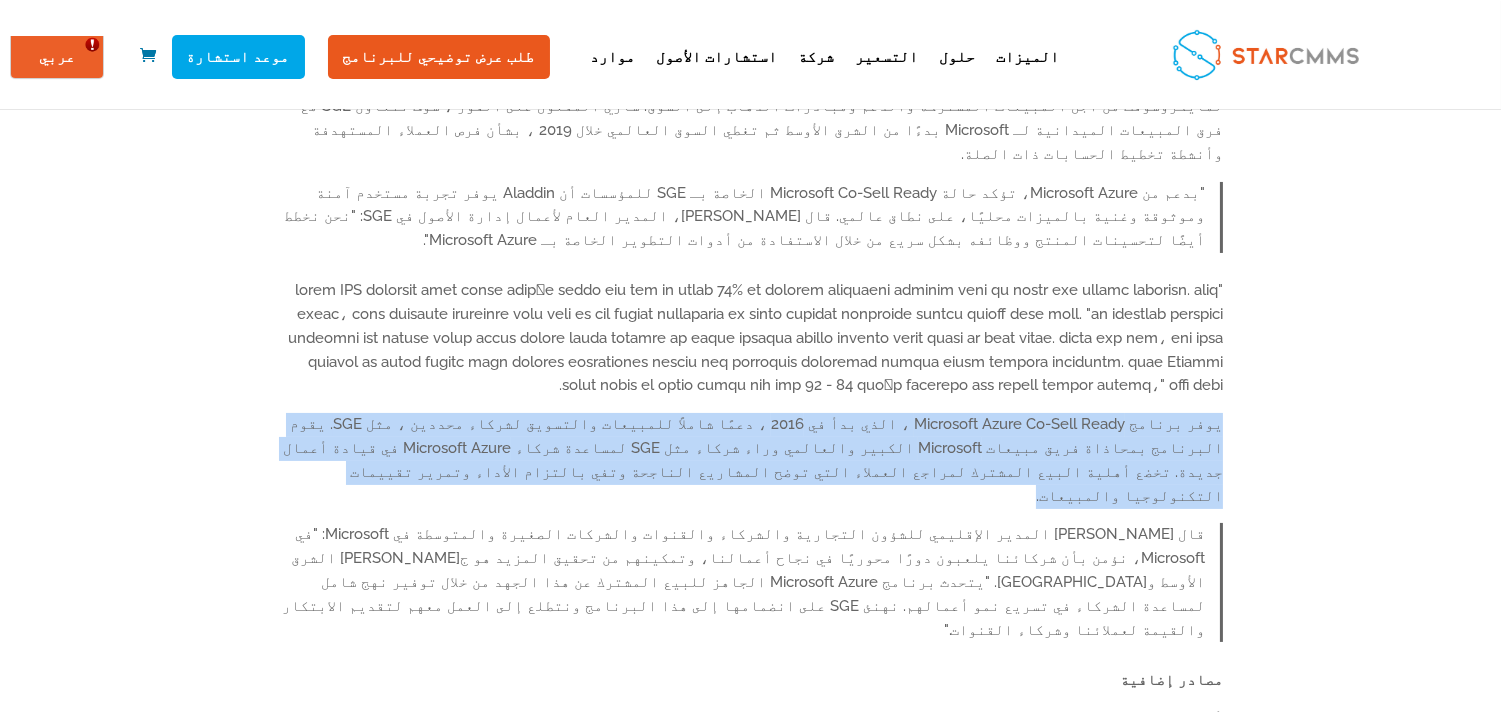 drag, startPoint x: 273, startPoint y: 317, endPoint x: 428, endPoint y: 363, distance: 161.6818 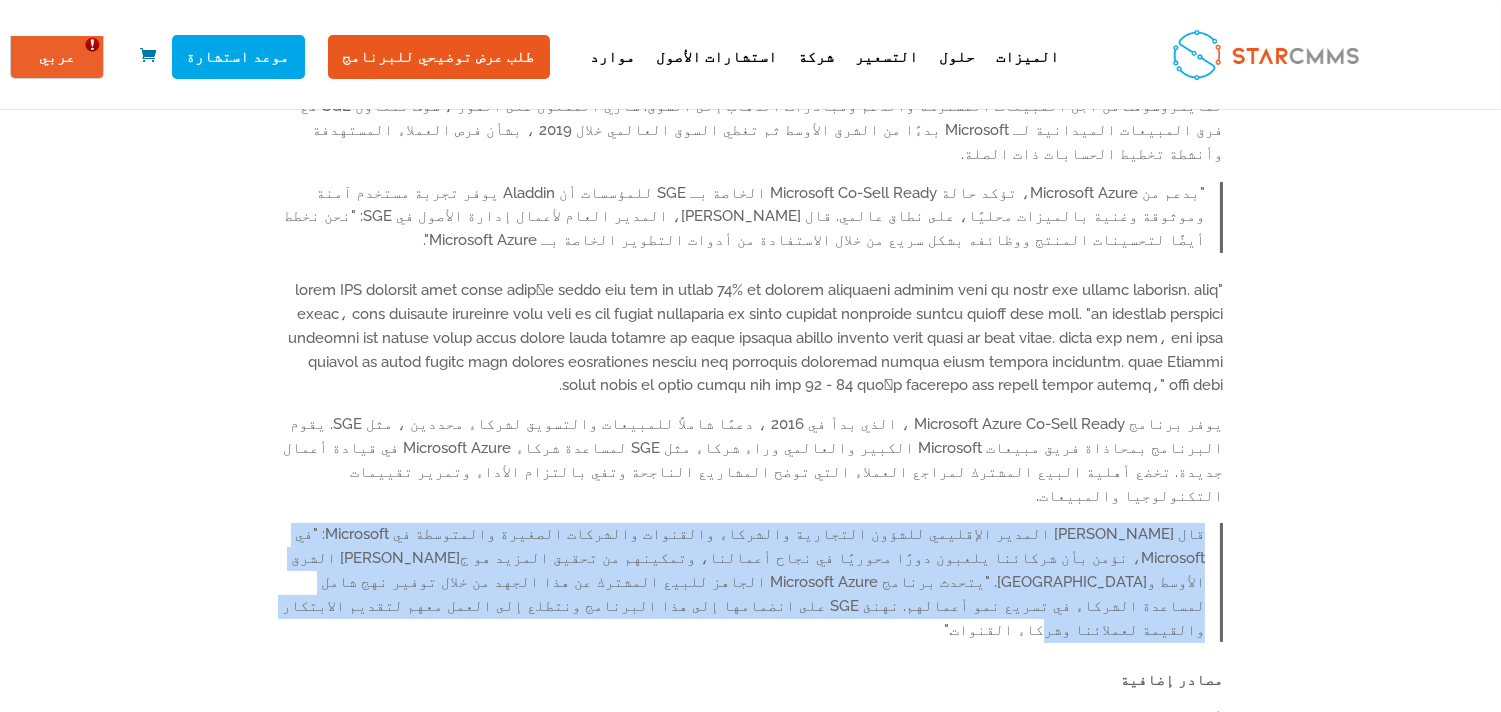 drag, startPoint x: 291, startPoint y: 397, endPoint x: 995, endPoint y: 446, distance: 705.7032 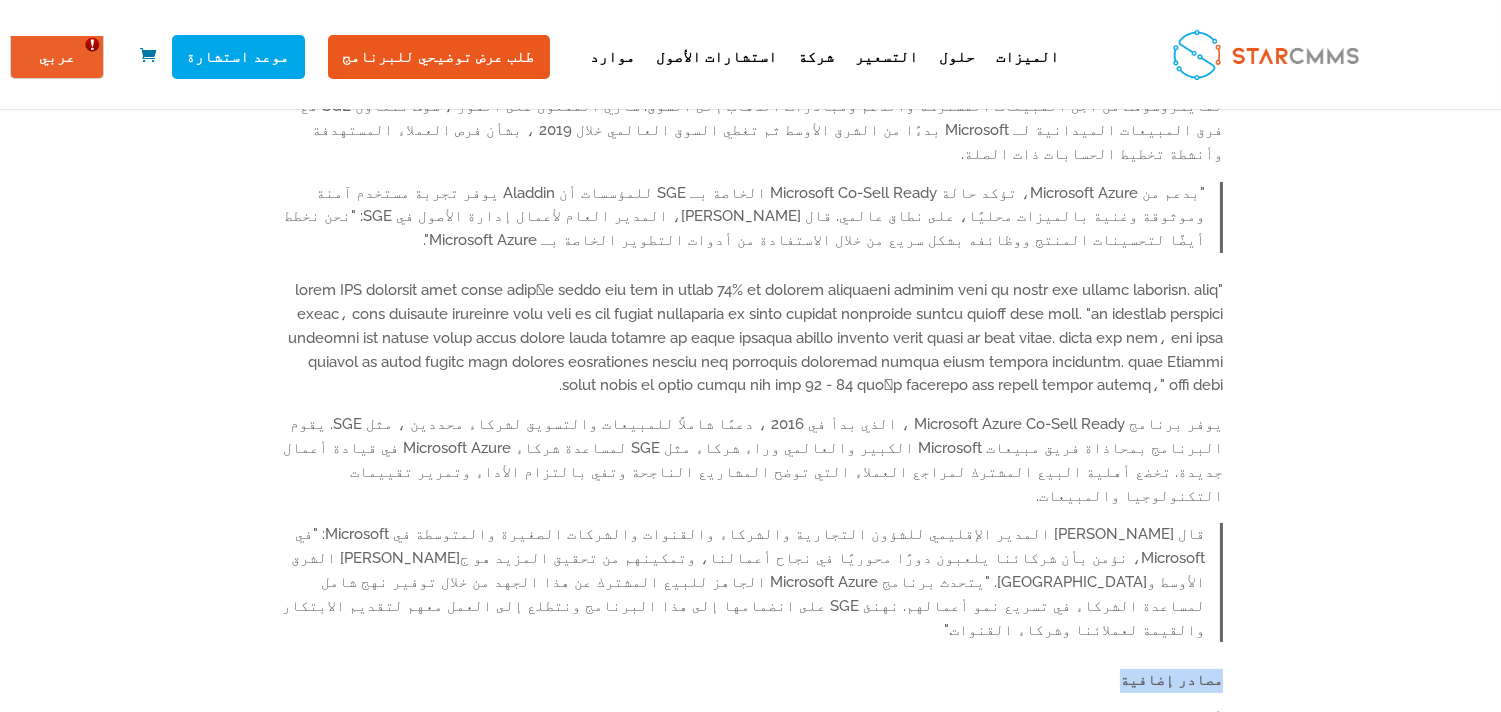 drag, startPoint x: 268, startPoint y: 502, endPoint x: 360, endPoint y: 501, distance: 92.00543 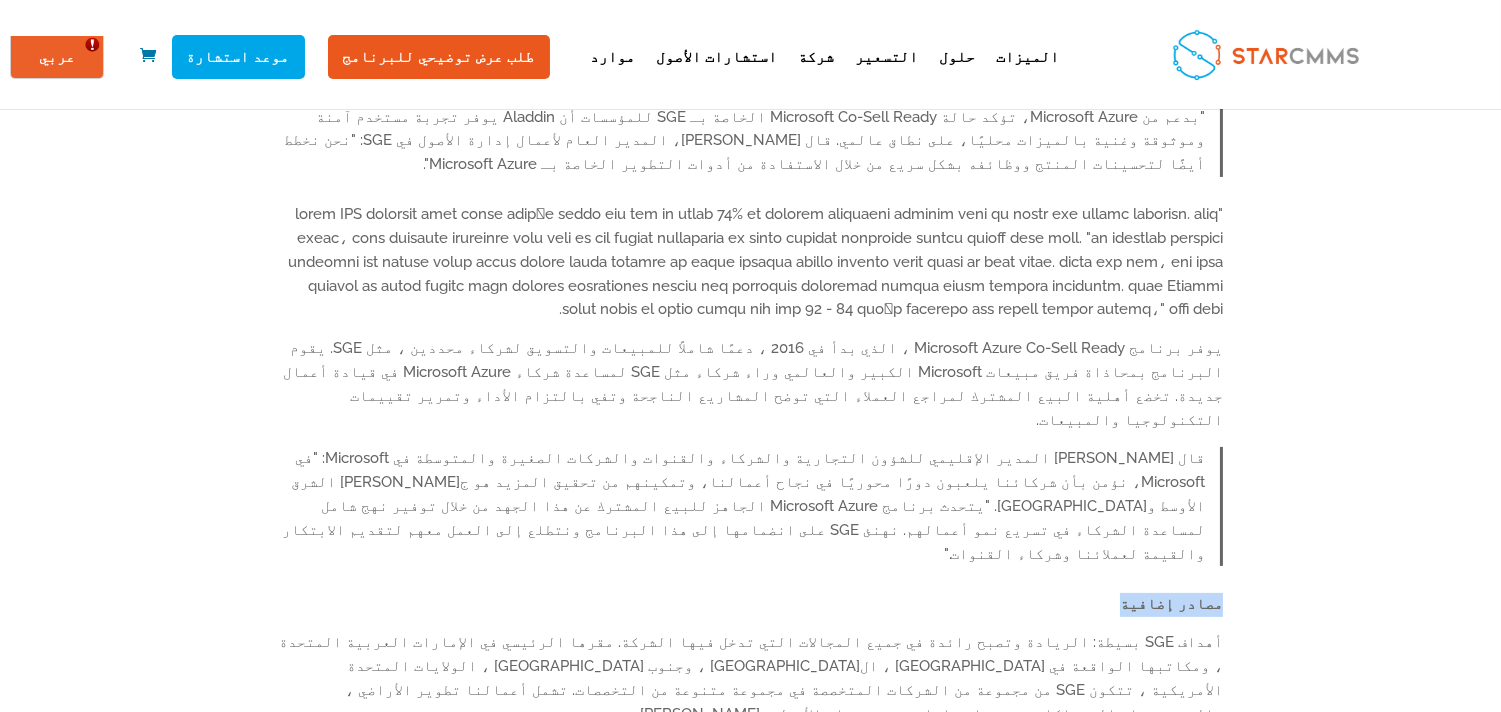 scroll, scrollTop: 666, scrollLeft: 0, axis: vertical 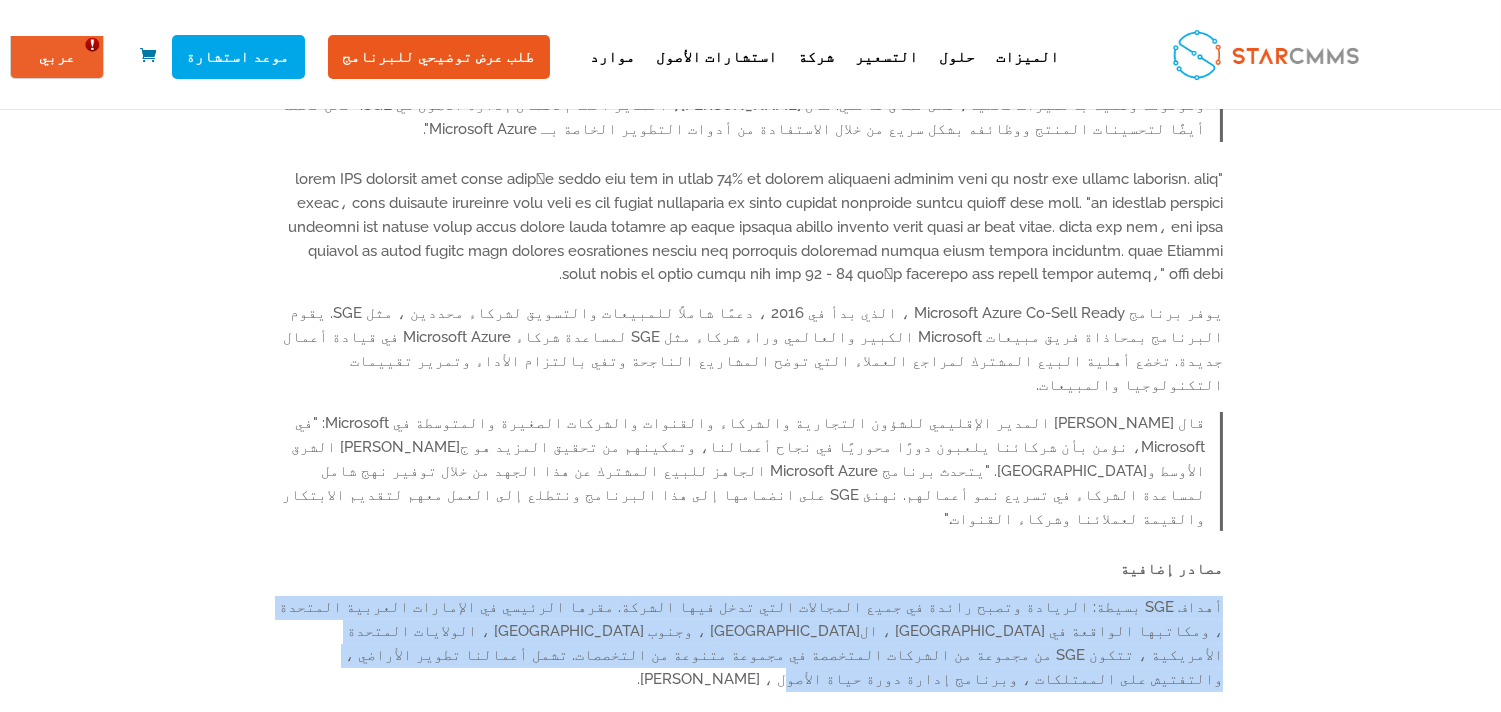 drag, startPoint x: 271, startPoint y: 418, endPoint x: 474, endPoint y: 482, distance: 212.84972 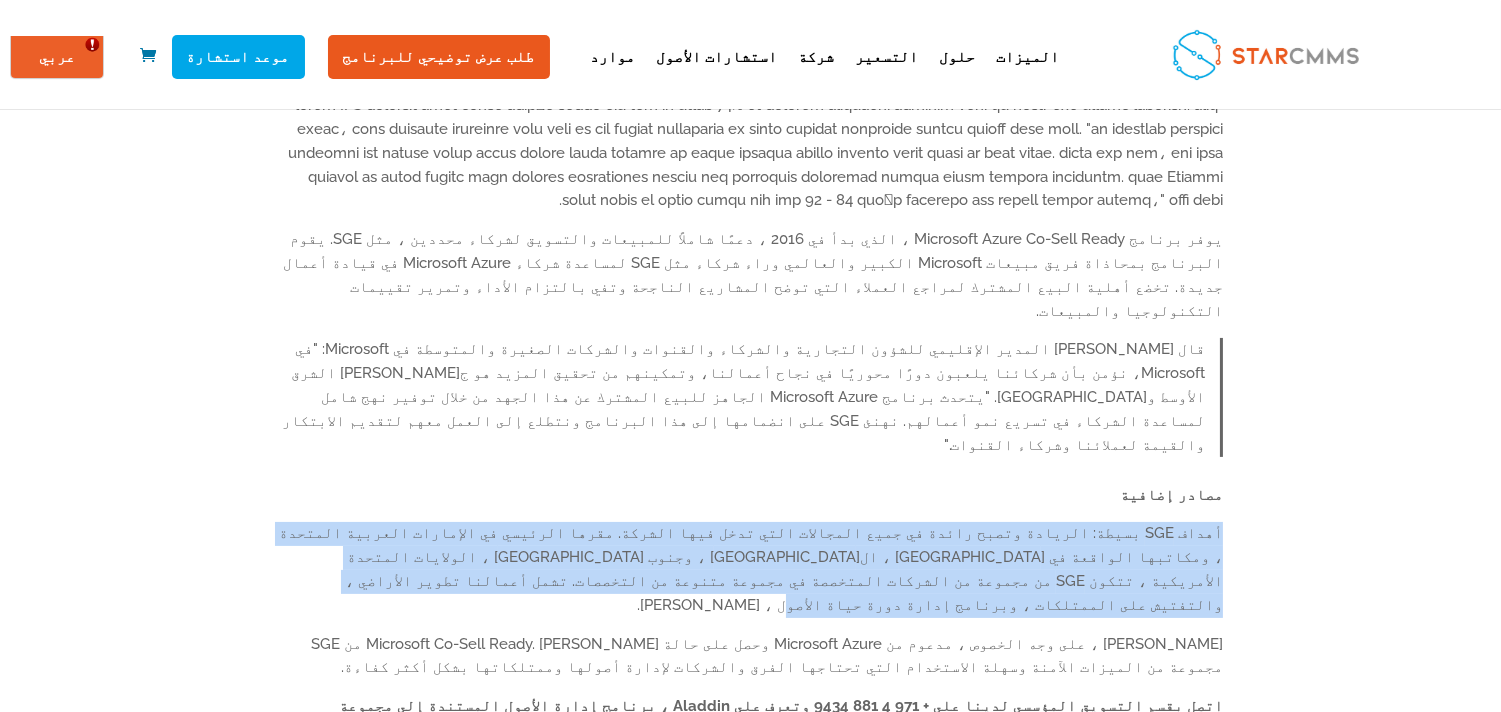 scroll, scrollTop: 777, scrollLeft: 0, axis: vertical 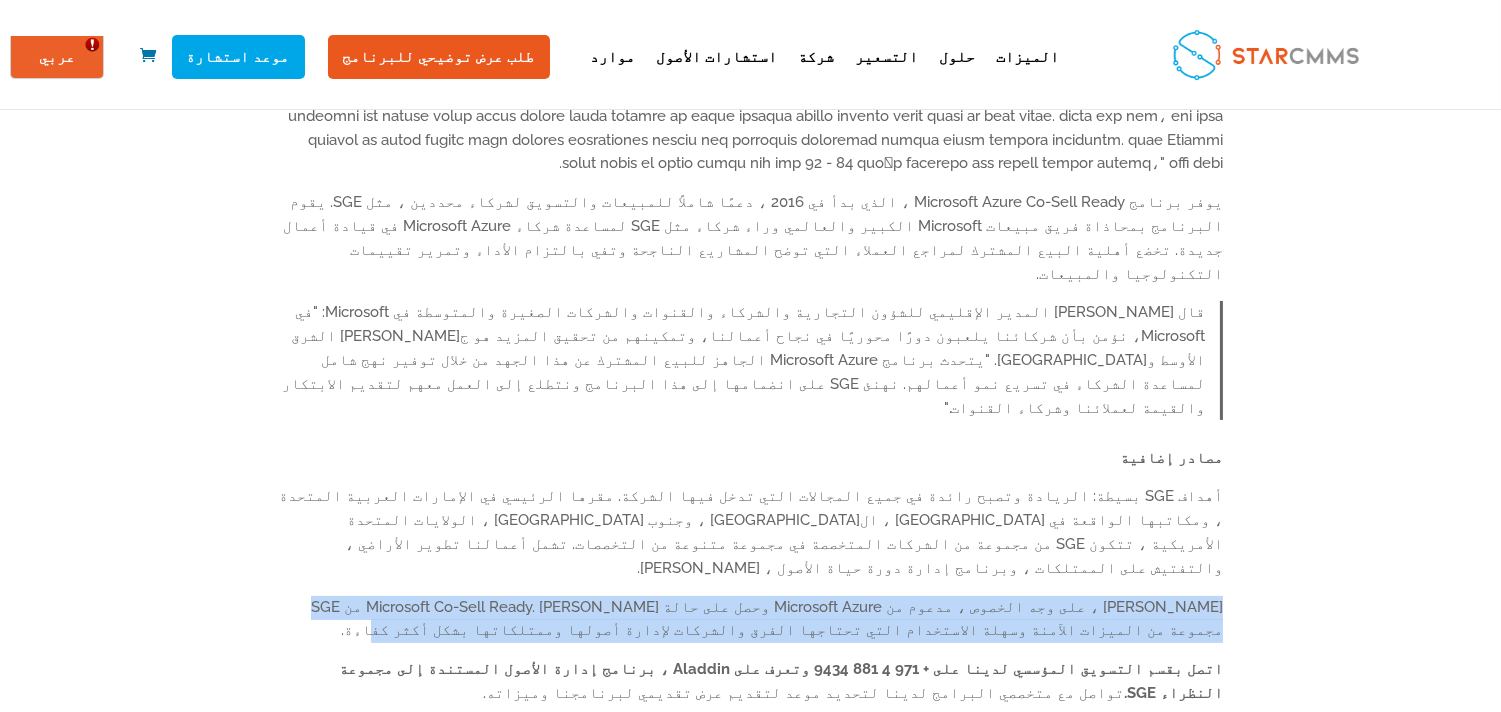 drag, startPoint x: 273, startPoint y: 400, endPoint x: 635, endPoint y: 425, distance: 362.86224 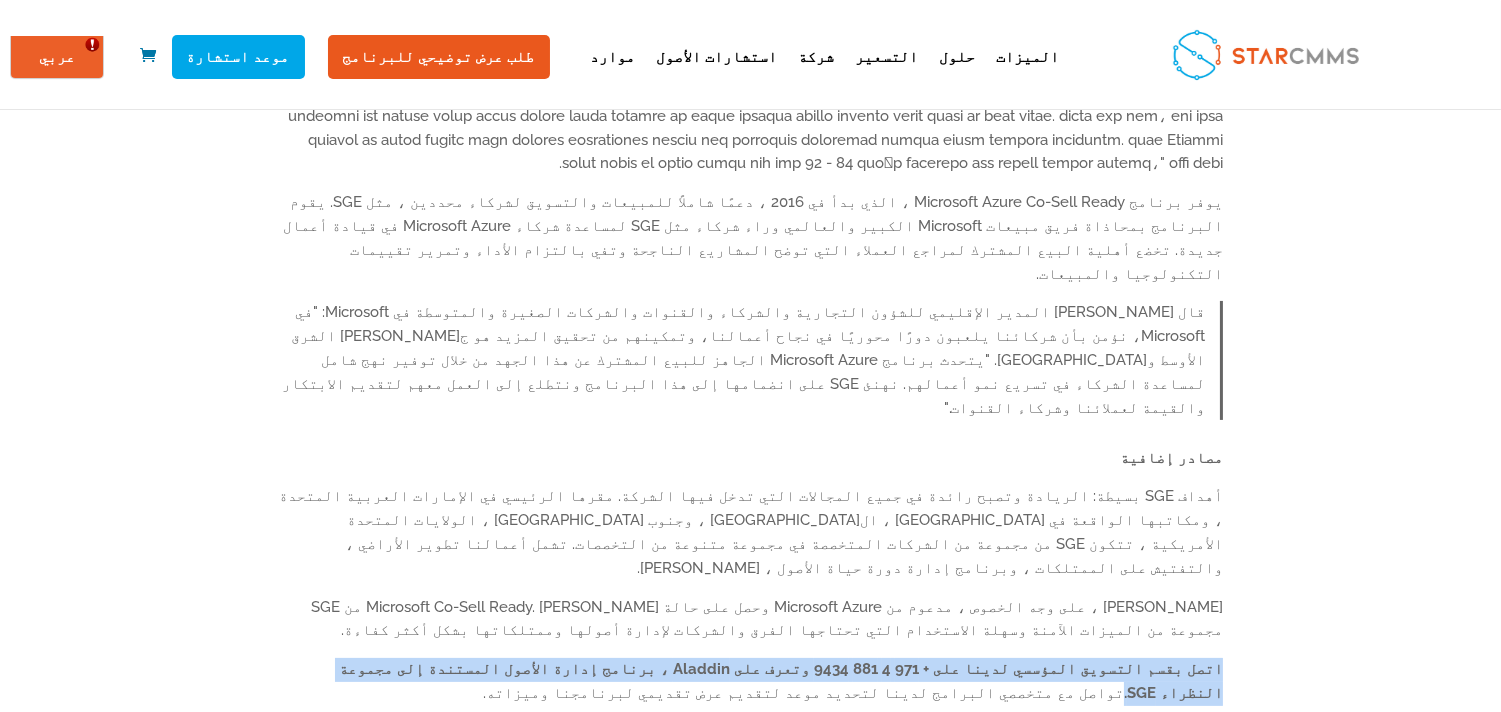 drag, startPoint x: 266, startPoint y: 461, endPoint x: 1005, endPoint y: 472, distance: 739.08185 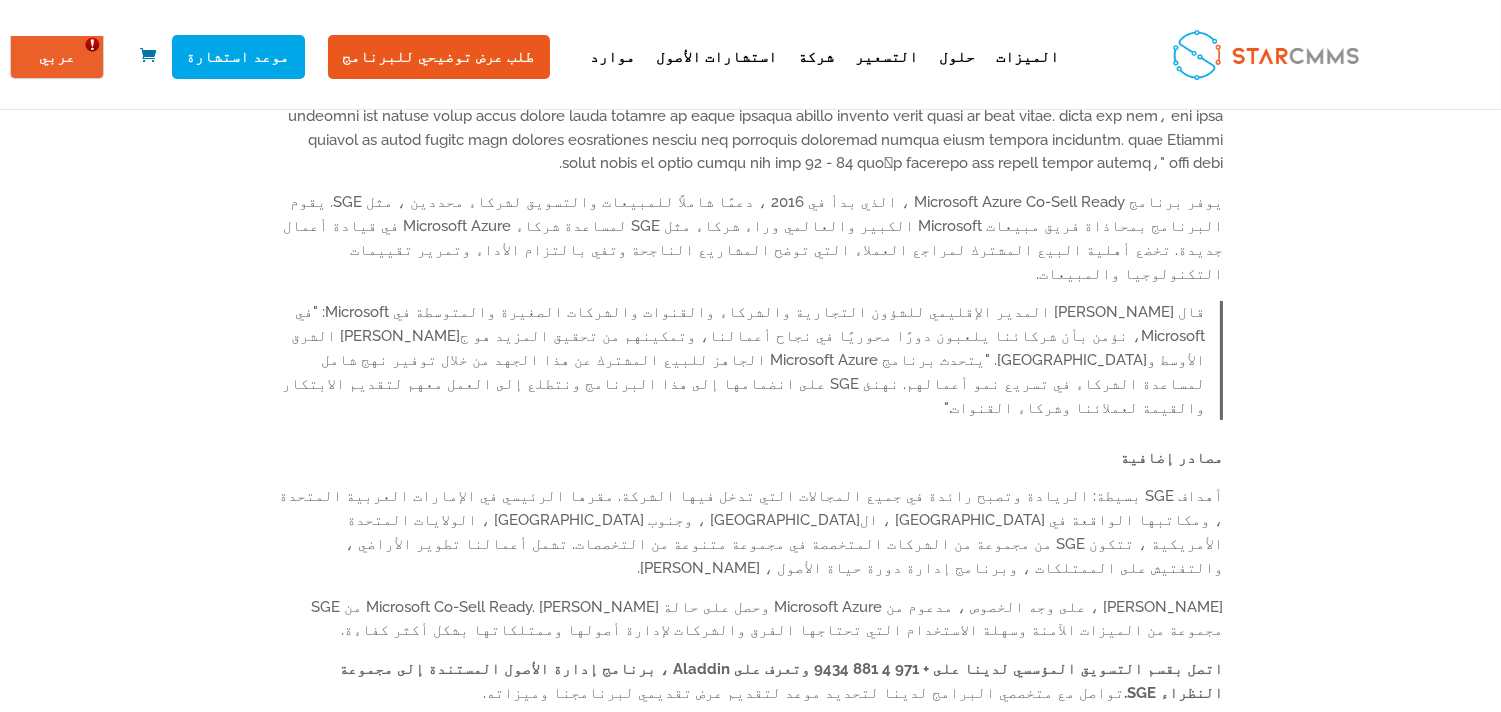 click on "تحصل SGE على حالة الاستعداد للبيع المشترك من Microsoft دبي ، الإمارات العربية المتحدة - أعلنت اليوم شركة SGE Power FZE ، الشركة الرائدة في مجال توفير حلول إدارة دورة حياة الأصول المستندة إلى السحابة ، أنها حصلت على حالة استعداد البيع المشترك من خلال برنامج Microsoft One التجاري للشريك.    مصادر إضافية علاء الدين ، على وجه الخصوص ، مدعوم من Microsoft Azure وحصل على حالة Microsoft Co-Sell Ready. يوفر Aladdin من SGE مجموعة من الميزات الآمنة وسهلة الاستخدام التي تحتاجها الفرق والشركات لإدارة أصولها وممتلكاتها بشكل أكثر كفاءة." at bounding box center (751, 534) 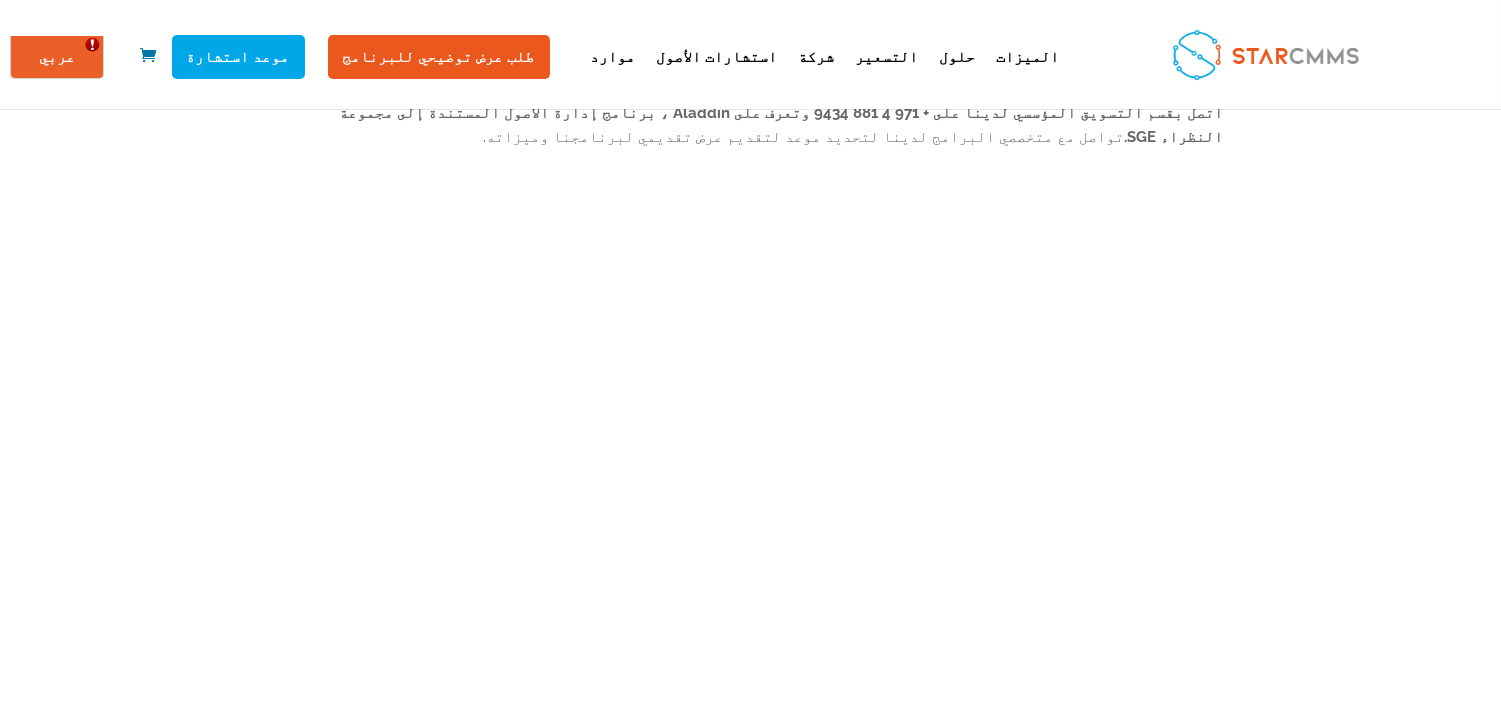click on "تحصل SGE على حالة الاستعداد للبيع المشترك من Microsoft دبي ، الإمارات العربية المتحدة - أعلنت اليوم شركة SGE Power FZE ، الشركة الرائدة في مجال توفير حلول إدارة دورة حياة الأصول المستندة إلى السحابة ، أنها حصلت على حالة استعداد البيع المشترك من خلال برنامج Microsoft One التجاري للشريك.    مصادر إضافية علاء الدين ، على وجه الخصوص ، مدعوم من Microsoft Azure وحصل على حالة Microsoft Co-Sell Ready. يوفر Aladdin من SGE مجموعة من الميزات الآمنة وسهلة الاستخدام التي تحتاجها الفرق والشركات لإدارة أصولها وممتلكاتها بشكل أكثر كفاءة." at bounding box center (751, -22) 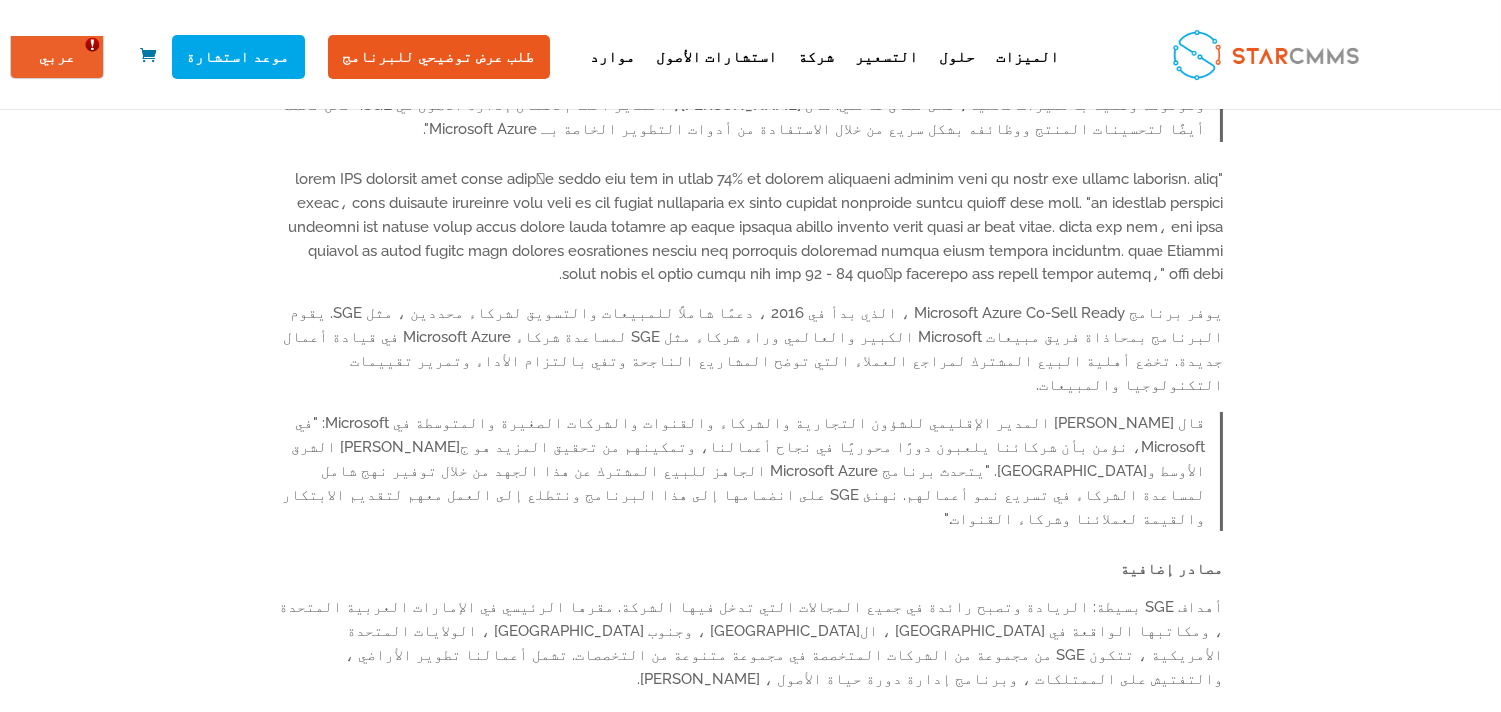 scroll, scrollTop: 222, scrollLeft: 0, axis: vertical 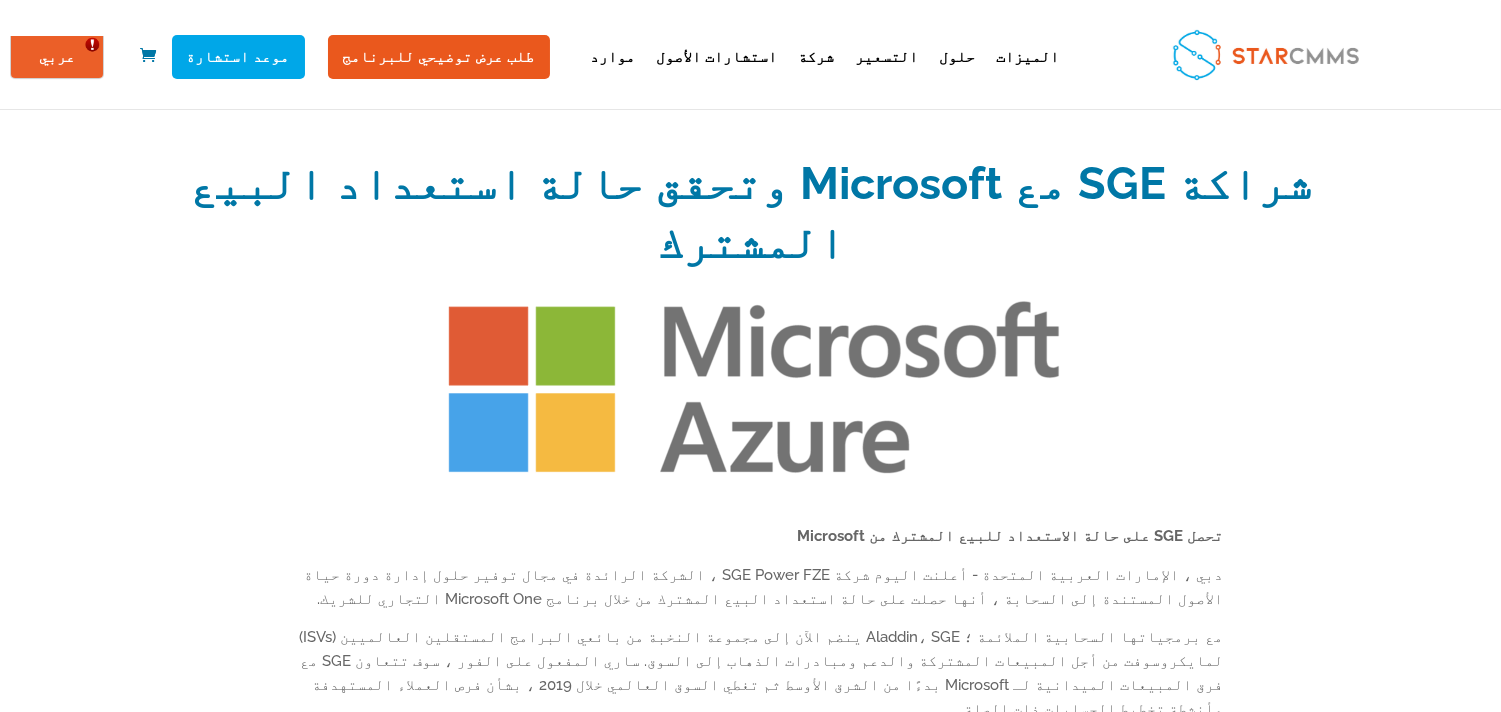 click on "الميزات
تبسيط سير العمل الخاص بك
الصيانة الوقائية
إدارة الأصول
إدارة الفريق وقطع الغيار
ادارة العقود
لوحة القيادة والتقارير
تطبيق Starcmms المتقدم للهاتف المحمول
حلول
الرعاية الصحية
التصنيع والتجزئة
الضيافة والترفيه
إدارة المرافق
البناء وأمبير. العقارات
النقل والخدمات اللوجستية
التعليم
الاتصالات
طيران
الجيش
الخدمات المصرفية والمالية
طاقة
الغزل والنسيج
التسعير
شركة
حول ستارcmms
اتصل بنا
استشارات الأصول
وضع علامات على الأصول
التحقق من الأصول المادية & البيانات" at bounding box center [750, 54] 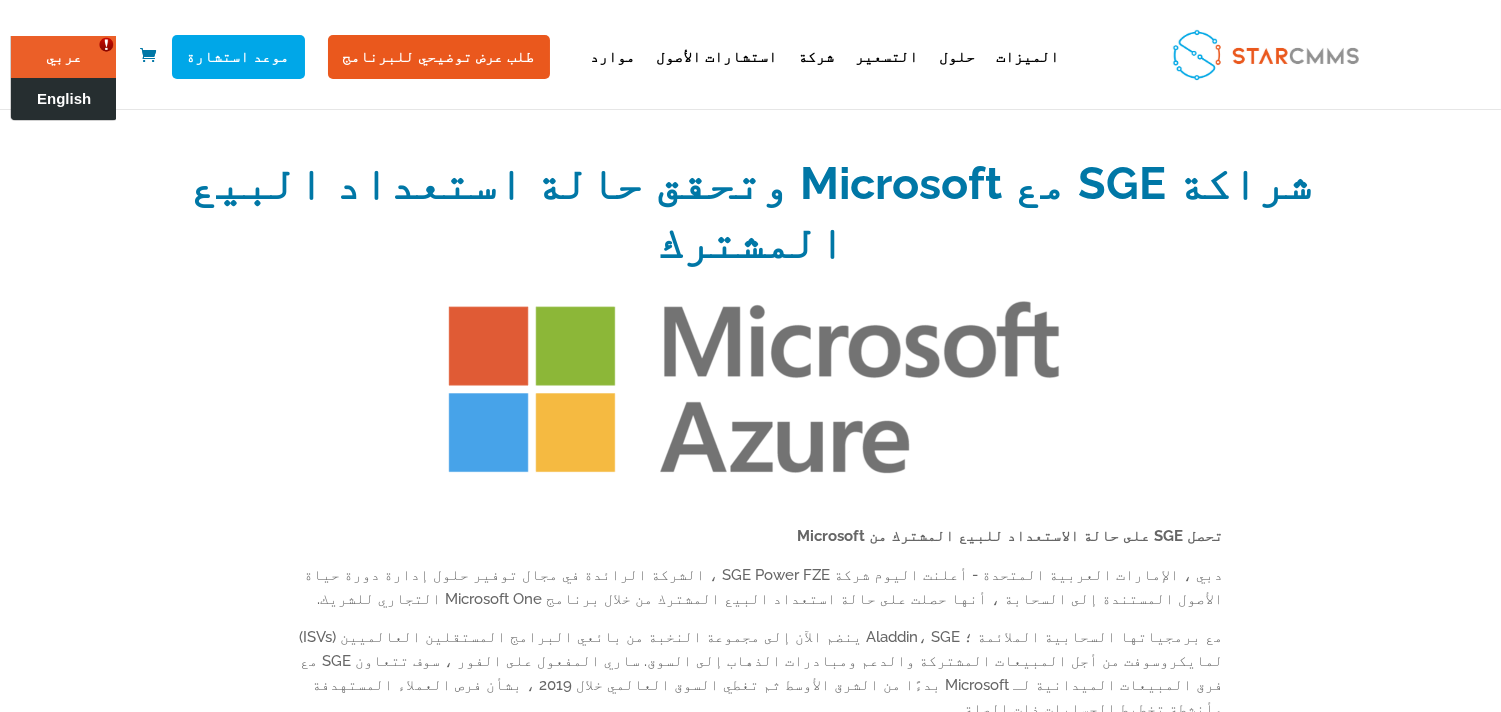 click on "English" at bounding box center [64, 99] 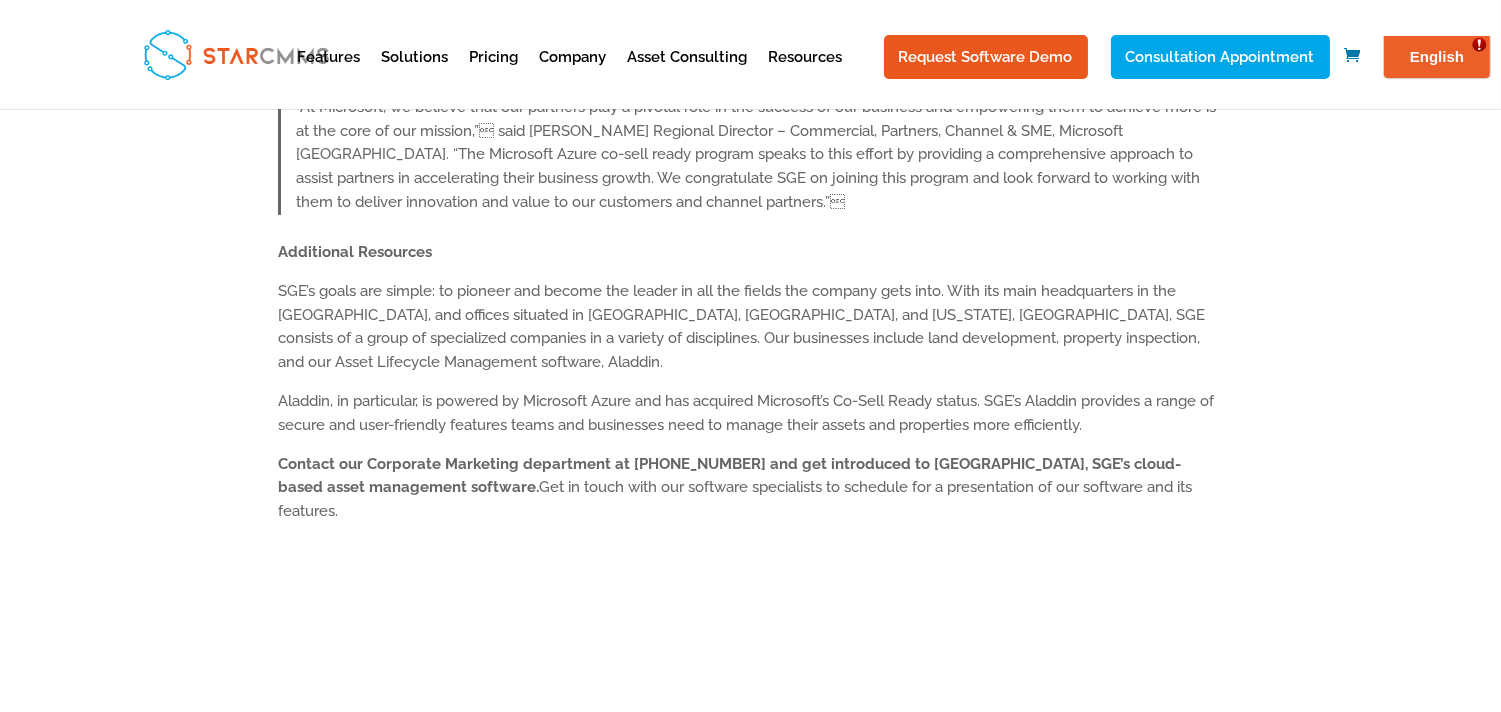 scroll, scrollTop: 1000, scrollLeft: 0, axis: vertical 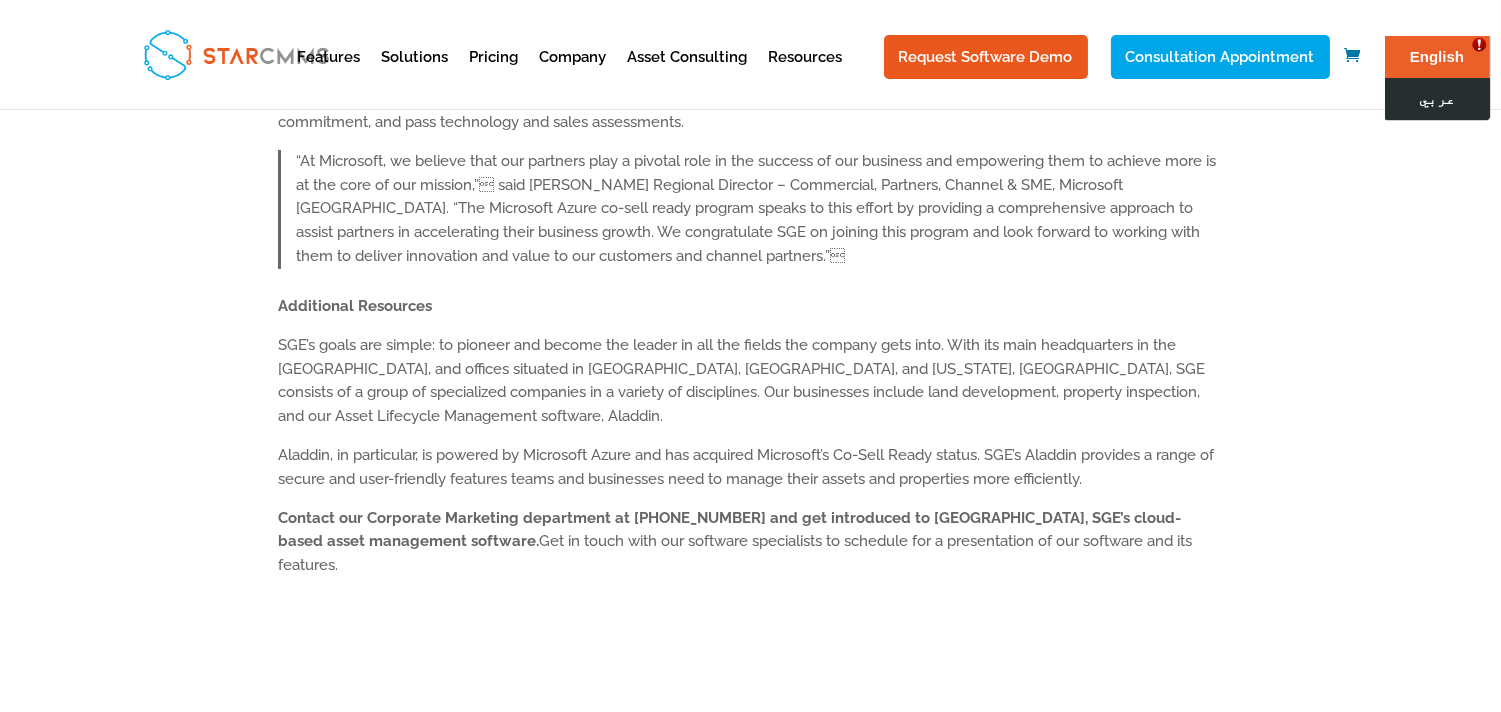 click on "عربي" at bounding box center [1436, 99] 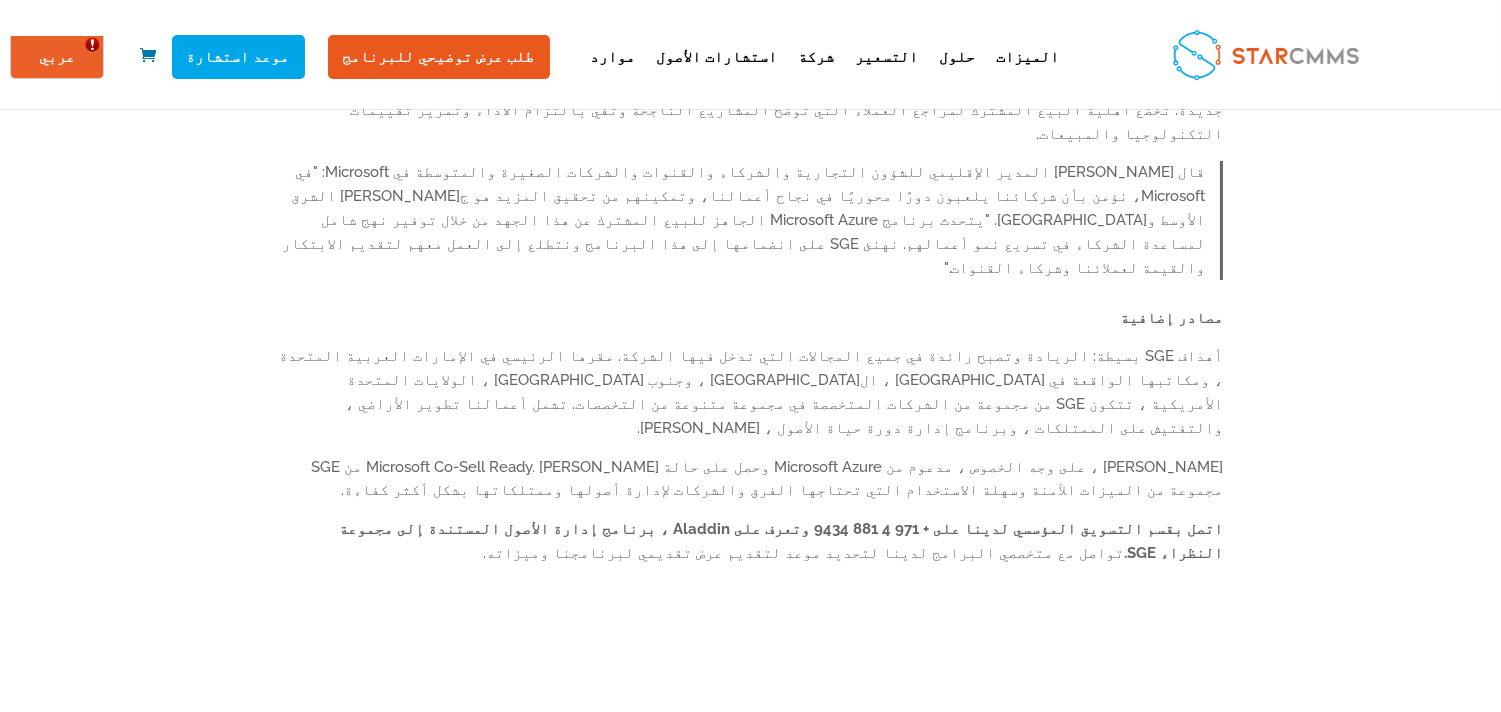scroll, scrollTop: 0, scrollLeft: 0, axis: both 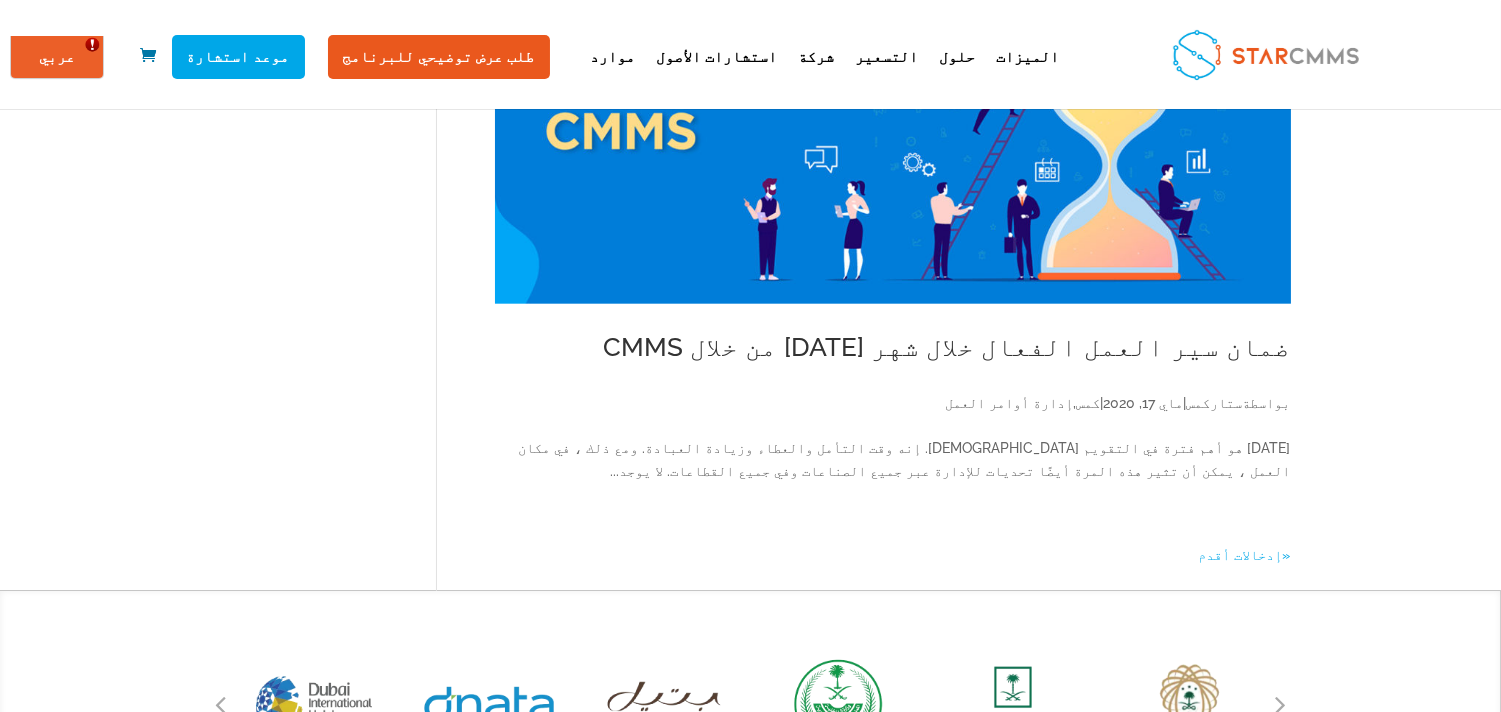 click on "«إدخالات أقدم" at bounding box center (1245, 555) 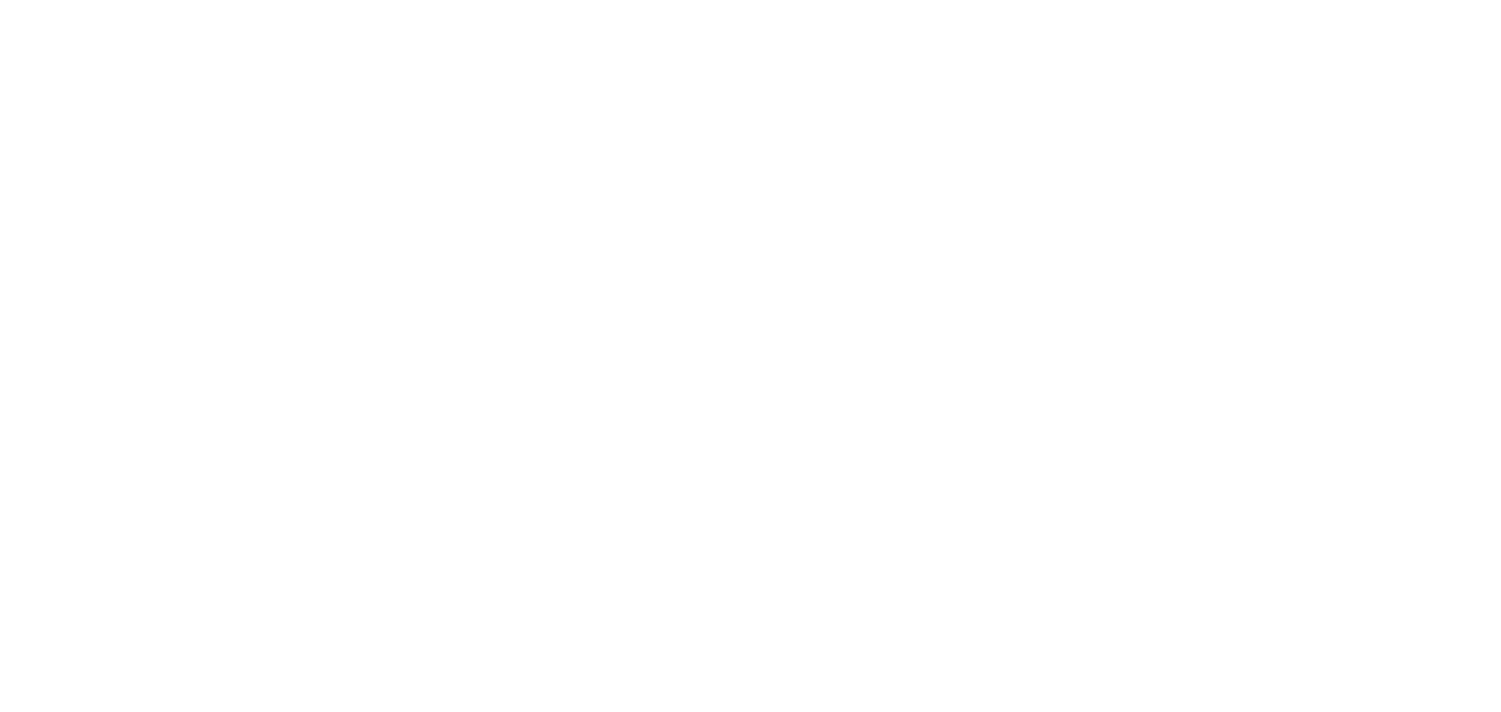 scroll, scrollTop: 0, scrollLeft: 0, axis: both 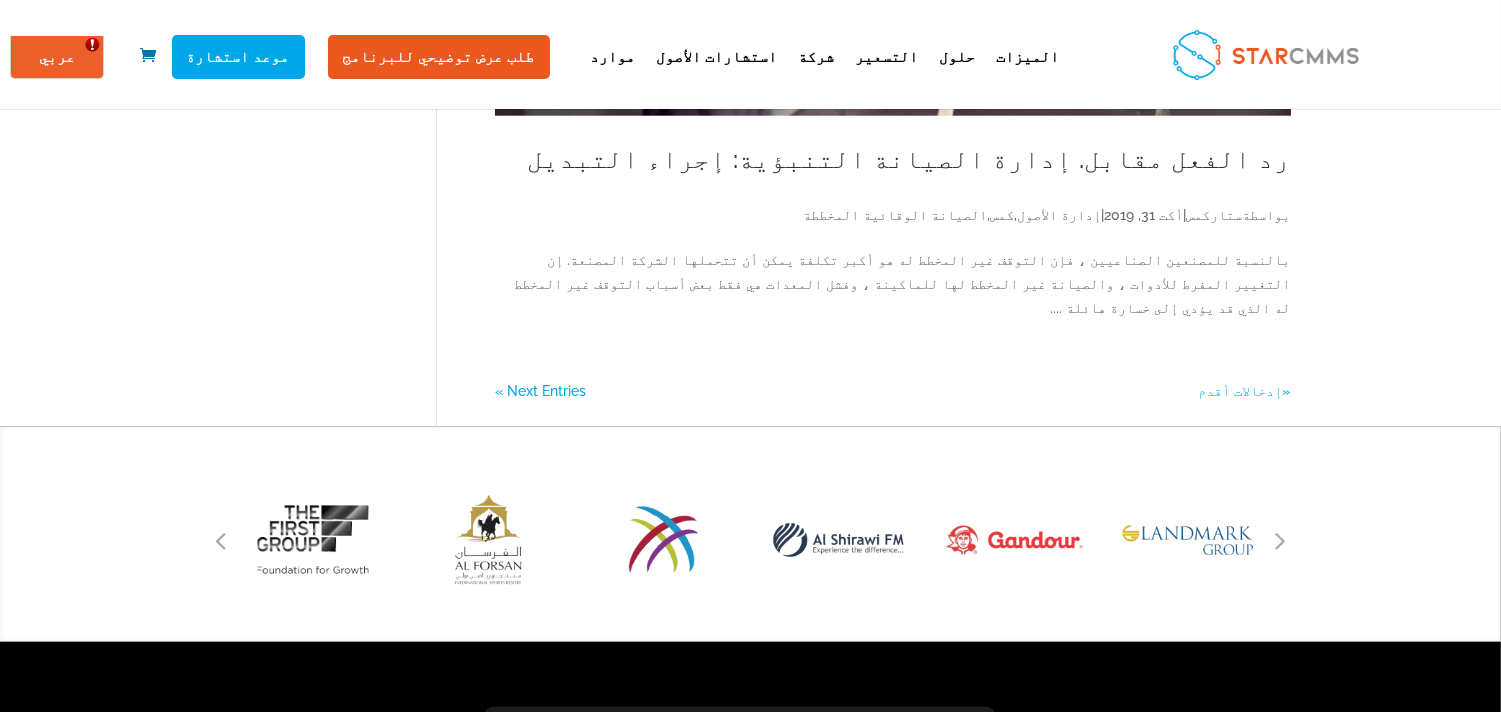 click on "«إدخالات أقدم" at bounding box center [1245, 391] 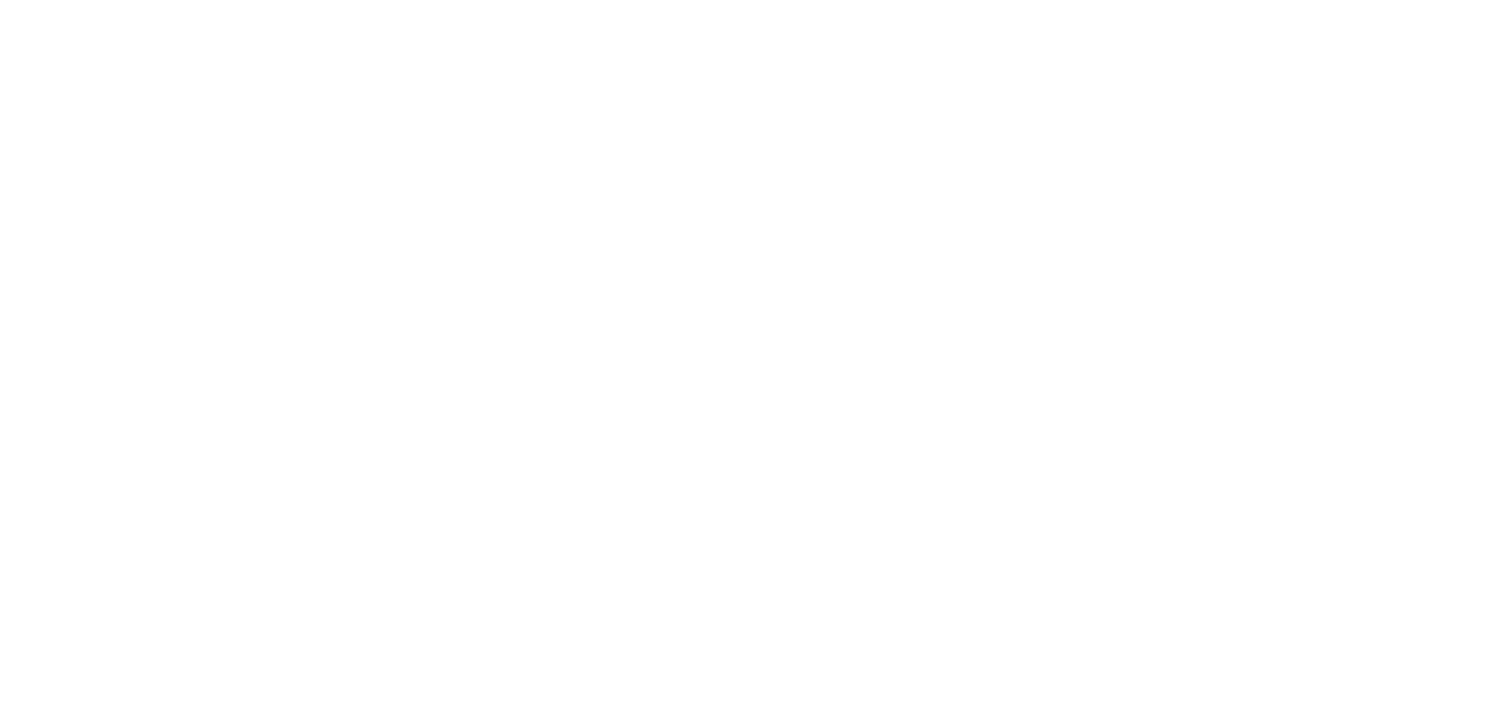 scroll, scrollTop: 0, scrollLeft: 0, axis: both 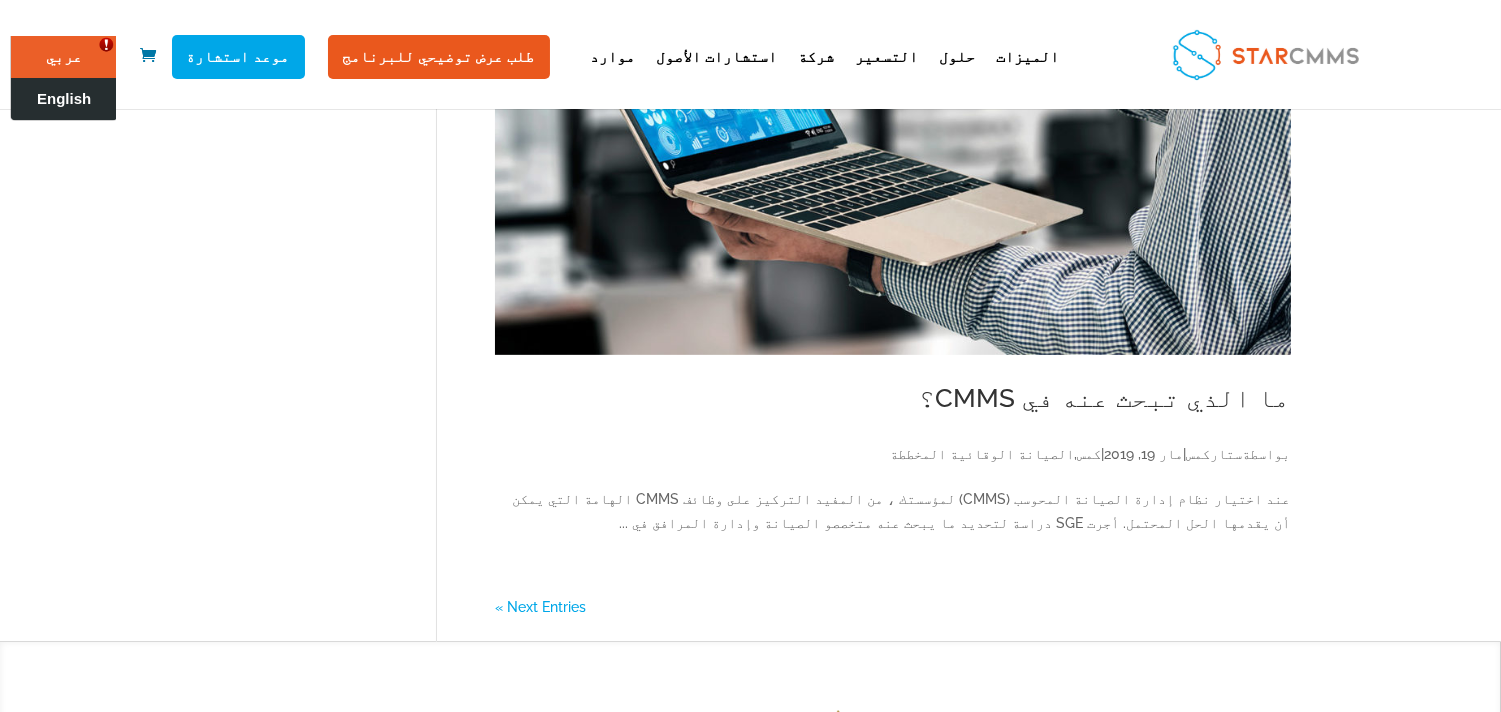 click on "English" at bounding box center (64, 99) 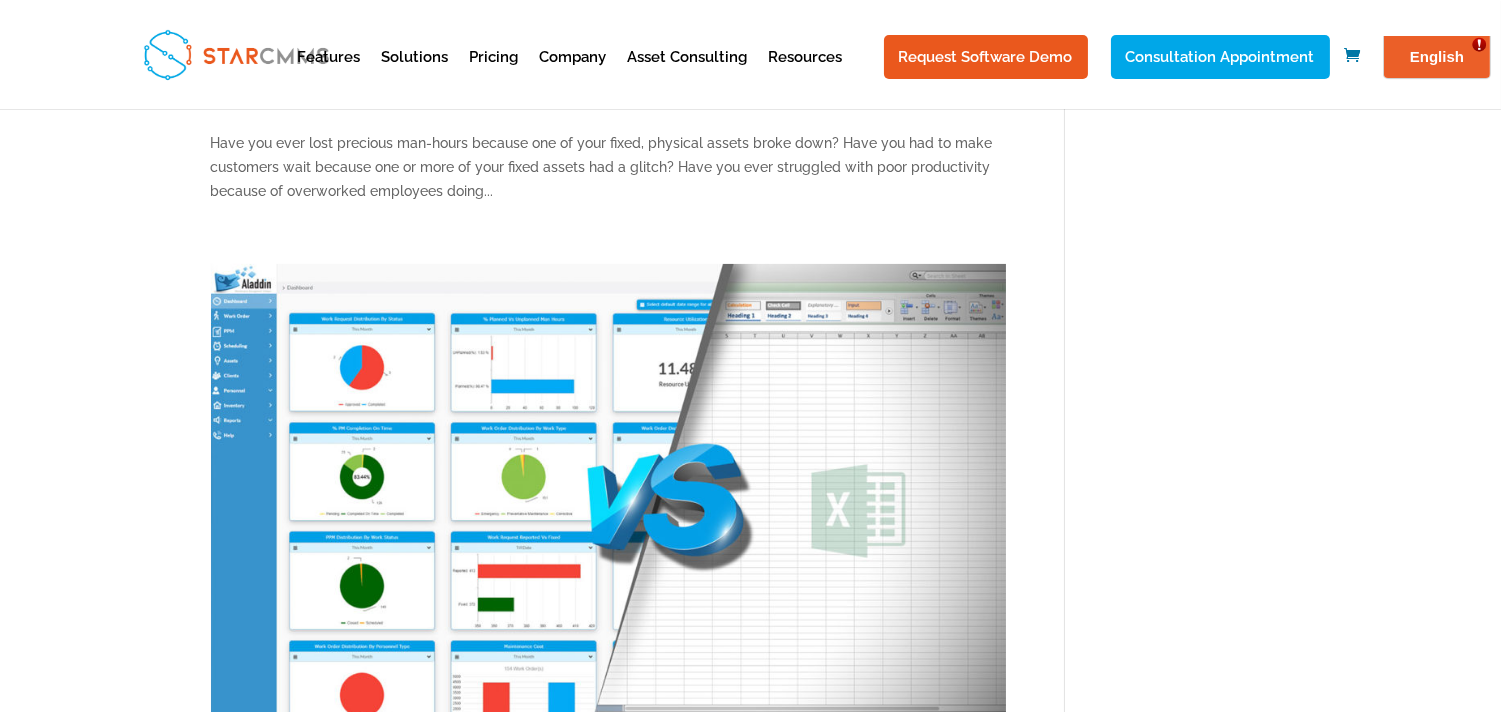 scroll, scrollTop: 888, scrollLeft: 0, axis: vertical 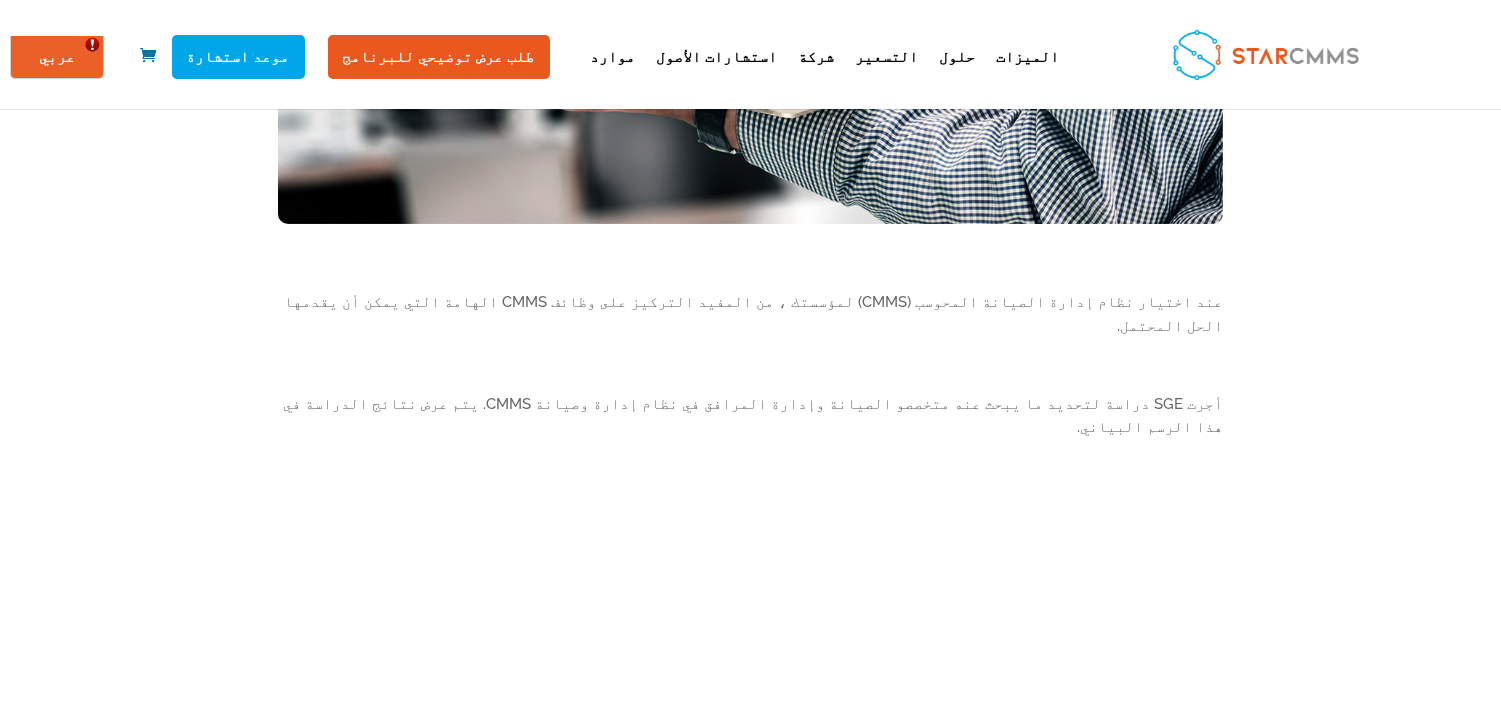 drag, startPoint x: 260, startPoint y: 277, endPoint x: 983, endPoint y: 313, distance: 723.8957 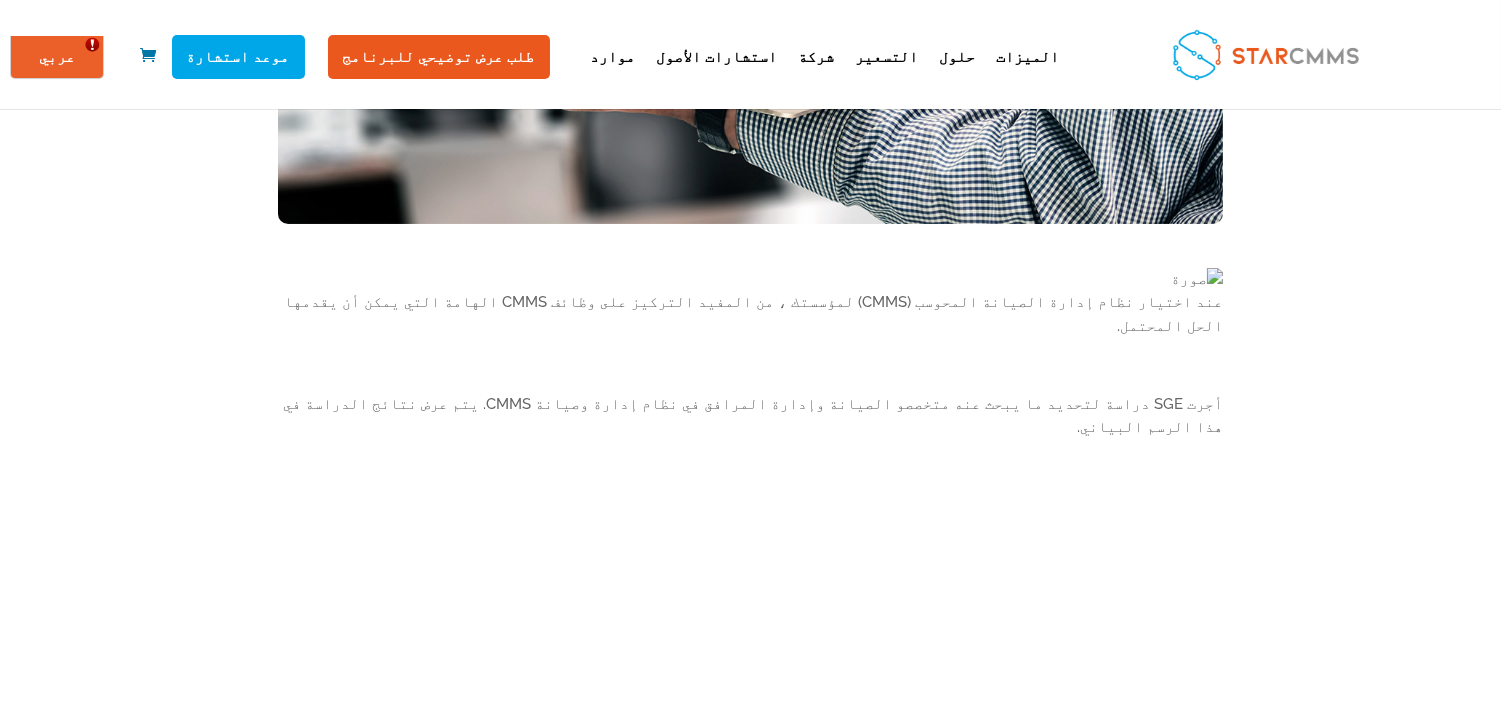 click on "عند اختيار نظام إدارة الصيانة المحوسب (CMMS) لمؤسستك ، من المفيد التركيز على وظائف CMMS الهامة التي يمكن أن يقدمها الحل المحتمل.    أجرت SGE دراسة لتحديد ما يبحث عنه متخصصو الصيانة وإدارة المرافق في نظام إدارة وصيانة CMMS. يتم عرض نتائج الدراسة في هذا الرسم البياني." at bounding box center (750, 694) 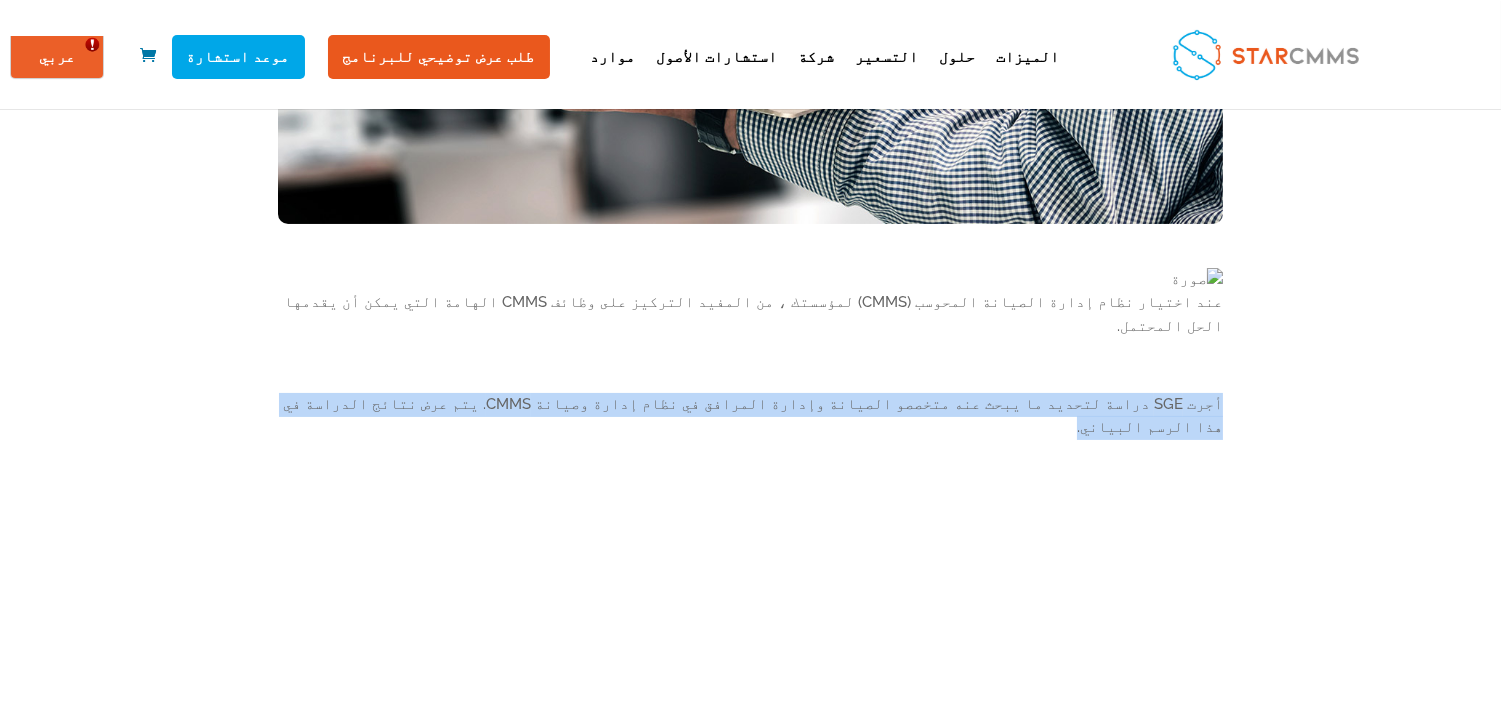 drag, startPoint x: 260, startPoint y: 371, endPoint x: 1061, endPoint y: 390, distance: 801.22534 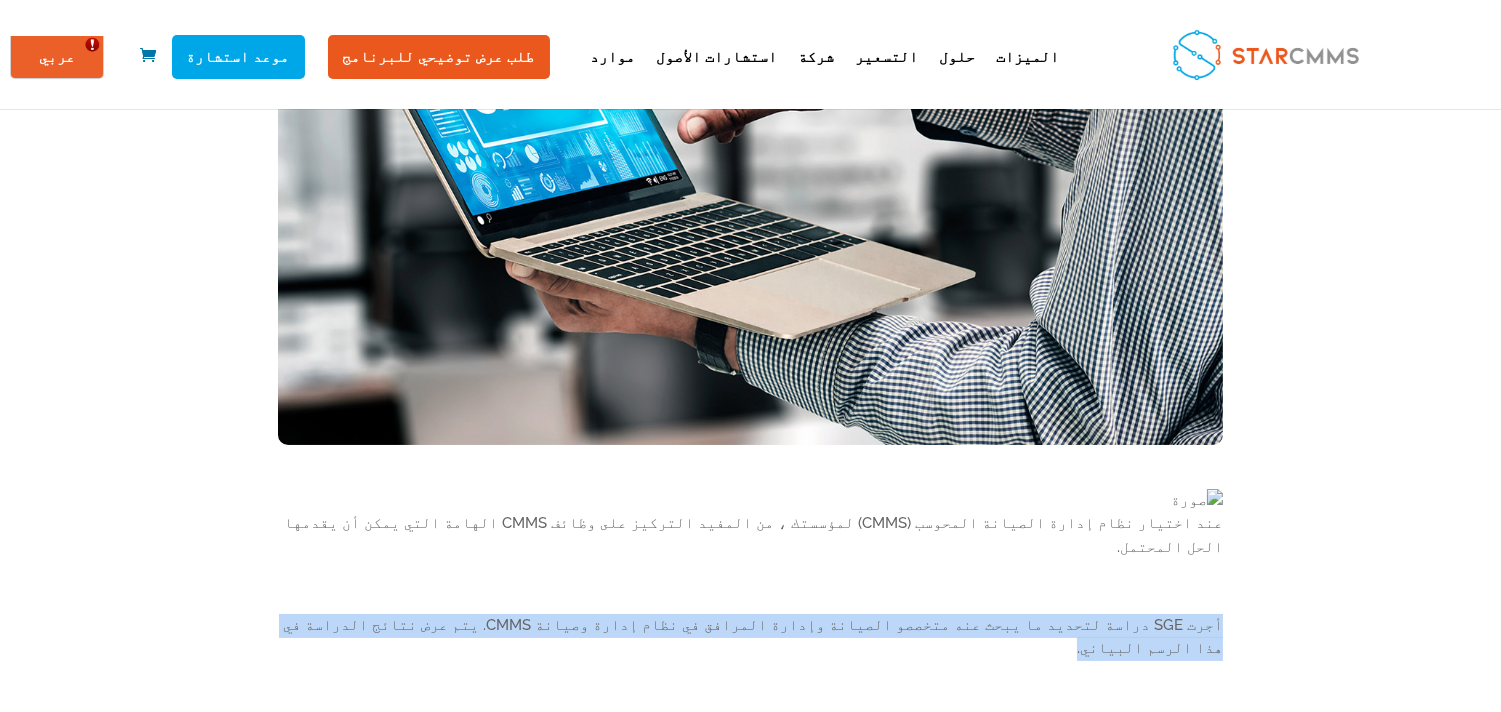 scroll, scrollTop: 333, scrollLeft: 0, axis: vertical 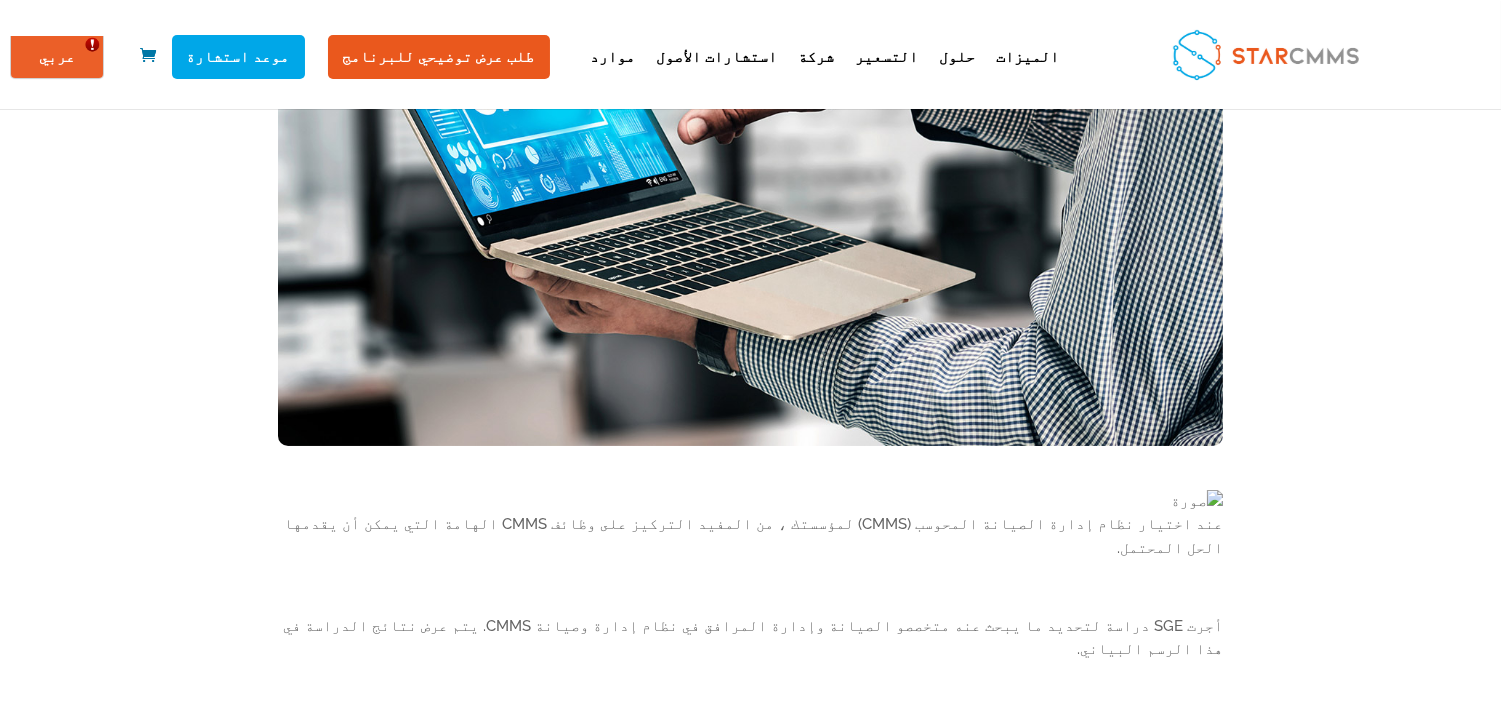 click on "عند اختيار نظام إدارة الصيانة المحوسب (CMMS) لمؤسستك ، من المفيد التركيز على وظائف CMMS الهامة التي يمكن أن يقدمها الحل المحتمل.    أجرت SGE دراسة لتحديد ما يبحث عنه متخصصو الصيانة وإدارة المرافق في نظام إدارة وصيانة CMMS. يتم عرض نتائج الدراسة في هذا الرسم البياني." at bounding box center [750, 916] 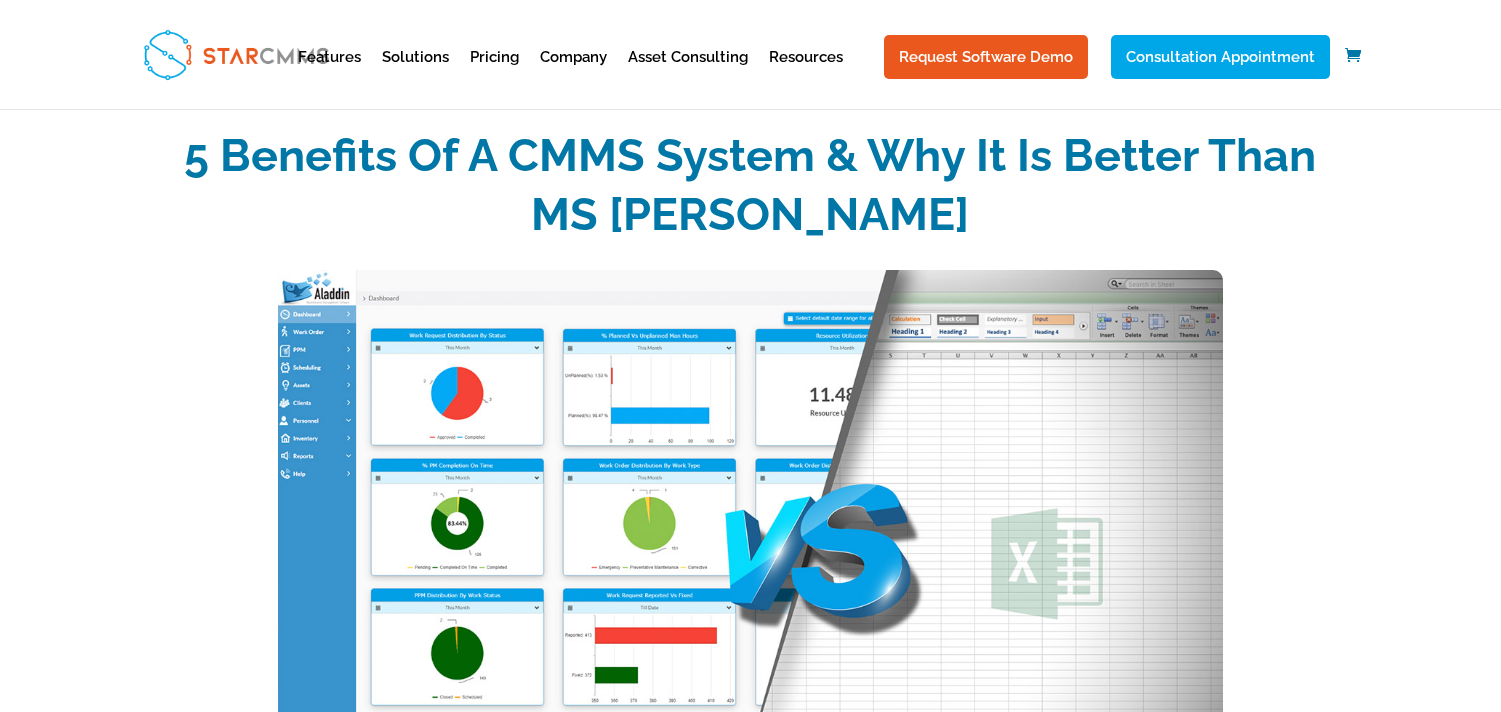 scroll, scrollTop: 0, scrollLeft: 0, axis: both 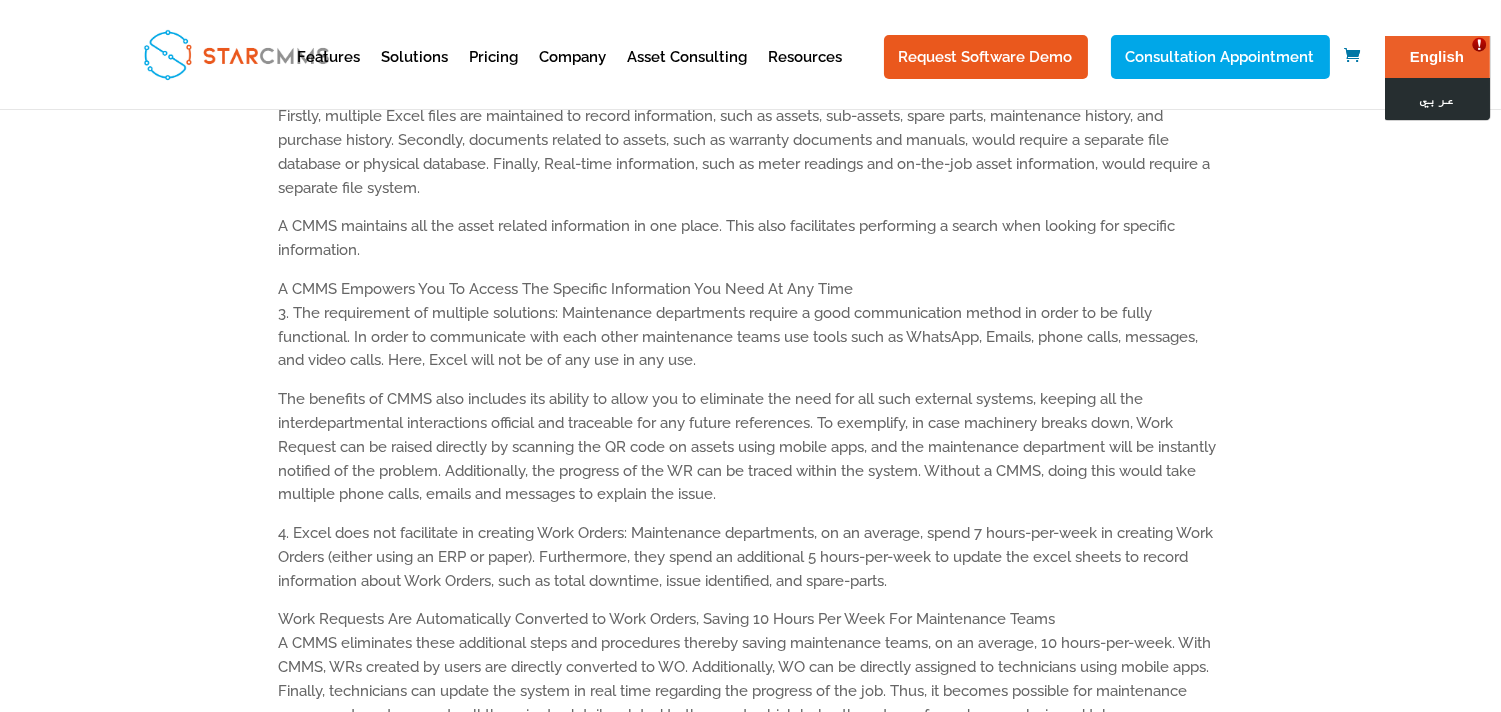 click on "عربي" at bounding box center (1436, 99) 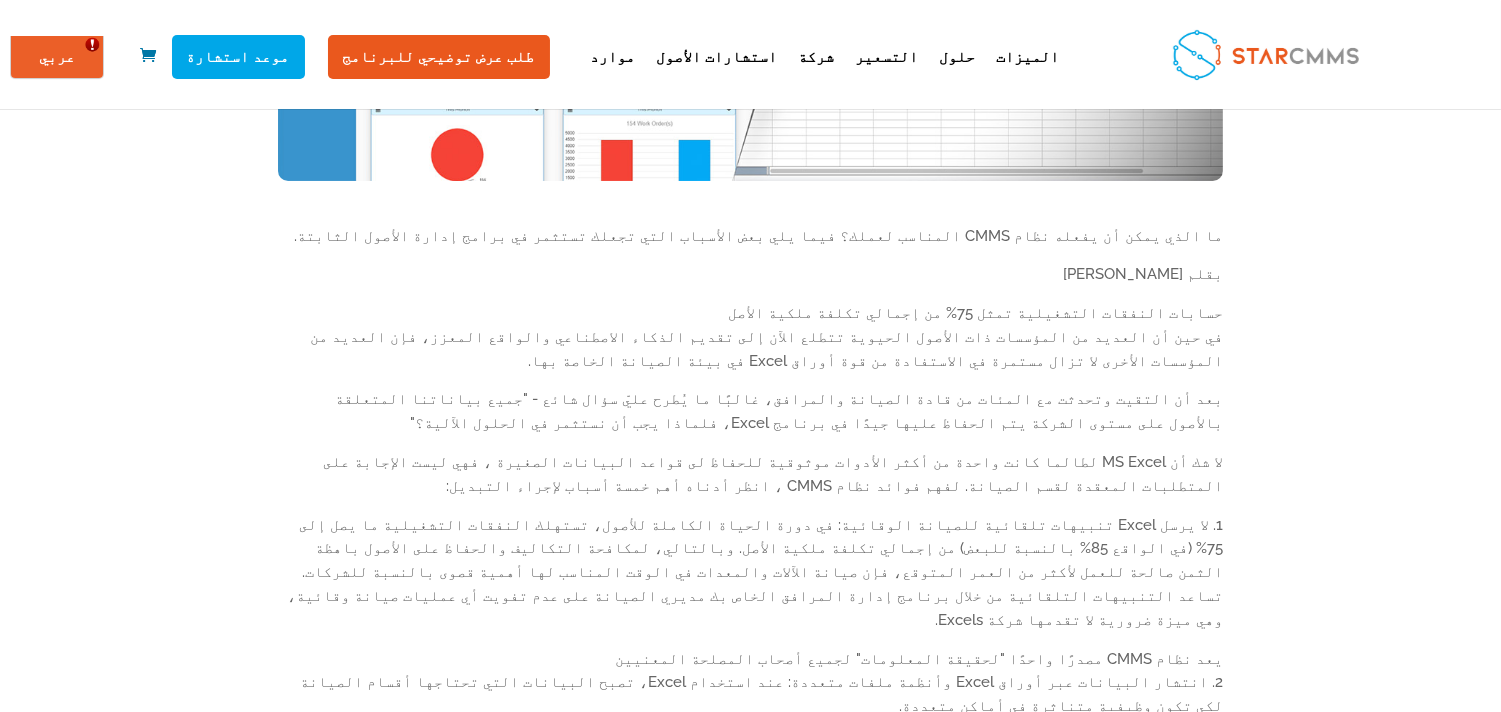 scroll, scrollTop: 555, scrollLeft: 0, axis: vertical 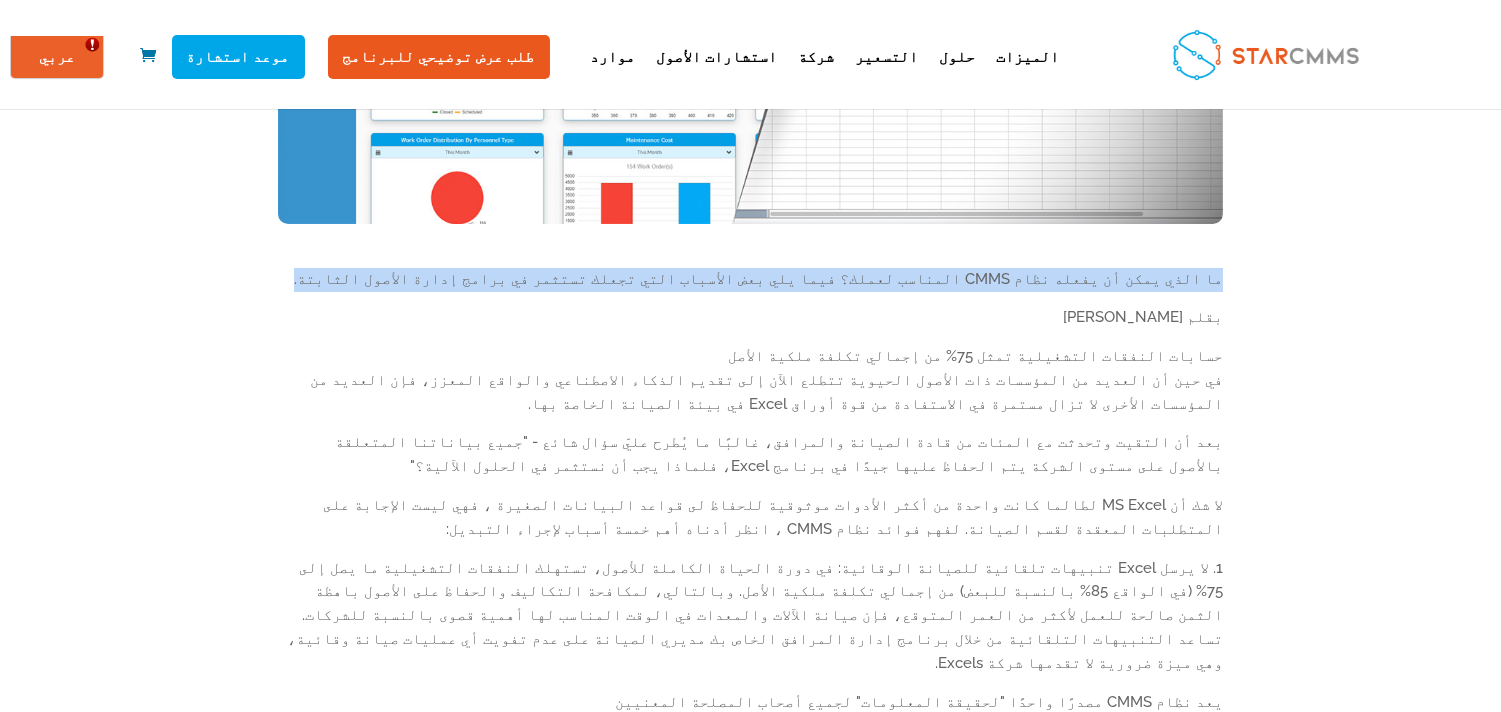 drag, startPoint x: 267, startPoint y: 274, endPoint x: 920, endPoint y: 272, distance: 653.00305 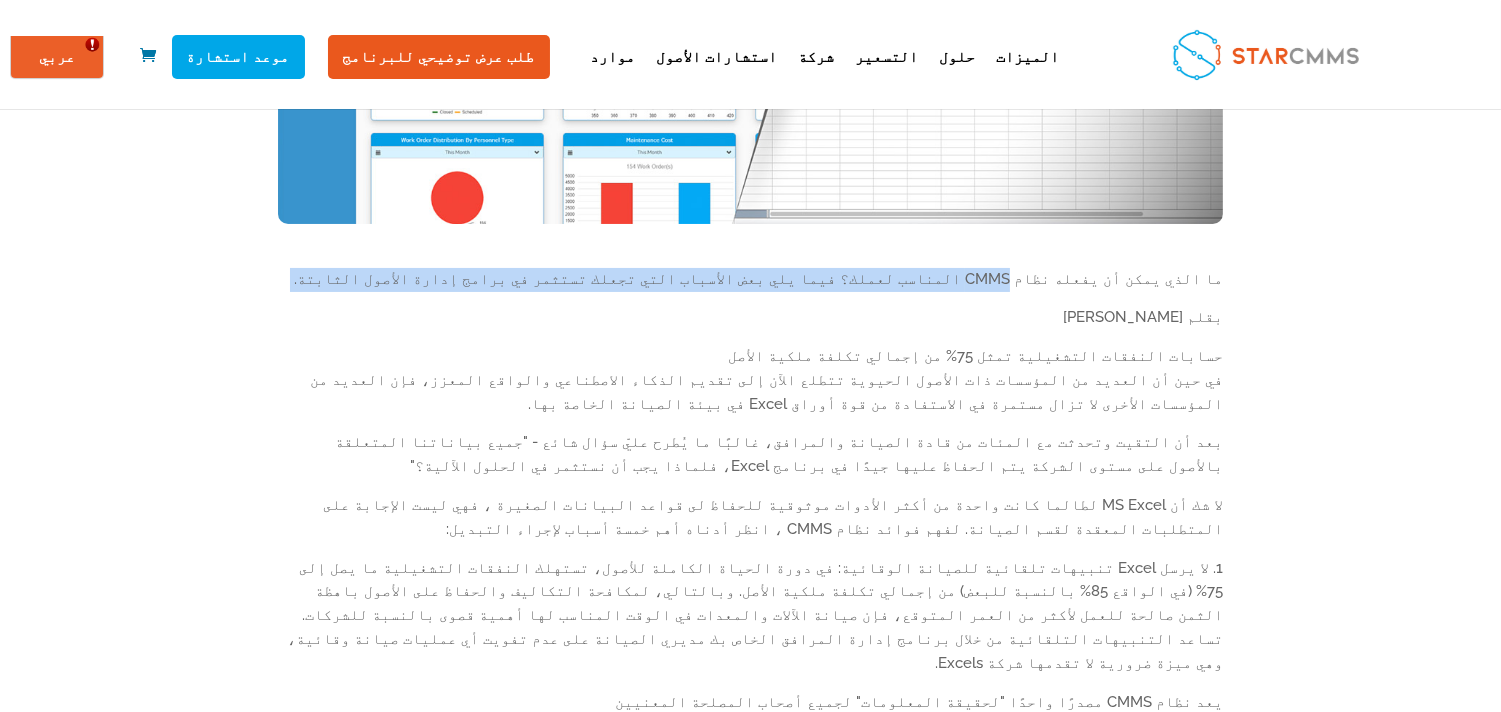 drag, startPoint x: 253, startPoint y: 314, endPoint x: 401, endPoint y: 305, distance: 148.27339 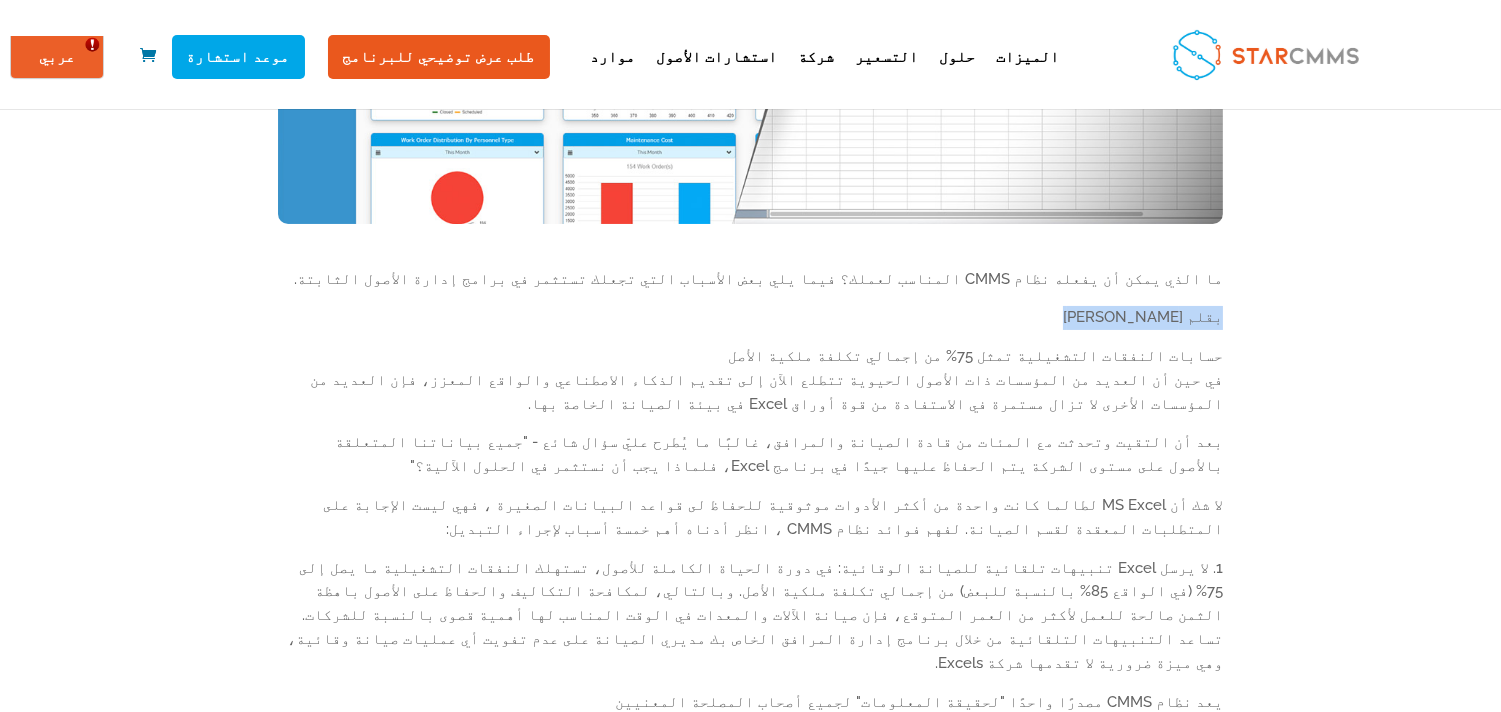 click on "ما الذي يمكن أن يفعله نظام CMMS المناسب لعملك؟ فيما يلي بعض الأسباب التي تجعلك تستثمر في برامج إدارة الأصول الثابتة.
بقلم شيلبي ساشديفا
حسابات النفقات التشغيلية تمثل 75% من إجمالي تكلفة ملكية الأصل
في حين أن العديد من المؤسسات ذات الأصول الحيوية تتطلع الآن إلى تقديم الذكاء الاصطناعي والواقع المعزز، فإن العديد من المؤسسات الأخرى لا تزال مستمرة في الاستفادة من قوة أوراق Excel في بيئة الصيانة الخاصة بها.
يعد نظام CMMS مصدرًا واحدًا "لحقيقة المعلومات" لجميع أصحاب المصلحة المعنيين" at bounding box center (750, 707) 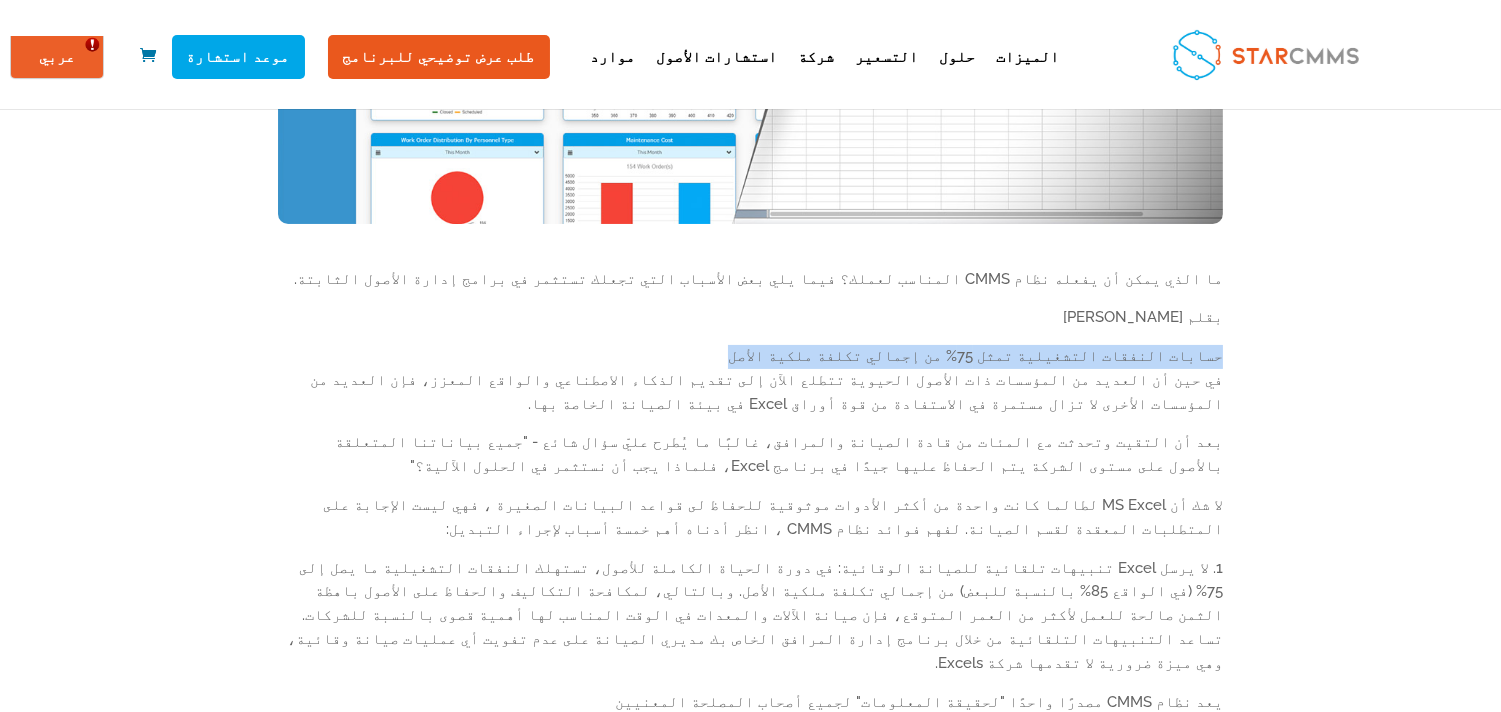 drag, startPoint x: 265, startPoint y: 351, endPoint x: 606, endPoint y: 351, distance: 341 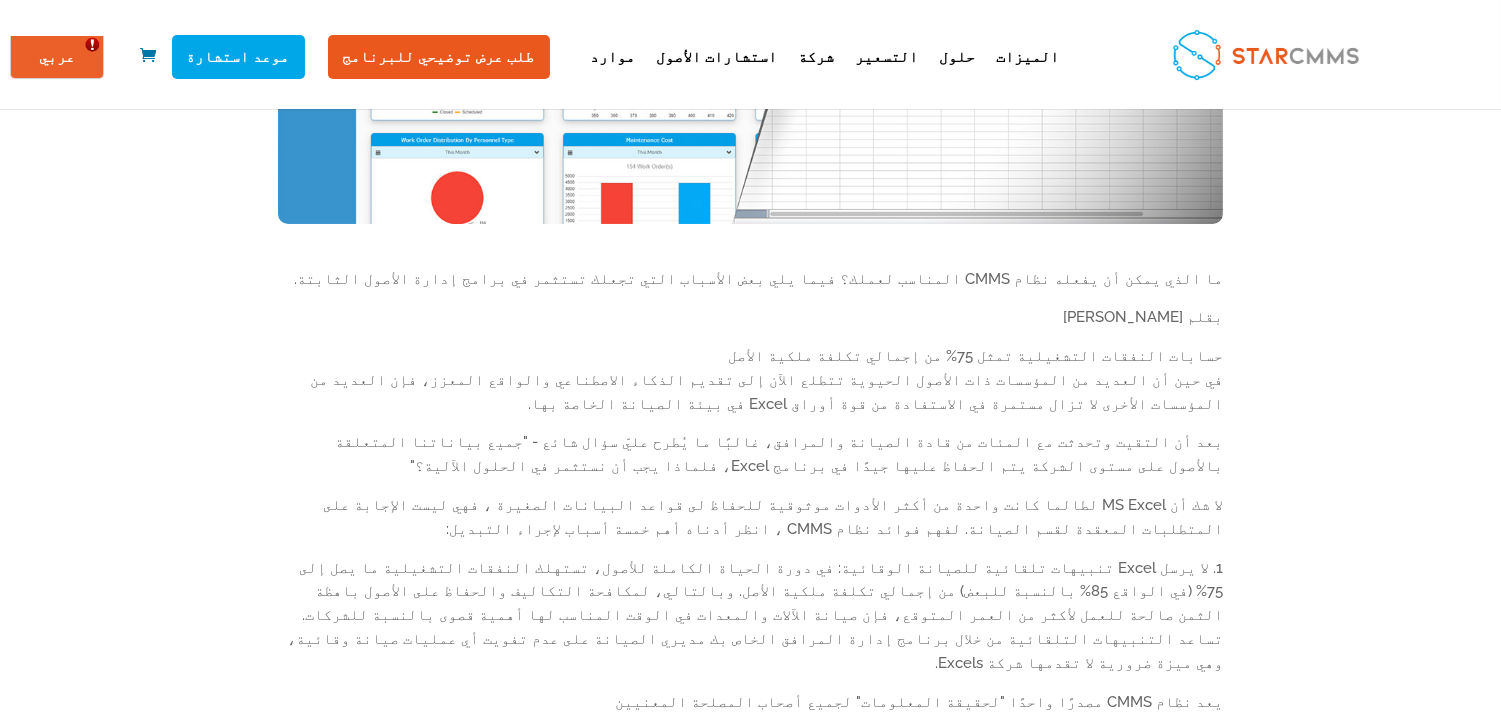 click on "بعد أن التقيت وتحدثت مع المئات من قادة الصيانة والمرافق، غالبًا ما يُطرح عليّ سؤال شائع - "جميع بياناتنا المتعلقة بالأصول على مستوى الشركة يتم الحفاظ عليها جيدًا في برنامج Excel، فلماذا يجب أن نستثمر في الحلول الآلية؟"" at bounding box center [751, 462] 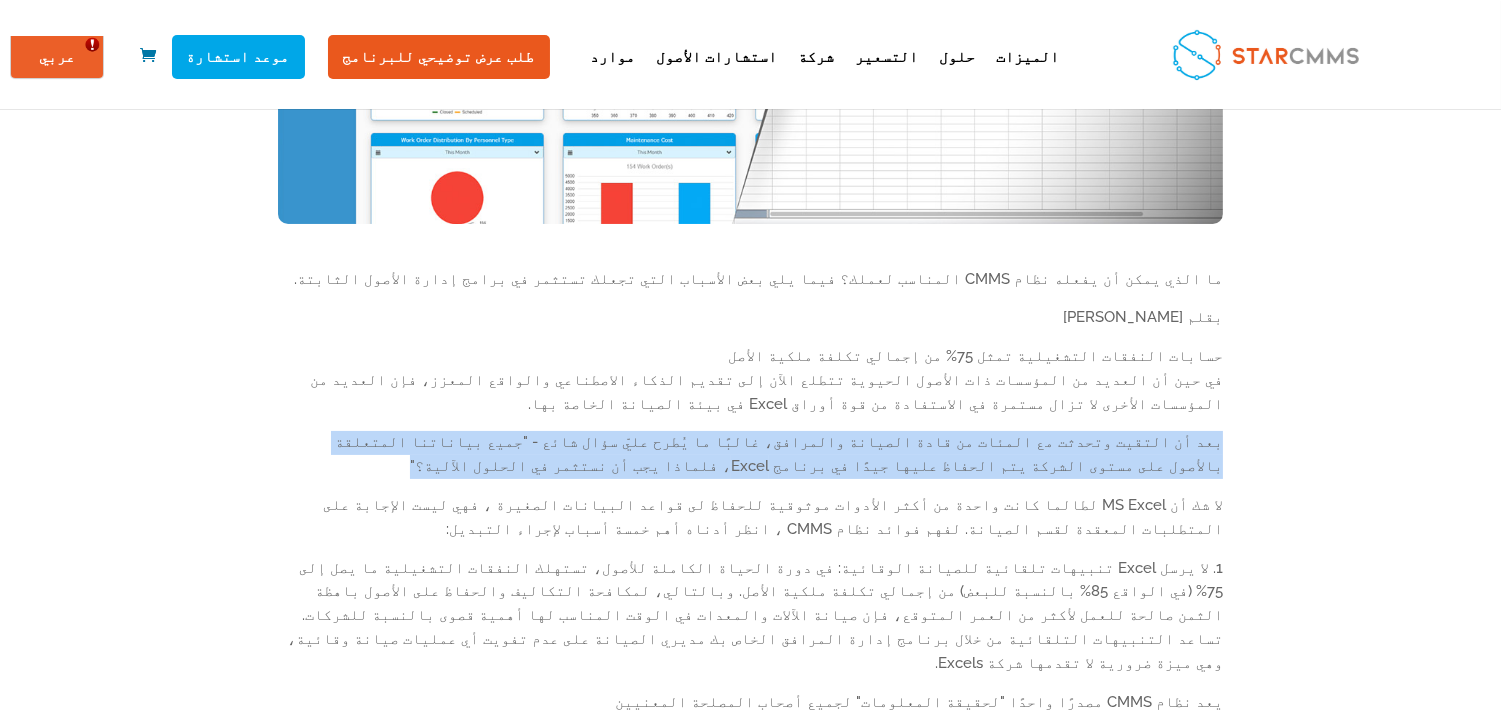 drag, startPoint x: 269, startPoint y: 435, endPoint x: 423, endPoint y: 466, distance: 157.08914 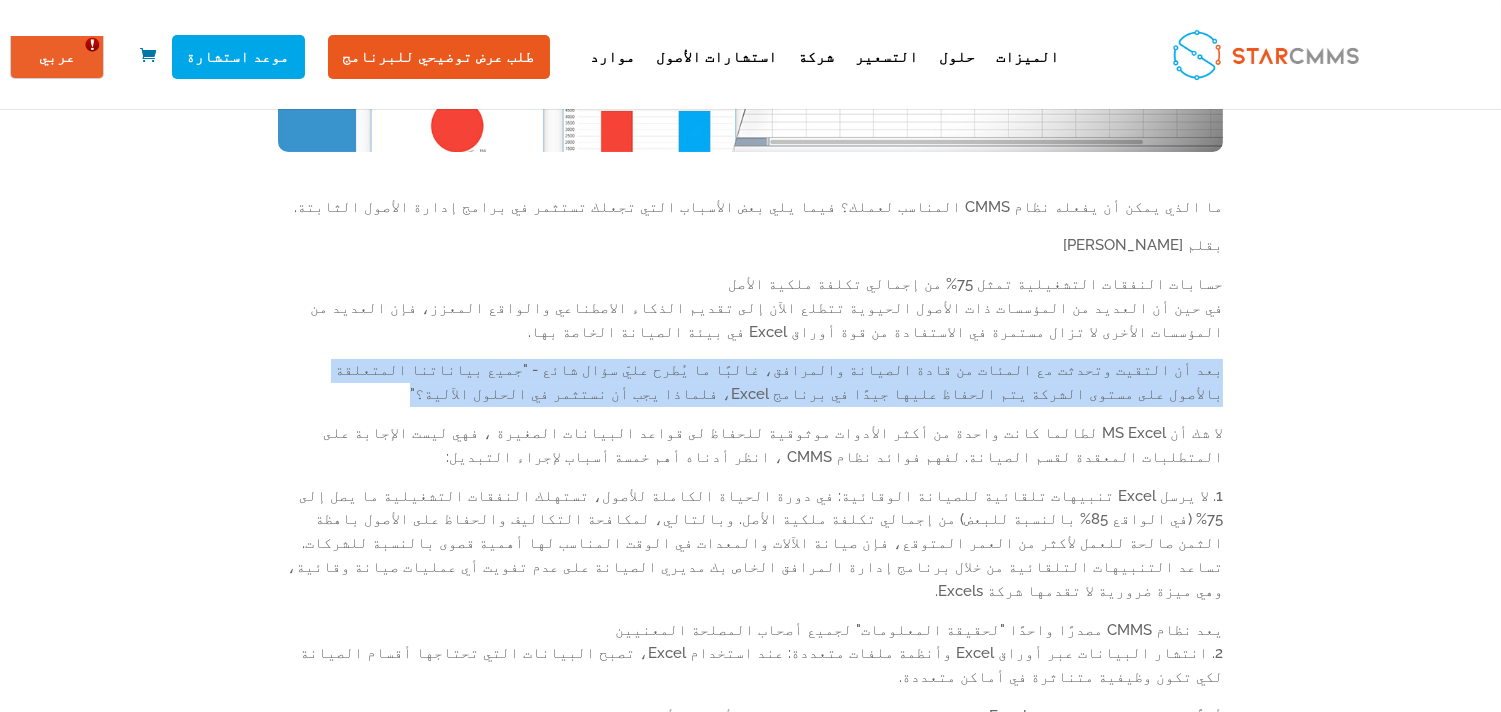 scroll, scrollTop: 666, scrollLeft: 0, axis: vertical 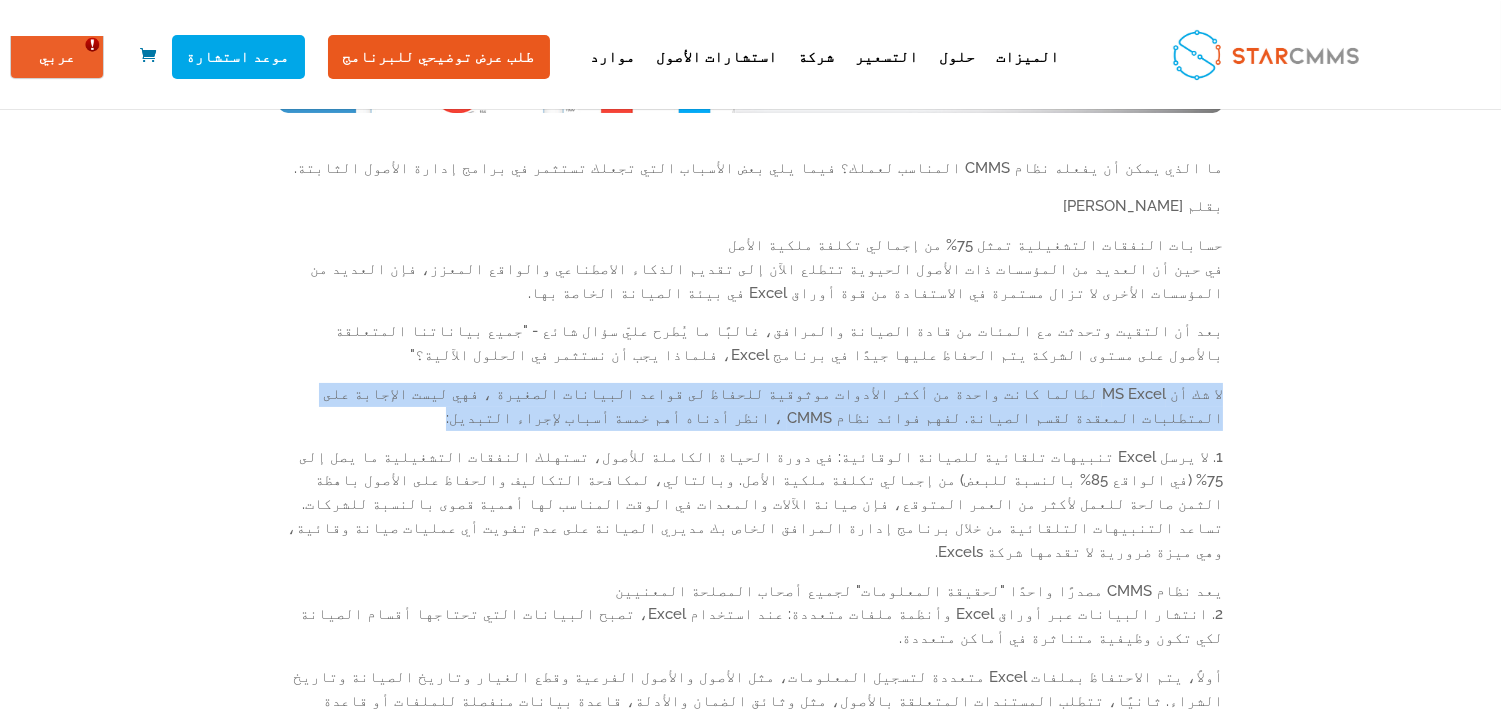 drag, startPoint x: 276, startPoint y: 387, endPoint x: 441, endPoint y: 422, distance: 168.67128 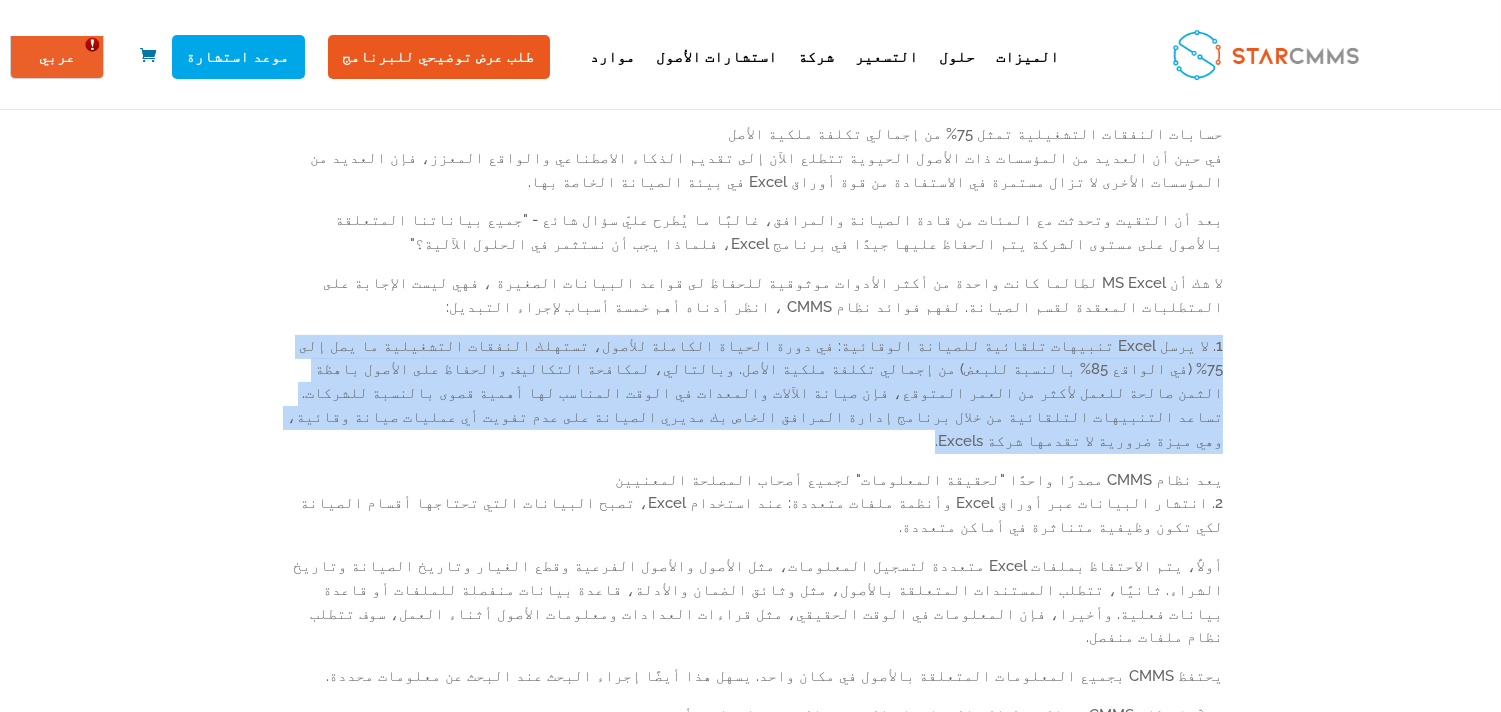 drag, startPoint x: 268, startPoint y: 340, endPoint x: 1059, endPoint y: 393, distance: 792.7736 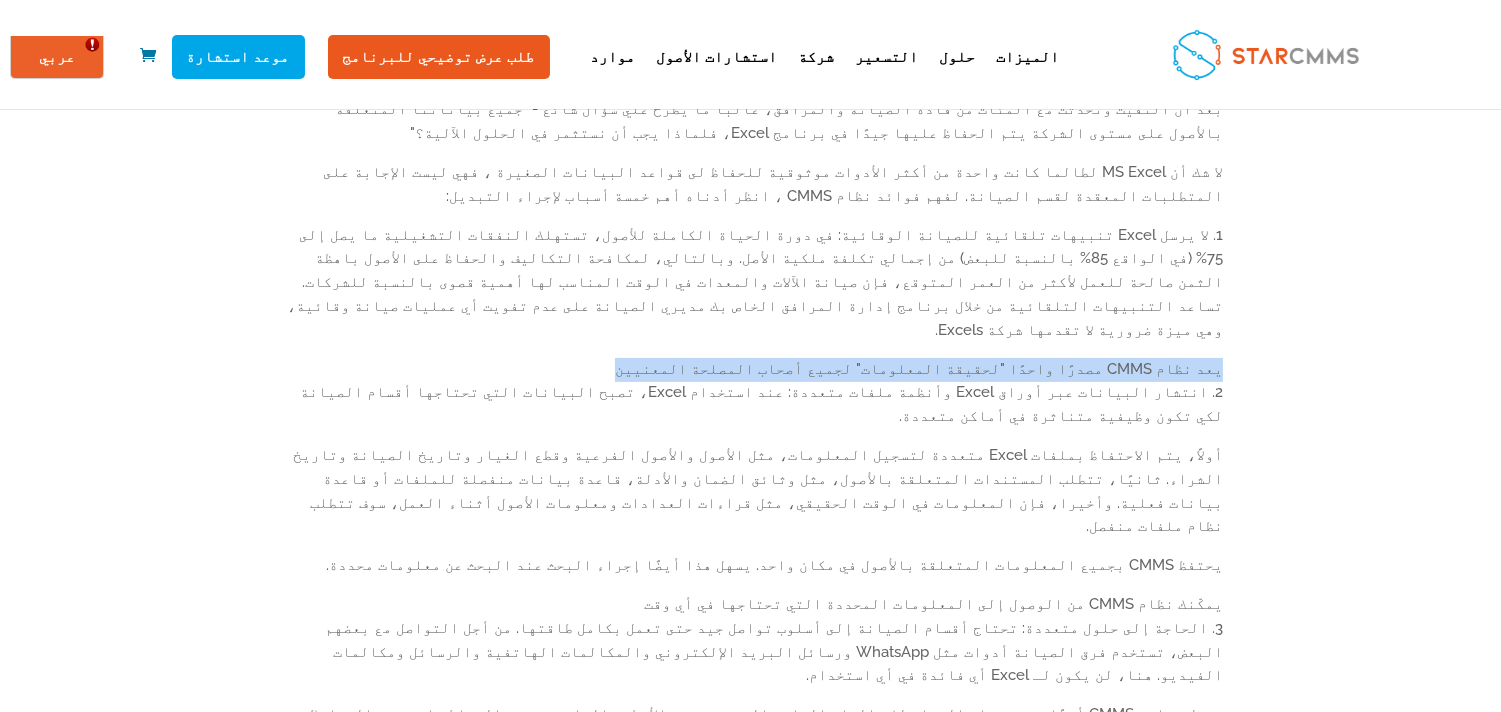 drag, startPoint x: 273, startPoint y: 317, endPoint x: 700, endPoint y: 318, distance: 427.00116 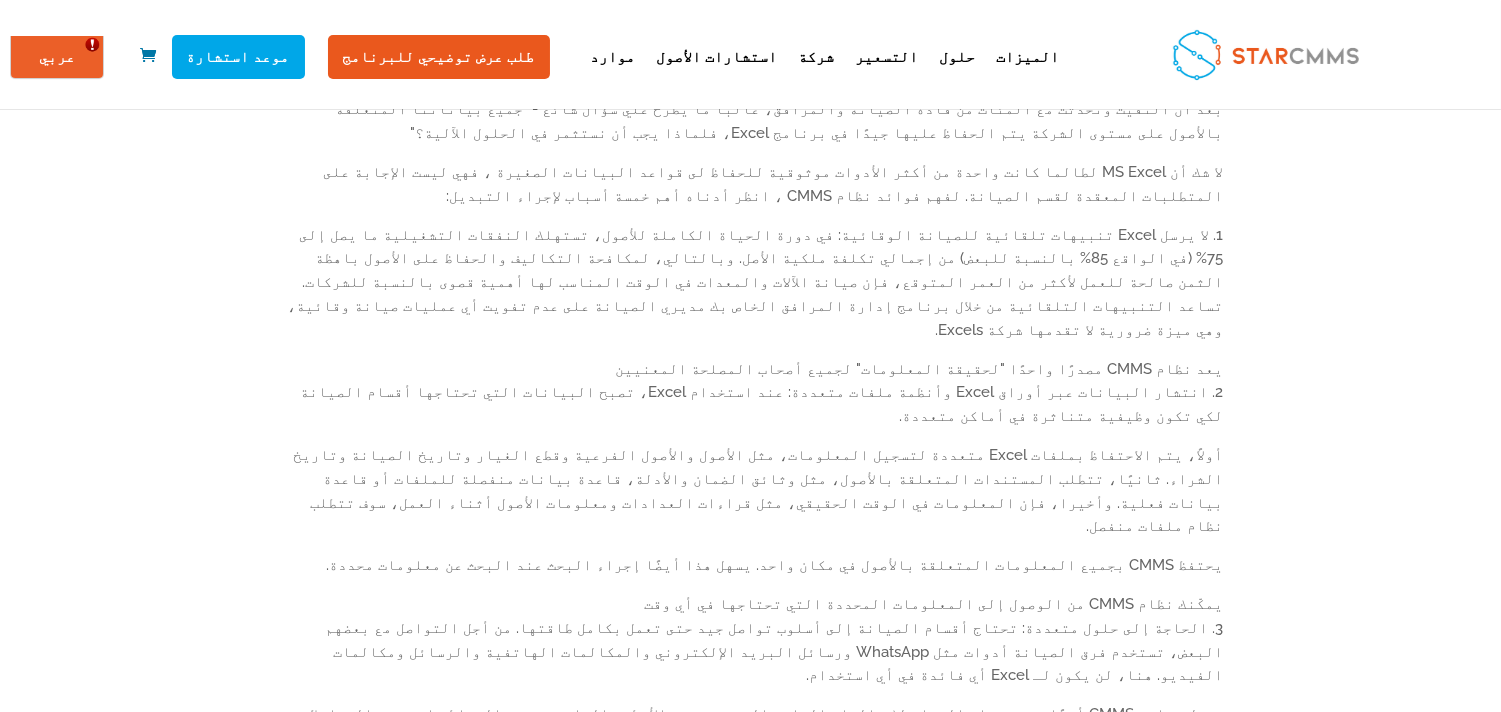 drag, startPoint x: 265, startPoint y: 344, endPoint x: 1091, endPoint y: 340, distance: 826.0097 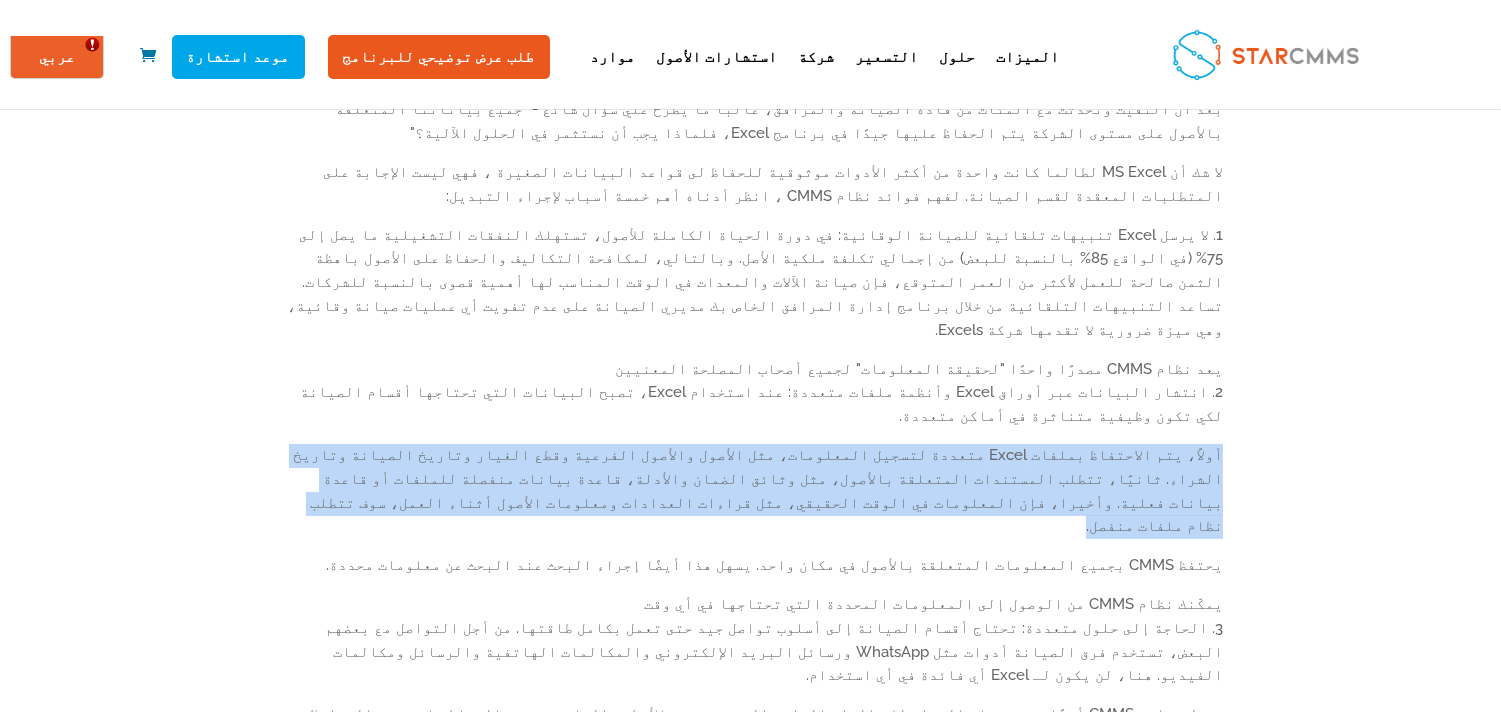 drag, startPoint x: 271, startPoint y: 376, endPoint x: 1180, endPoint y: 403, distance: 909.4009 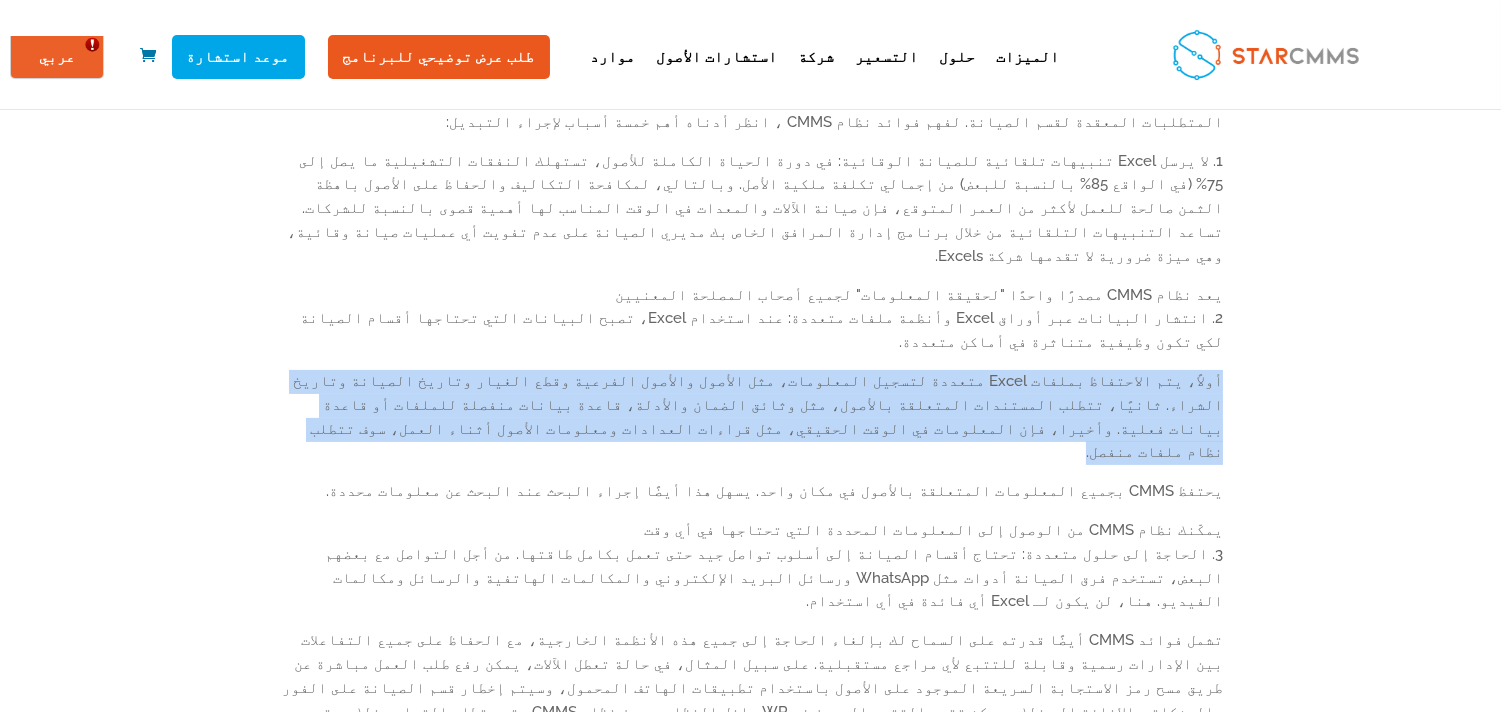 scroll, scrollTop: 1000, scrollLeft: 0, axis: vertical 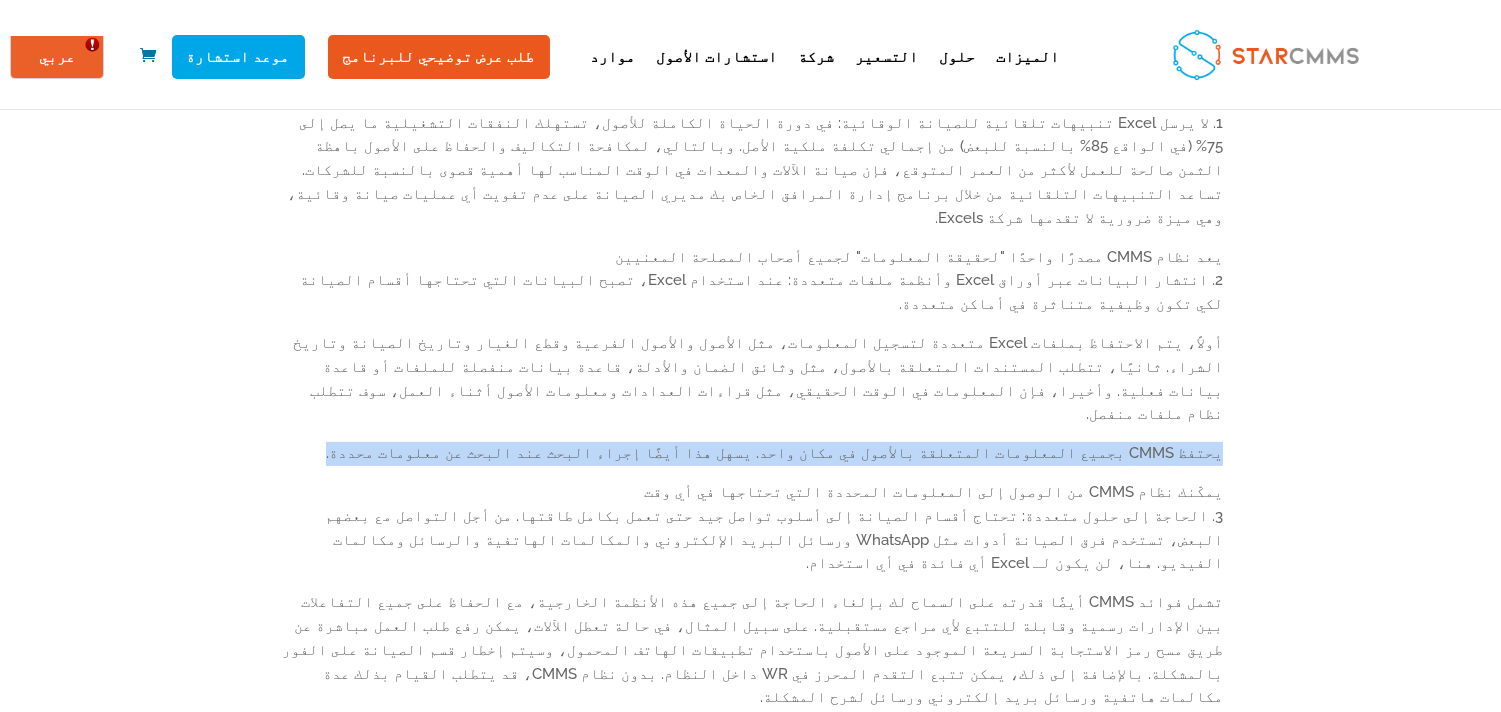 drag, startPoint x: 267, startPoint y: 337, endPoint x: 904, endPoint y: 342, distance: 637.01965 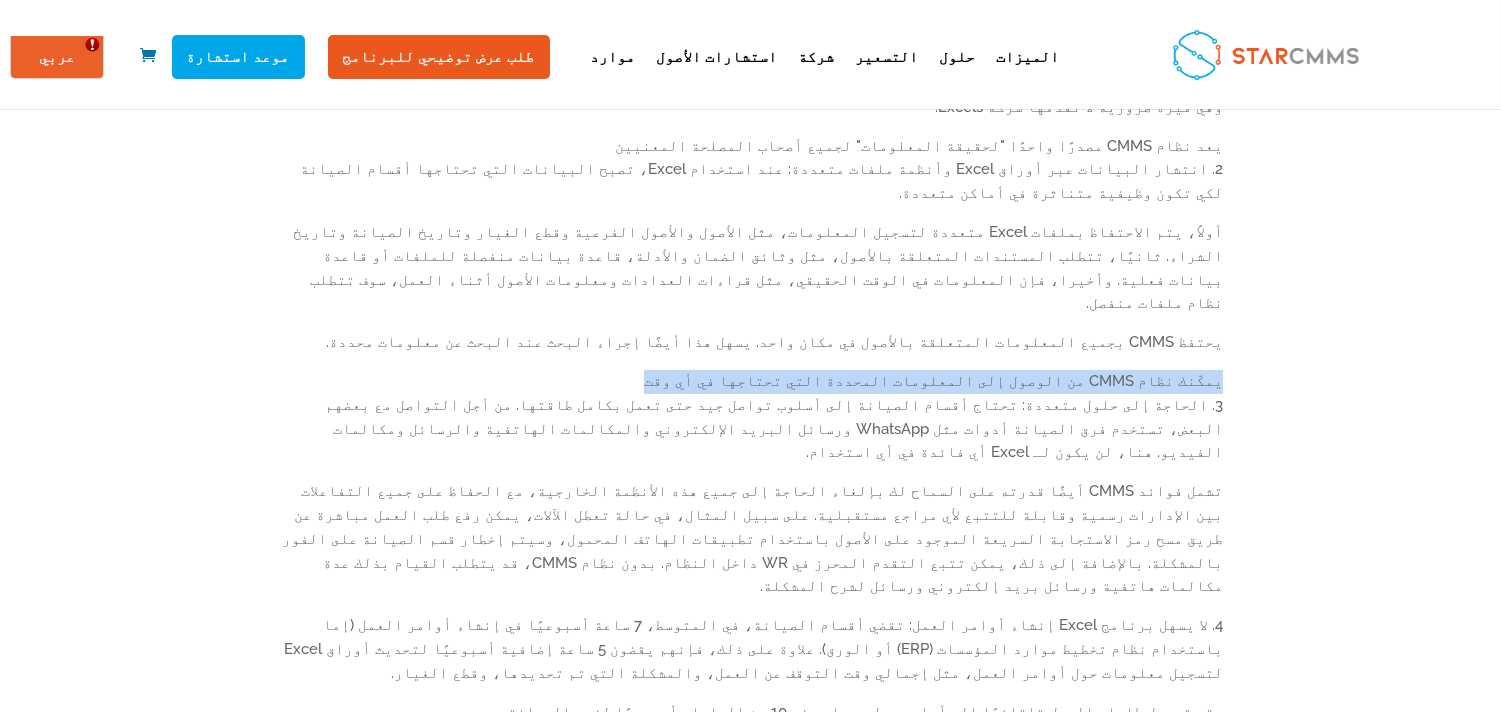 drag, startPoint x: 260, startPoint y: 264, endPoint x: 681, endPoint y: 254, distance: 421.11874 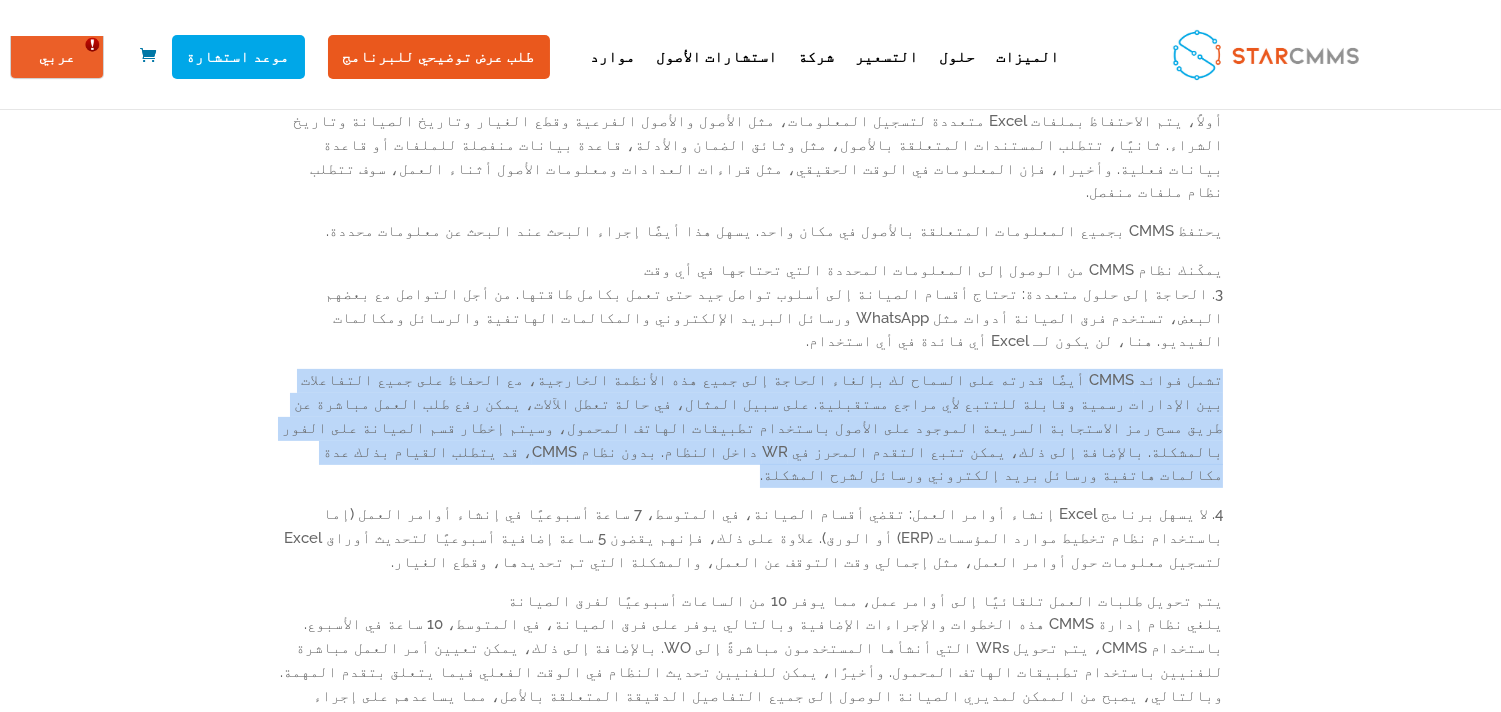 drag, startPoint x: 268, startPoint y: 233, endPoint x: 1200, endPoint y: 286, distance: 933.50574 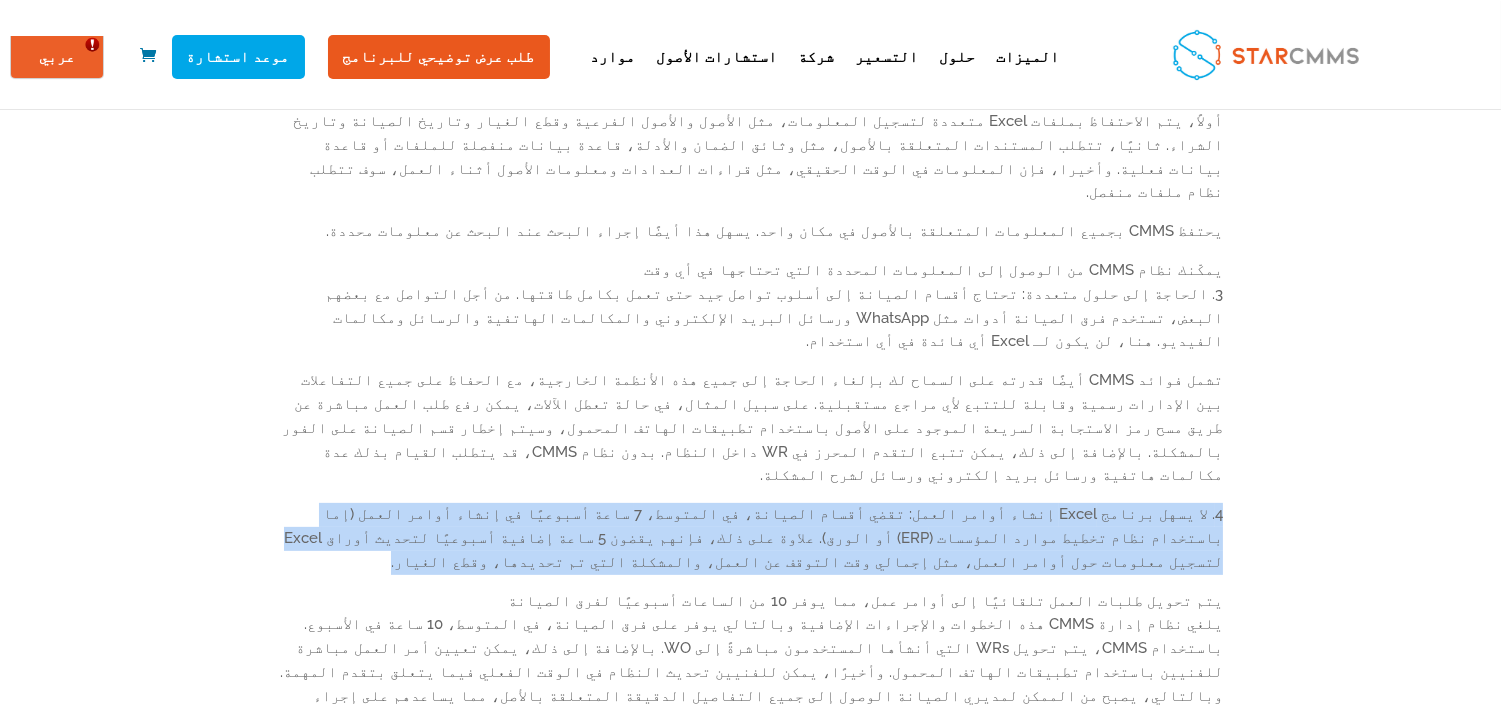 drag, startPoint x: 273, startPoint y: 324, endPoint x: 1143, endPoint y: 357, distance: 870.6256 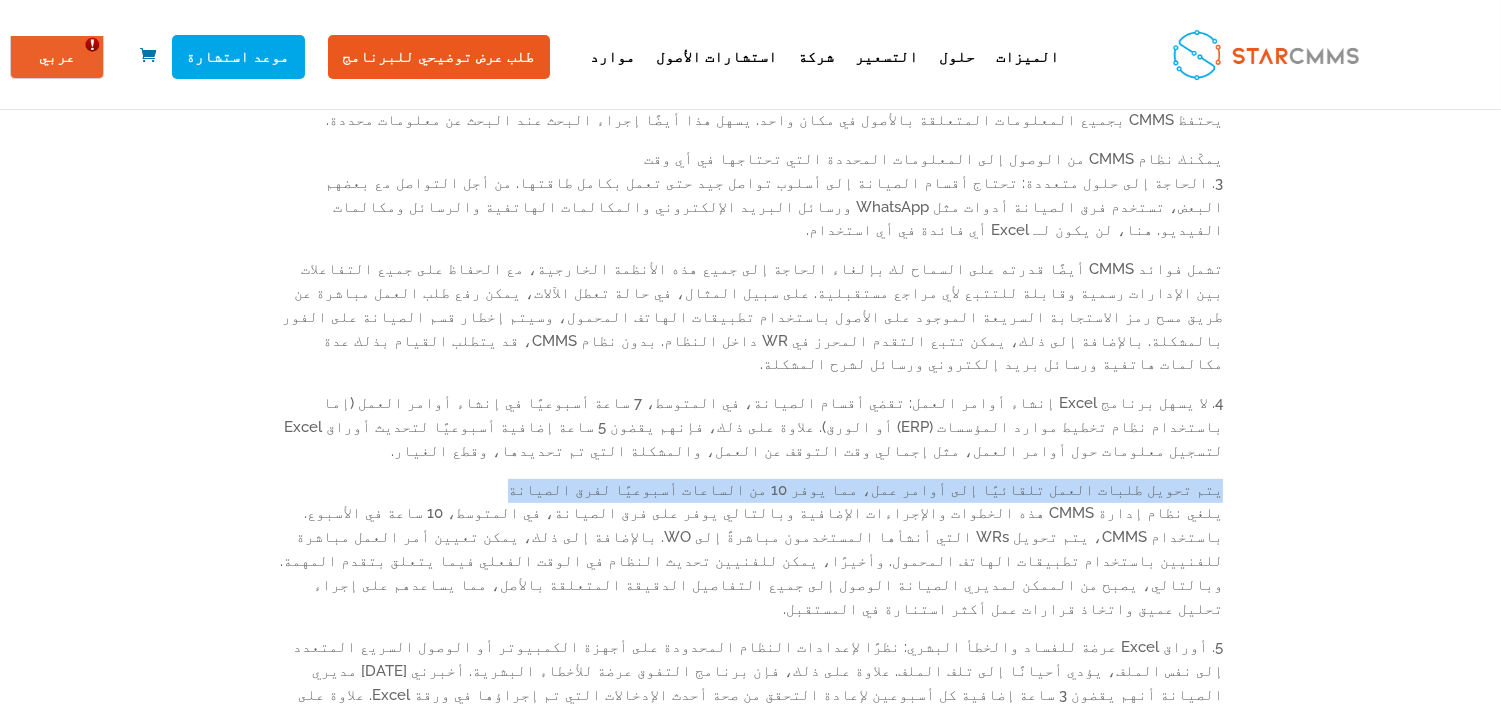 drag, startPoint x: 270, startPoint y: 273, endPoint x: 759, endPoint y: 277, distance: 489.01636 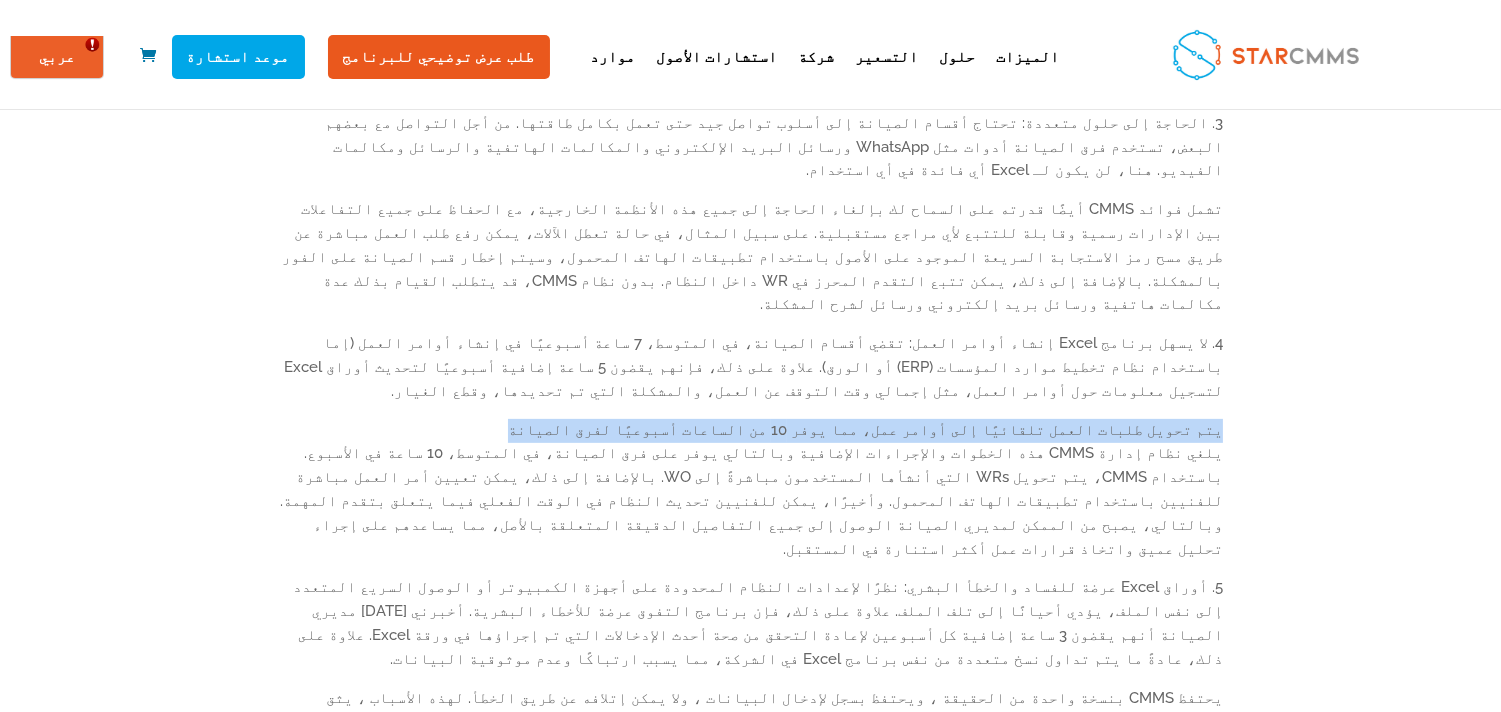 scroll, scrollTop: 1444, scrollLeft: 0, axis: vertical 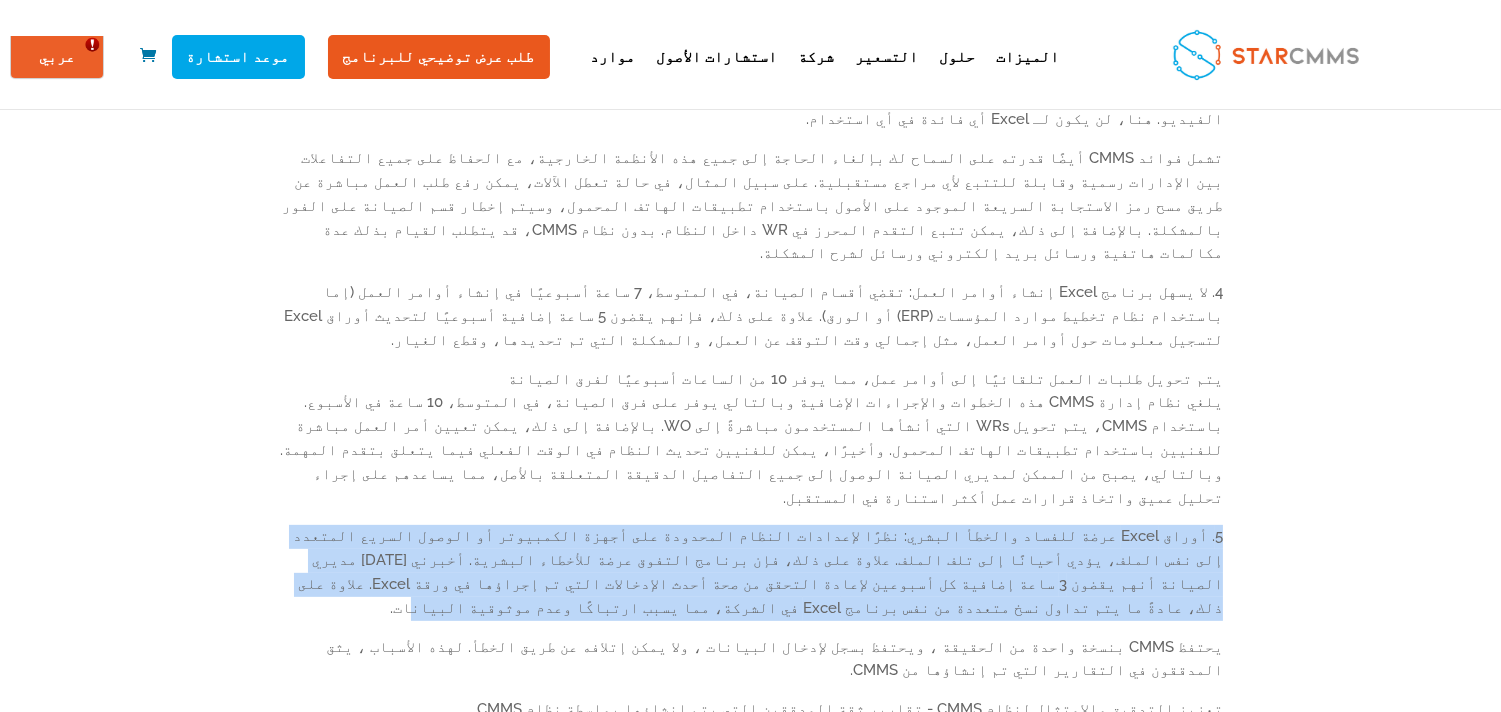 drag, startPoint x: 265, startPoint y: 266, endPoint x: 857, endPoint y: 321, distance: 594.54944 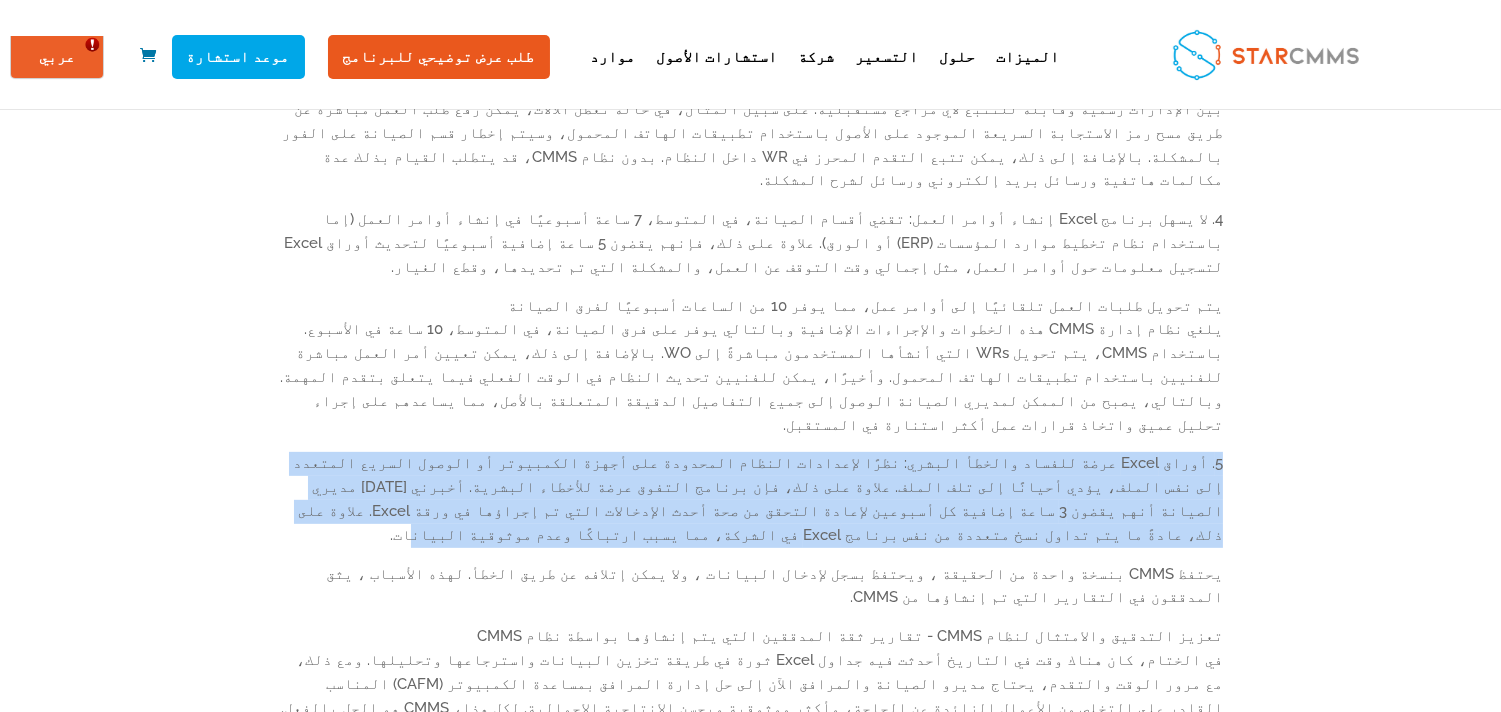 scroll, scrollTop: 1555, scrollLeft: 0, axis: vertical 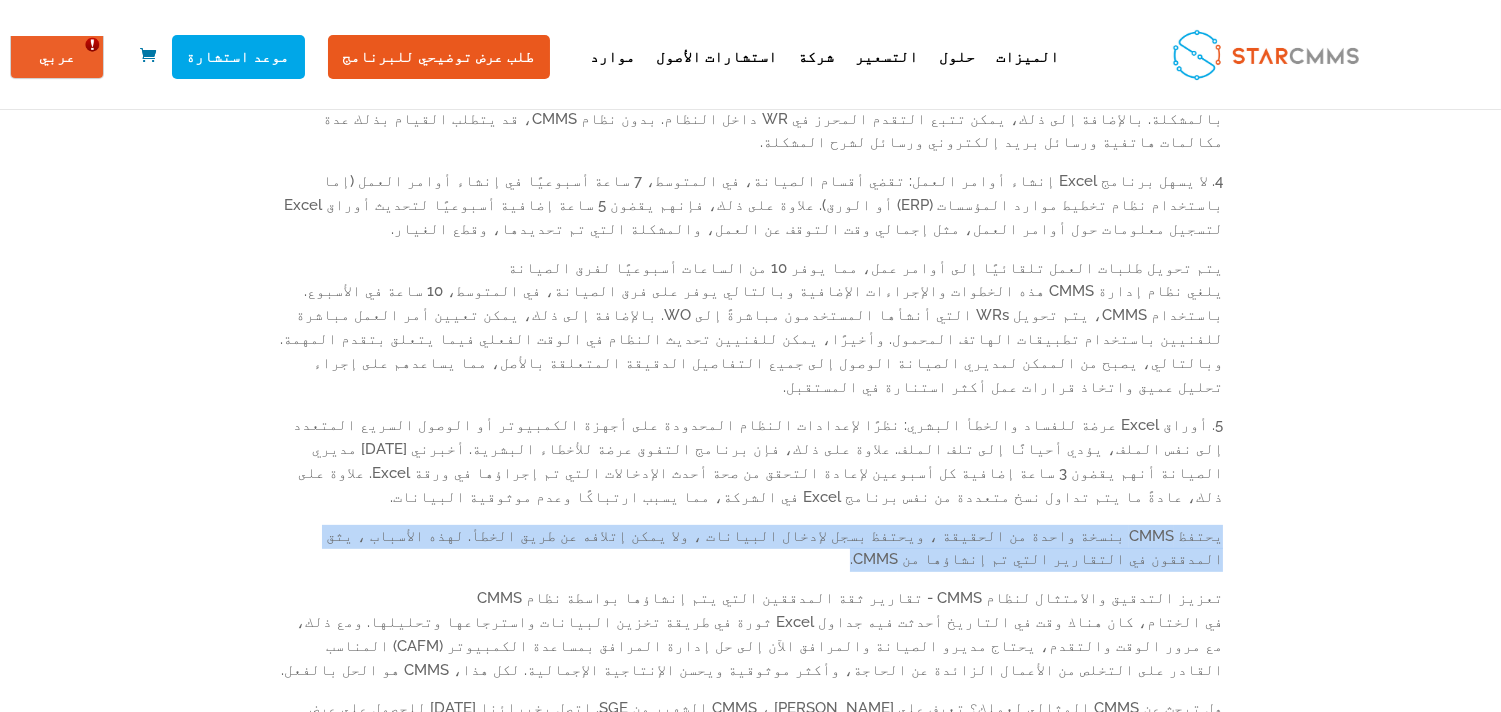 drag, startPoint x: 266, startPoint y: 251, endPoint x: 1131, endPoint y: 250, distance: 865.00055 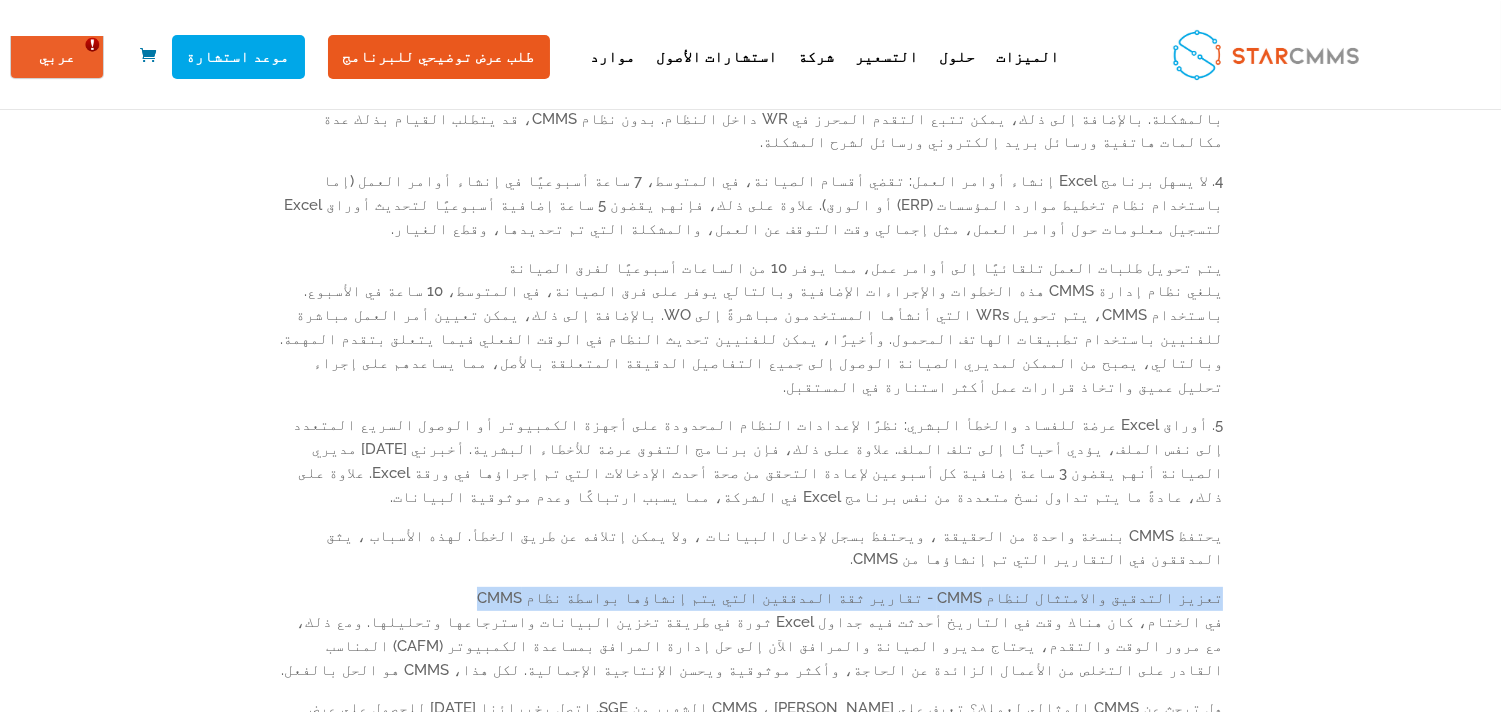 drag, startPoint x: 268, startPoint y: 287, endPoint x: 758, endPoint y: 292, distance: 490.0255 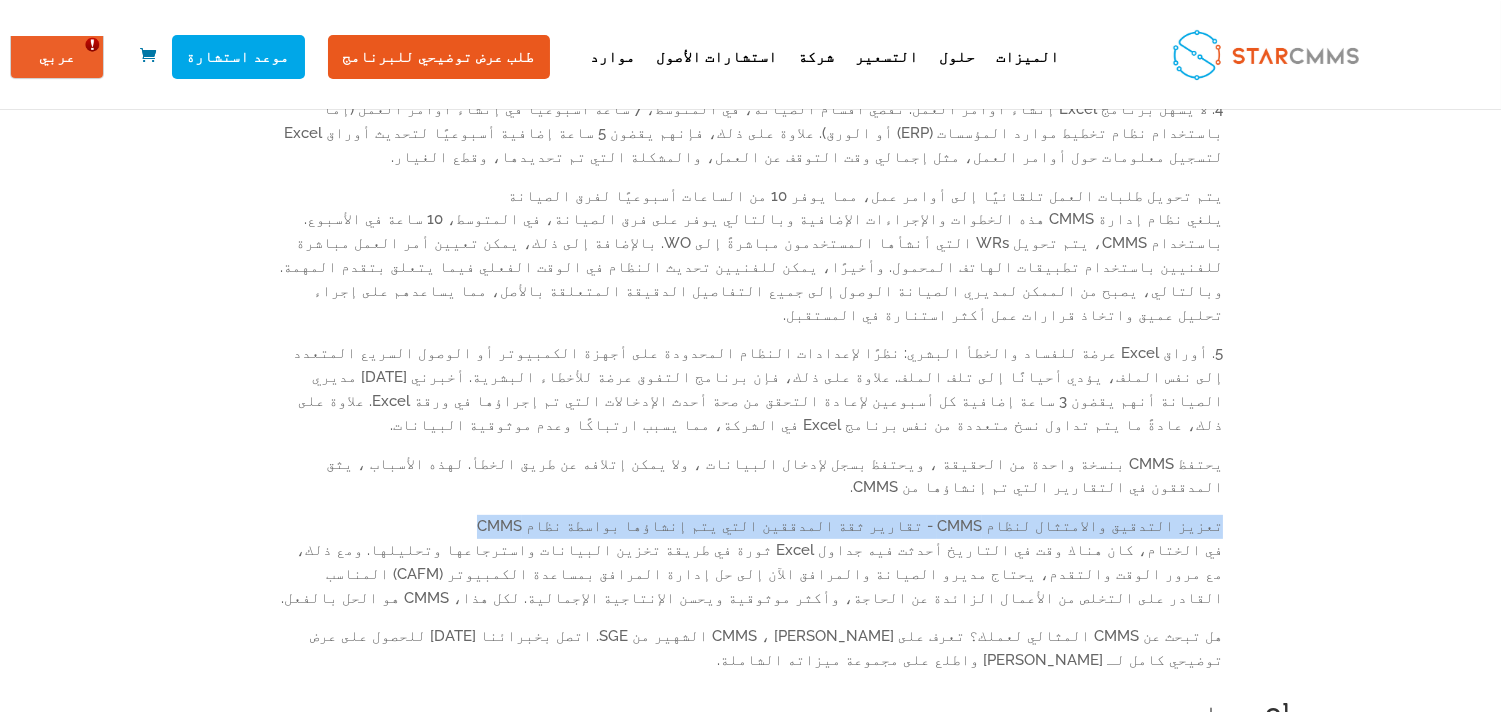 scroll, scrollTop: 1666, scrollLeft: 0, axis: vertical 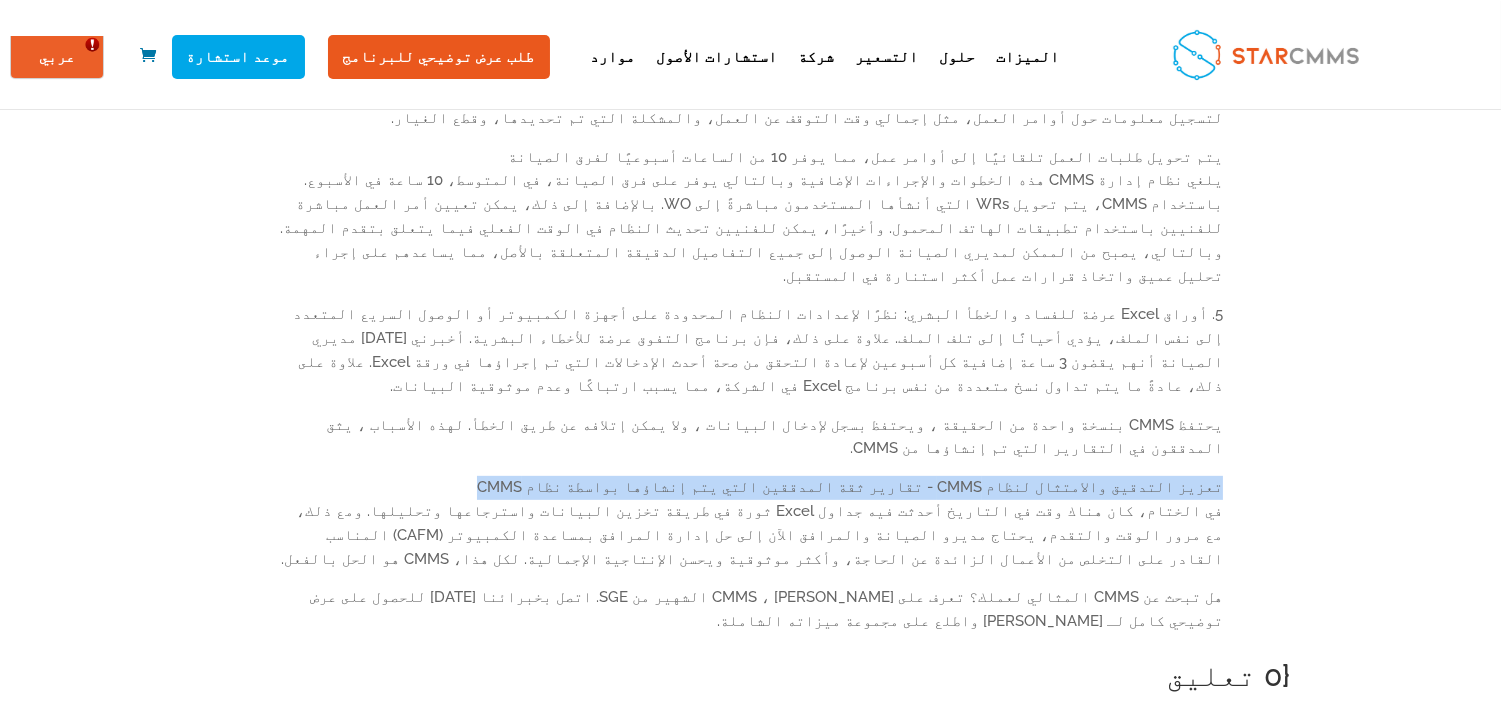 drag, startPoint x: 265, startPoint y: 198, endPoint x: 1170, endPoint y: 230, distance: 905.56555 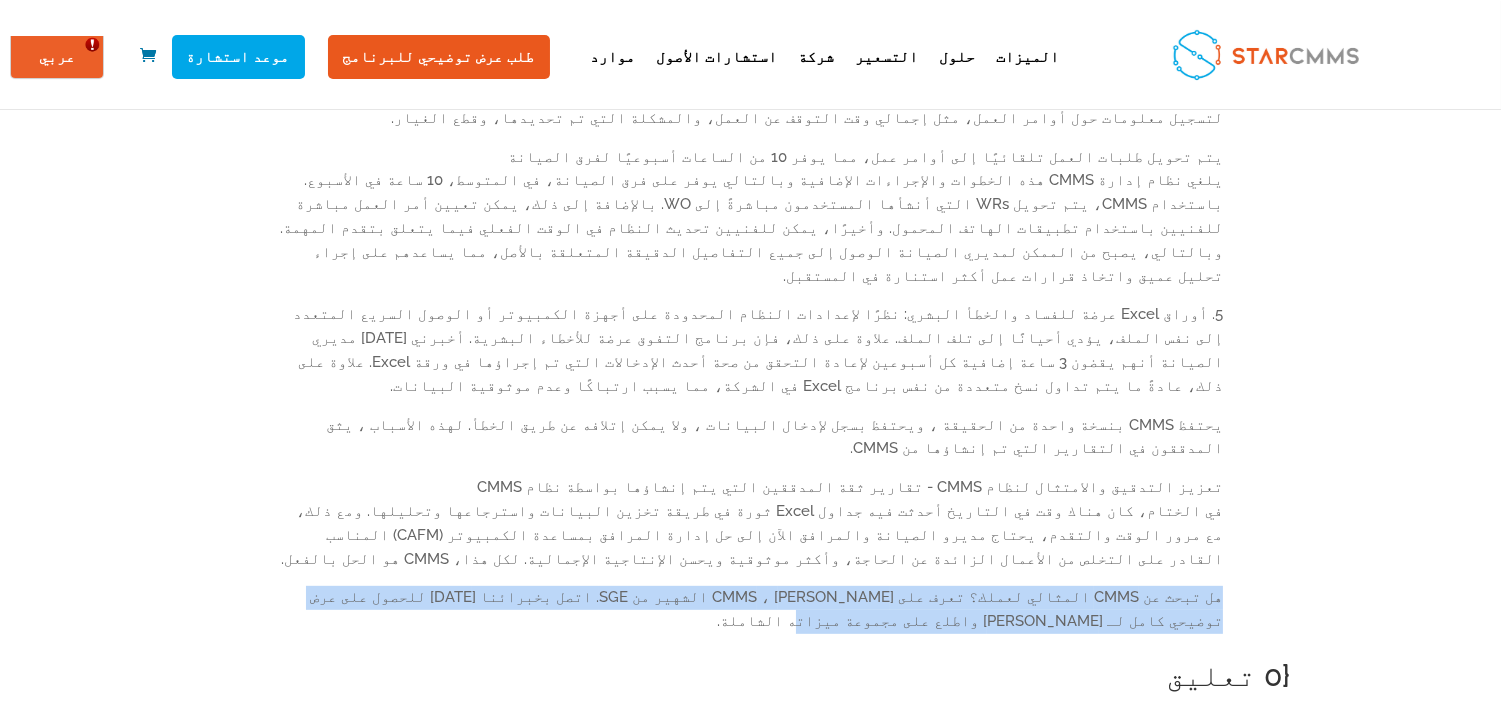 drag, startPoint x: 275, startPoint y: 257, endPoint x: 345, endPoint y: 286, distance: 75.76939 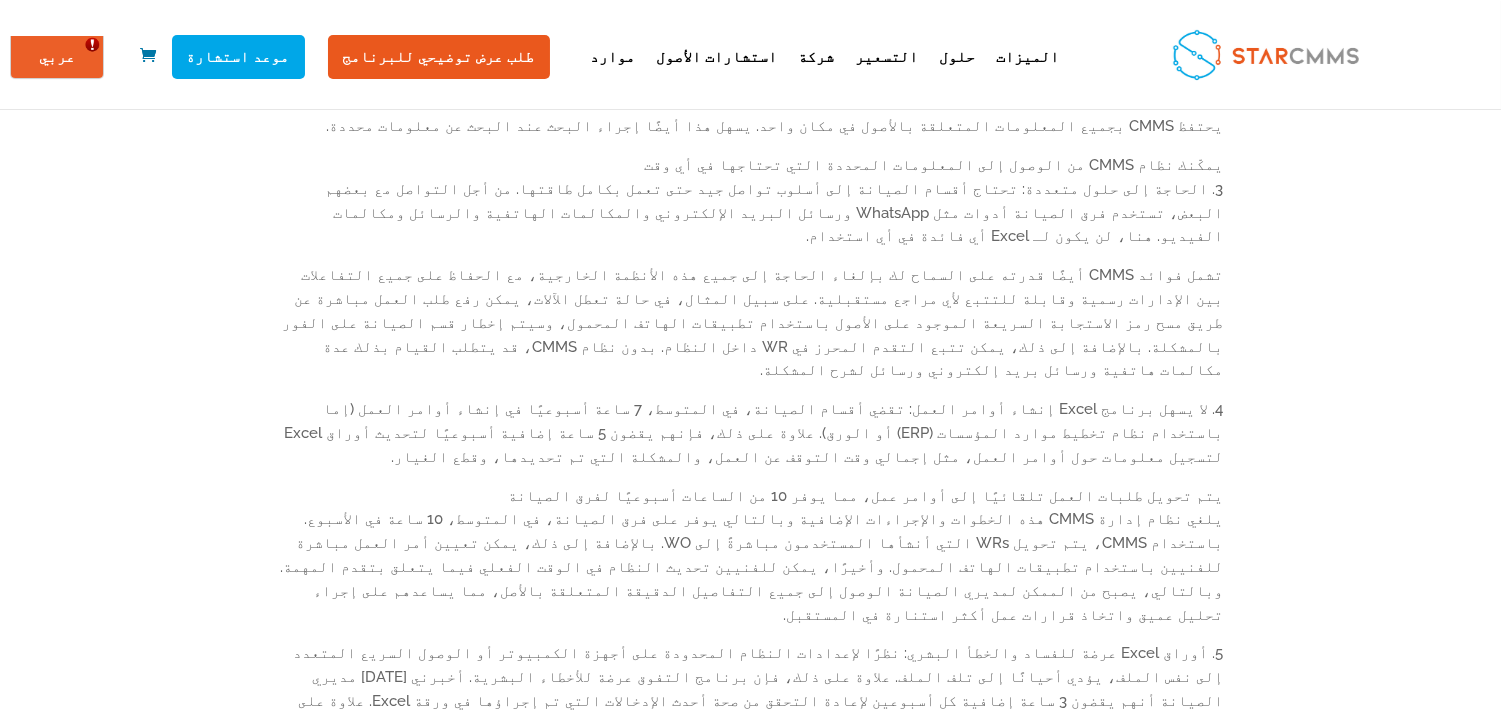 scroll, scrollTop: 1333, scrollLeft: 0, axis: vertical 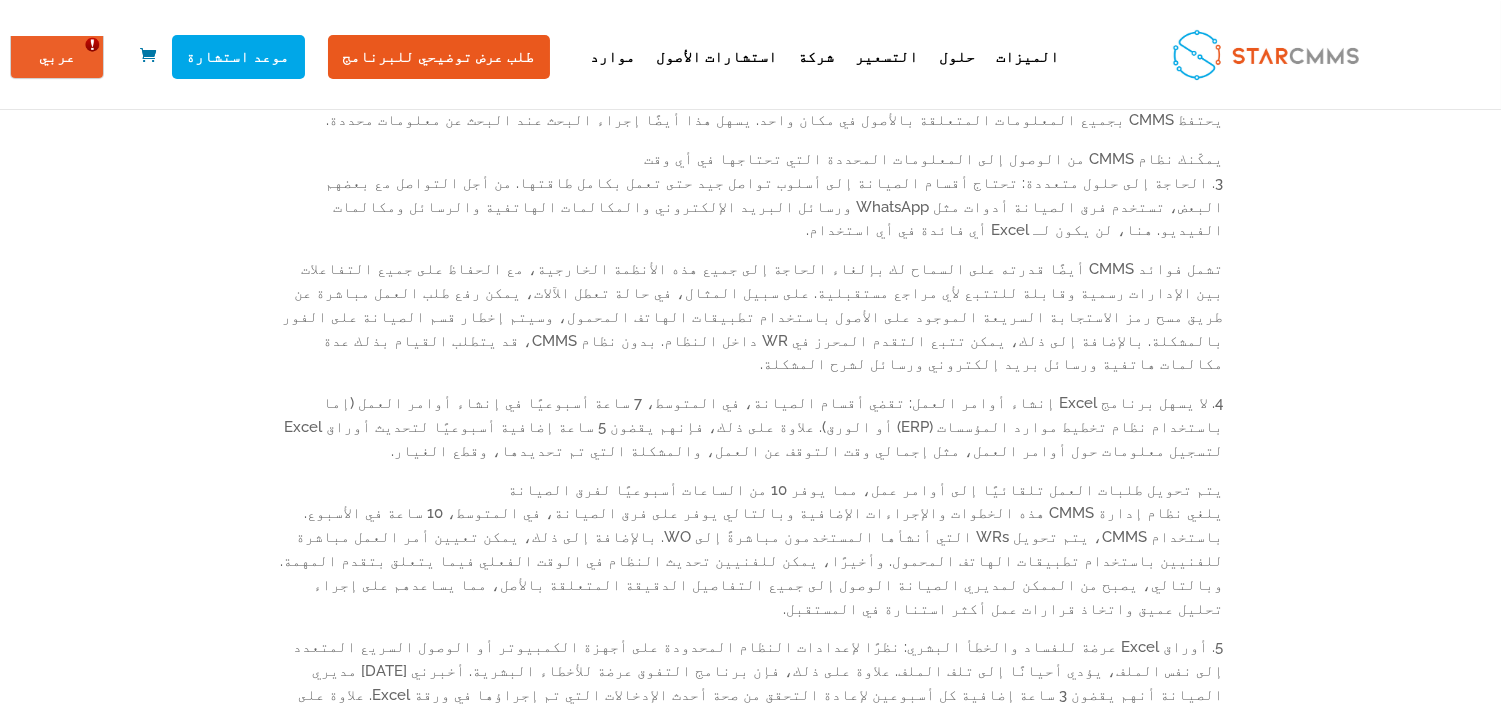 click on "هل تبحث عن CMMS المثالي لعملك؟ تعرف على علاء الدين ، CMMS الشهير من SGE. اتصل بخبرائنا اليوم للحصول على عرض توضيحي كامل لـ Aladdin واطلع على مجموعة ميزاته الشاملة." at bounding box center (751, 943) 